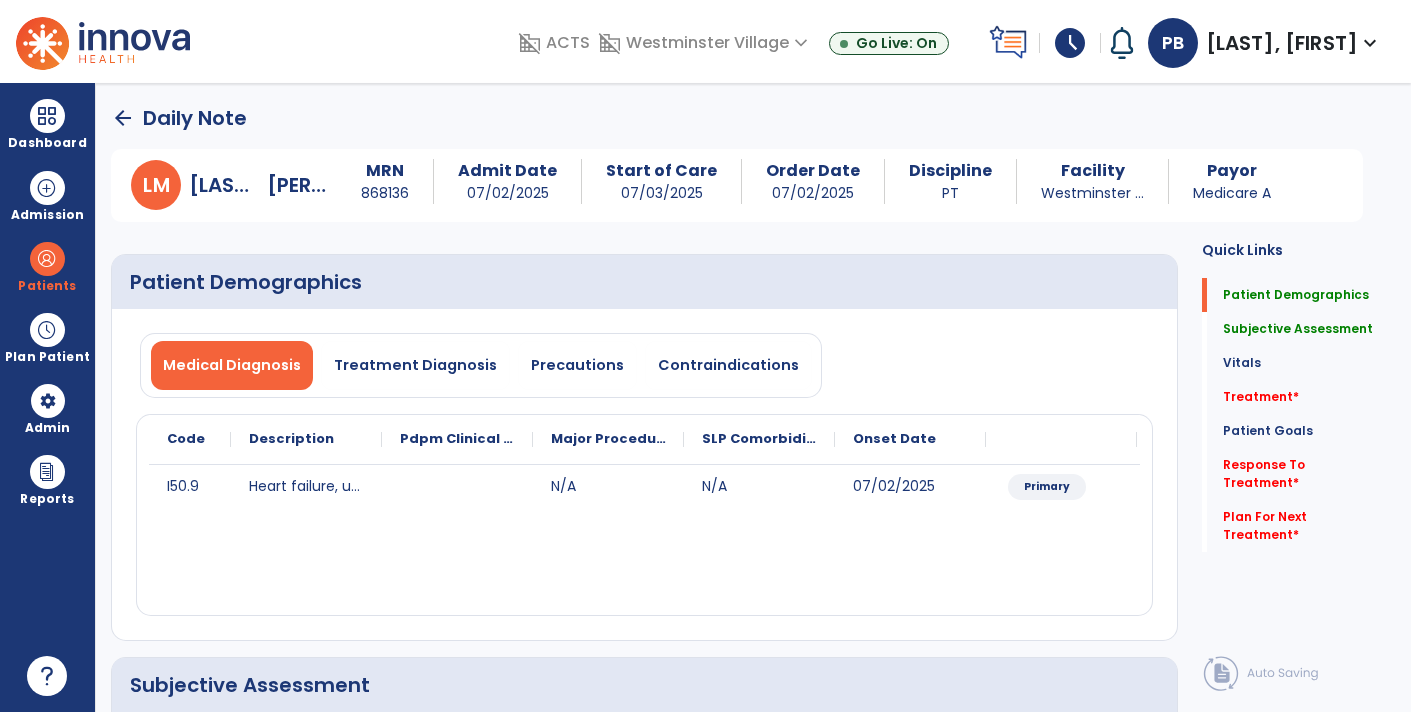 select on "*" 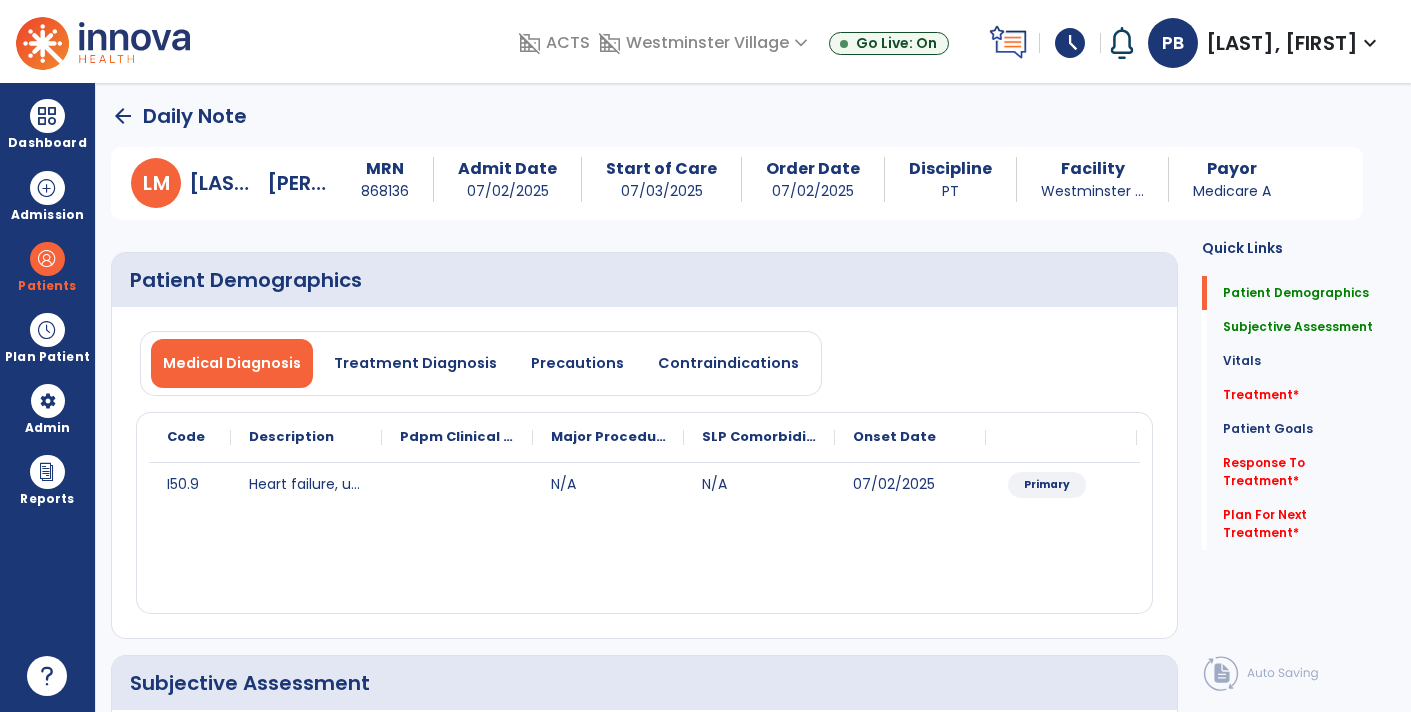 click on "arrow_back" 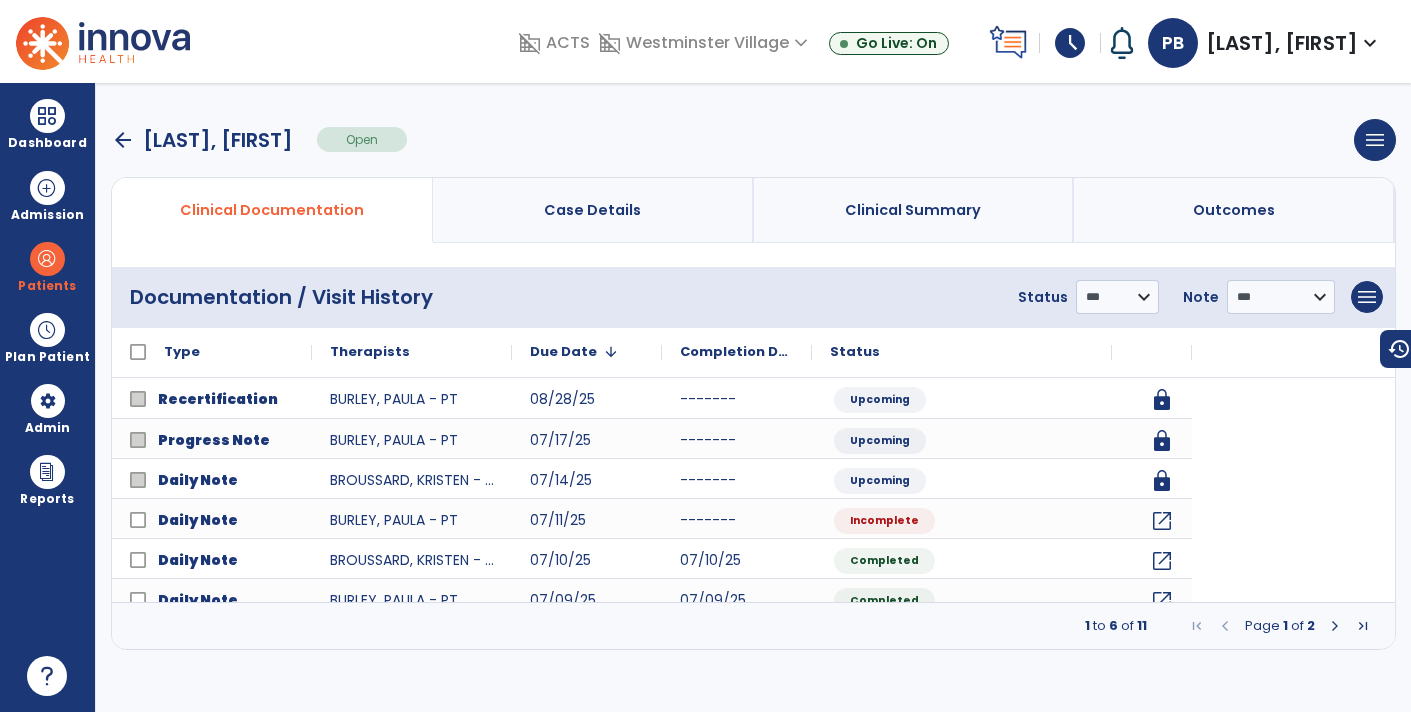 scroll, scrollTop: 0, scrollLeft: 0, axis: both 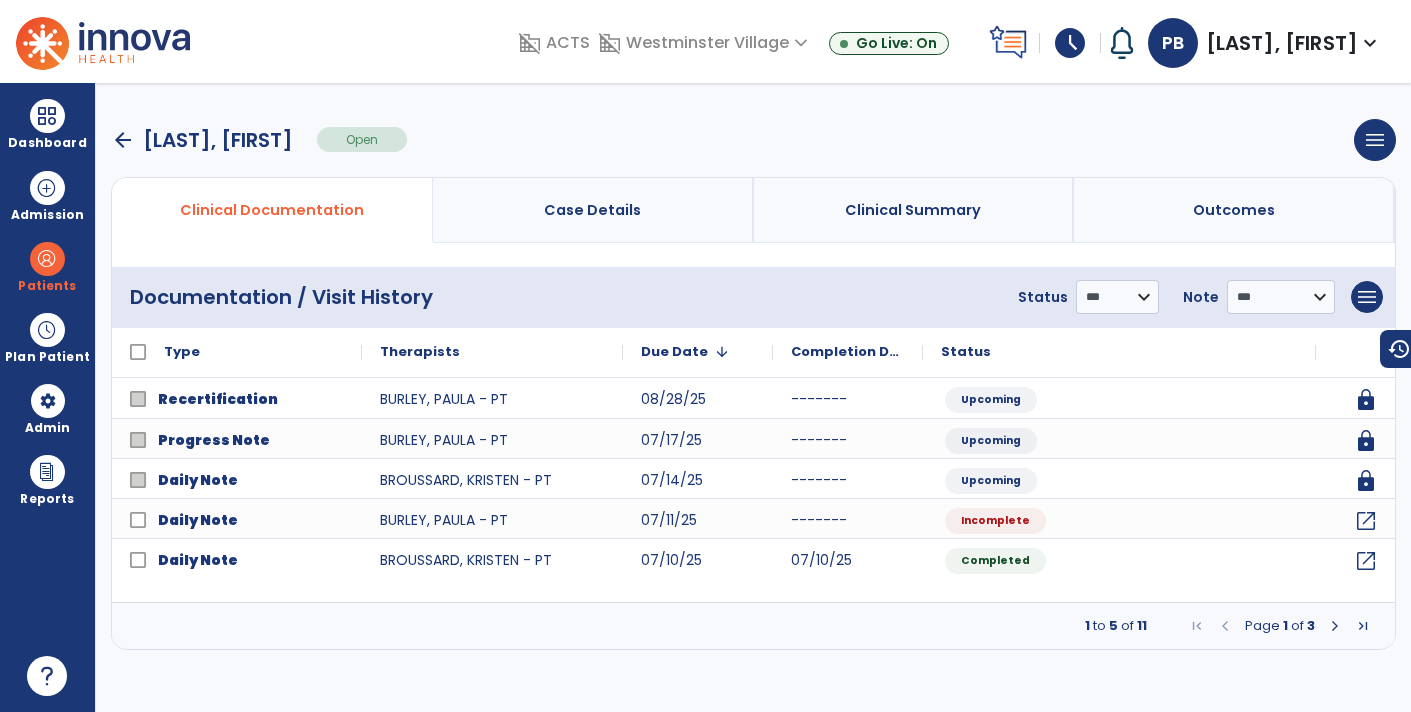 click on "arrow_back" at bounding box center [123, 140] 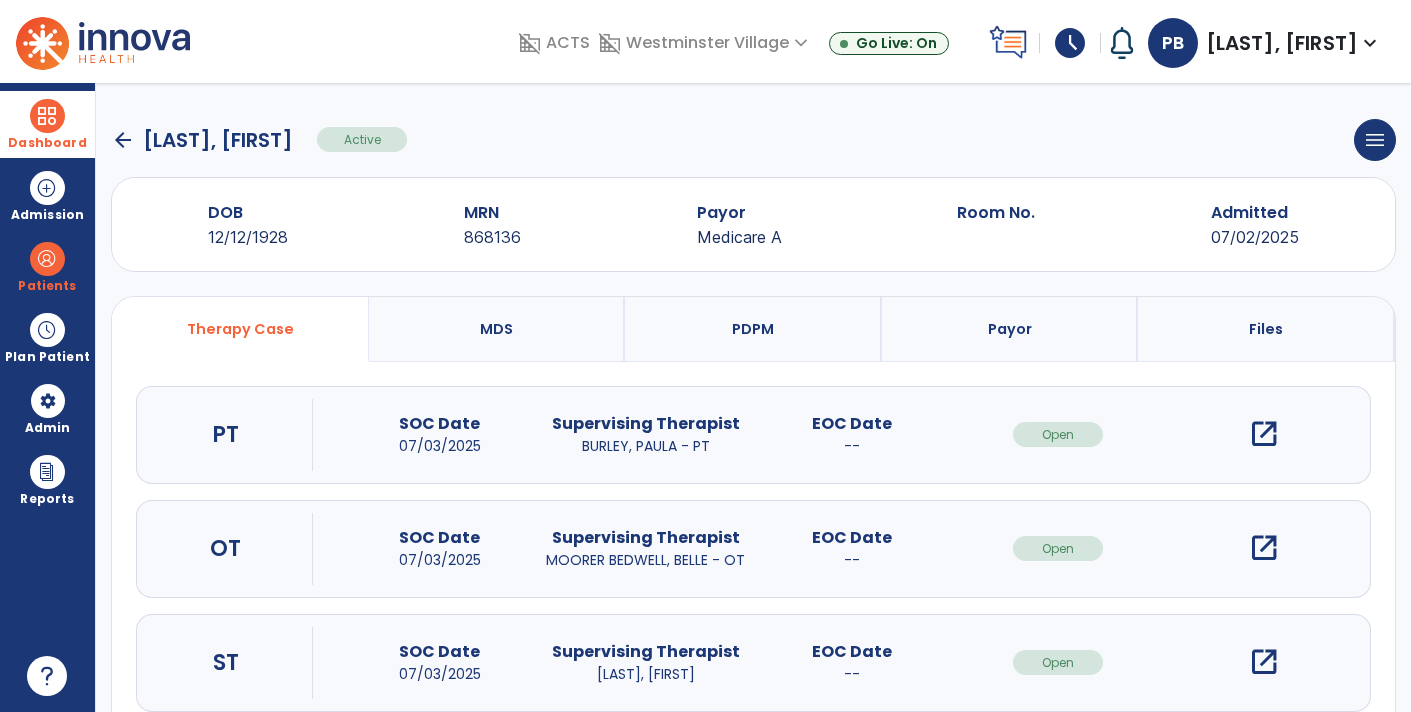 click on "Dashboard" at bounding box center [47, 143] 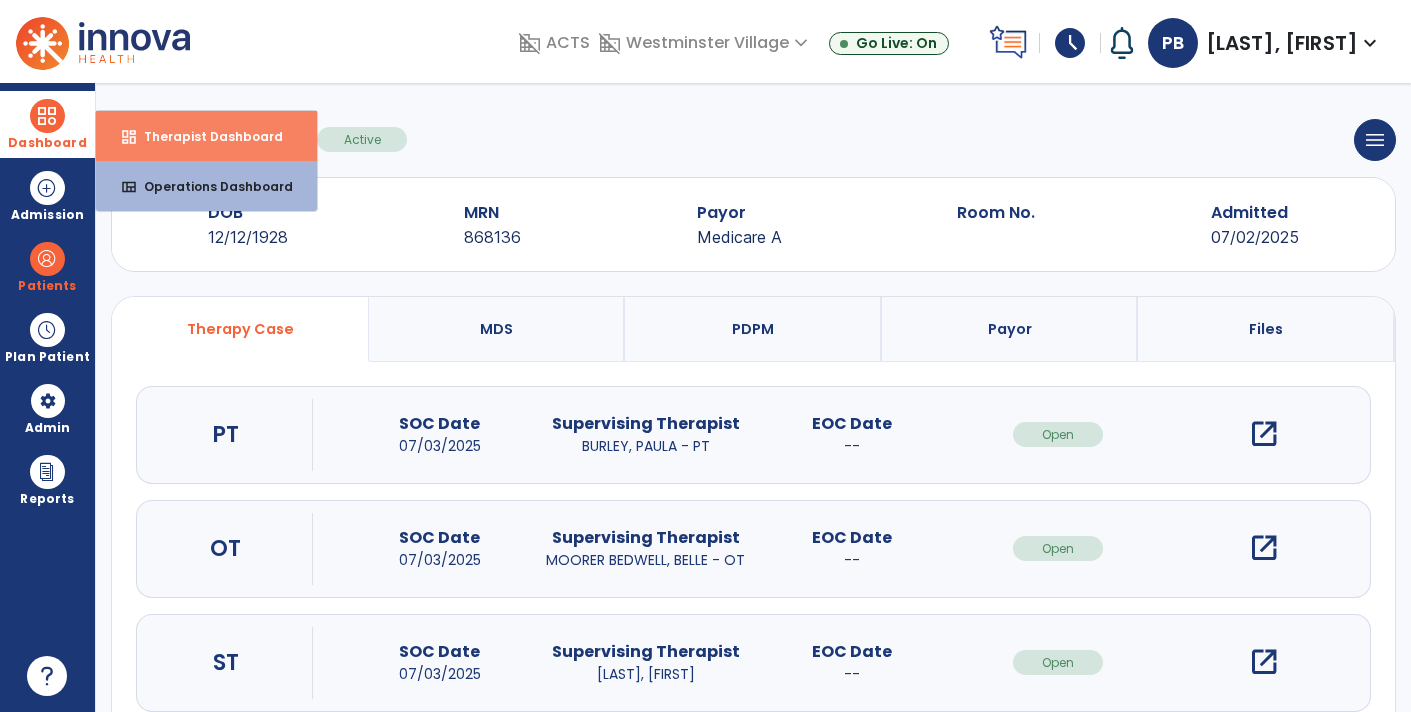 click on "Therapist Dashboard" at bounding box center [205, 136] 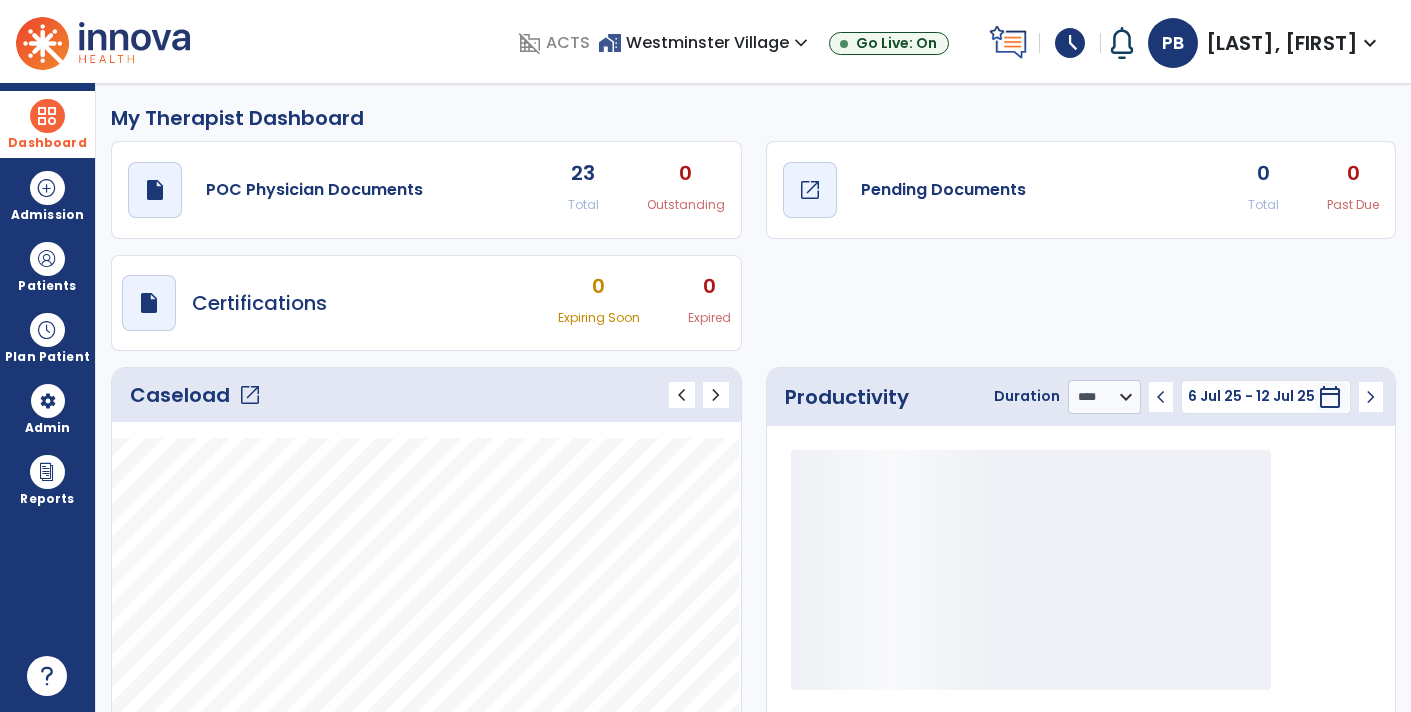 click on "Pending Documents" 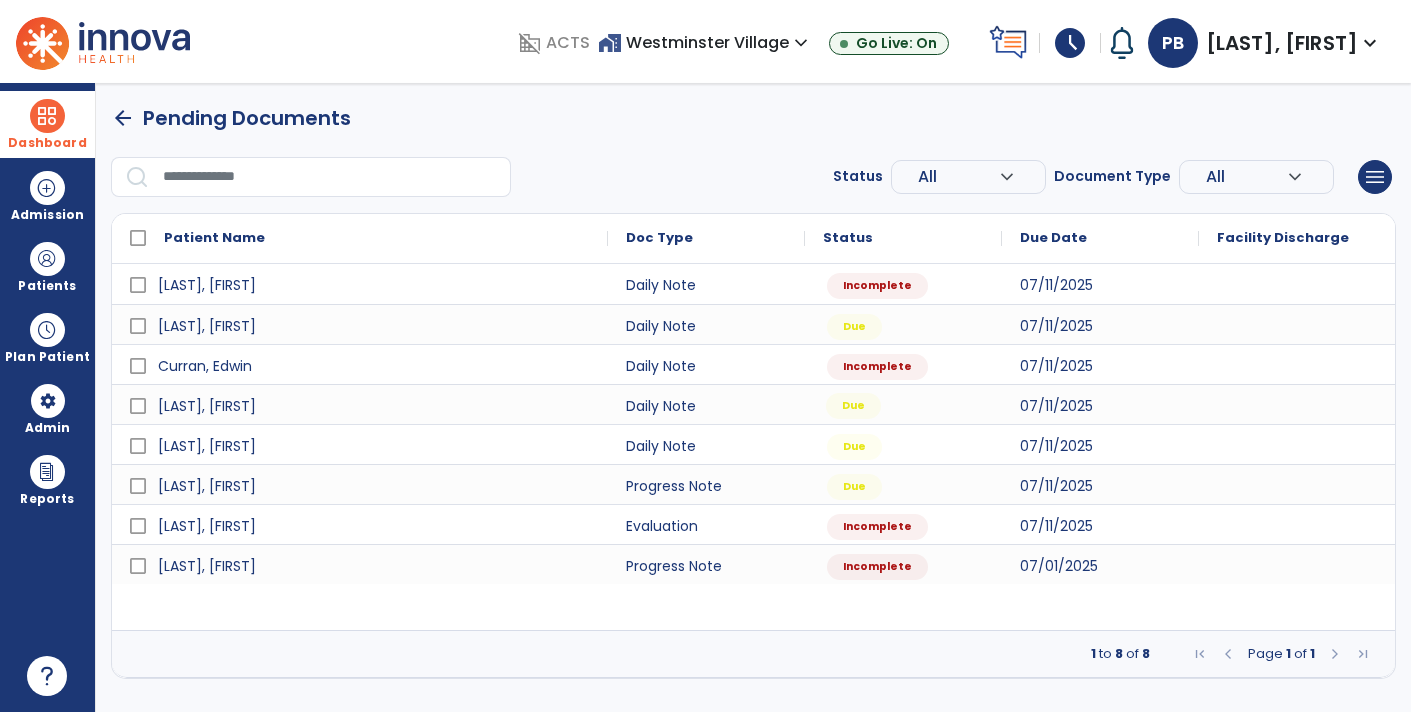 click on "Due" at bounding box center [903, 404] 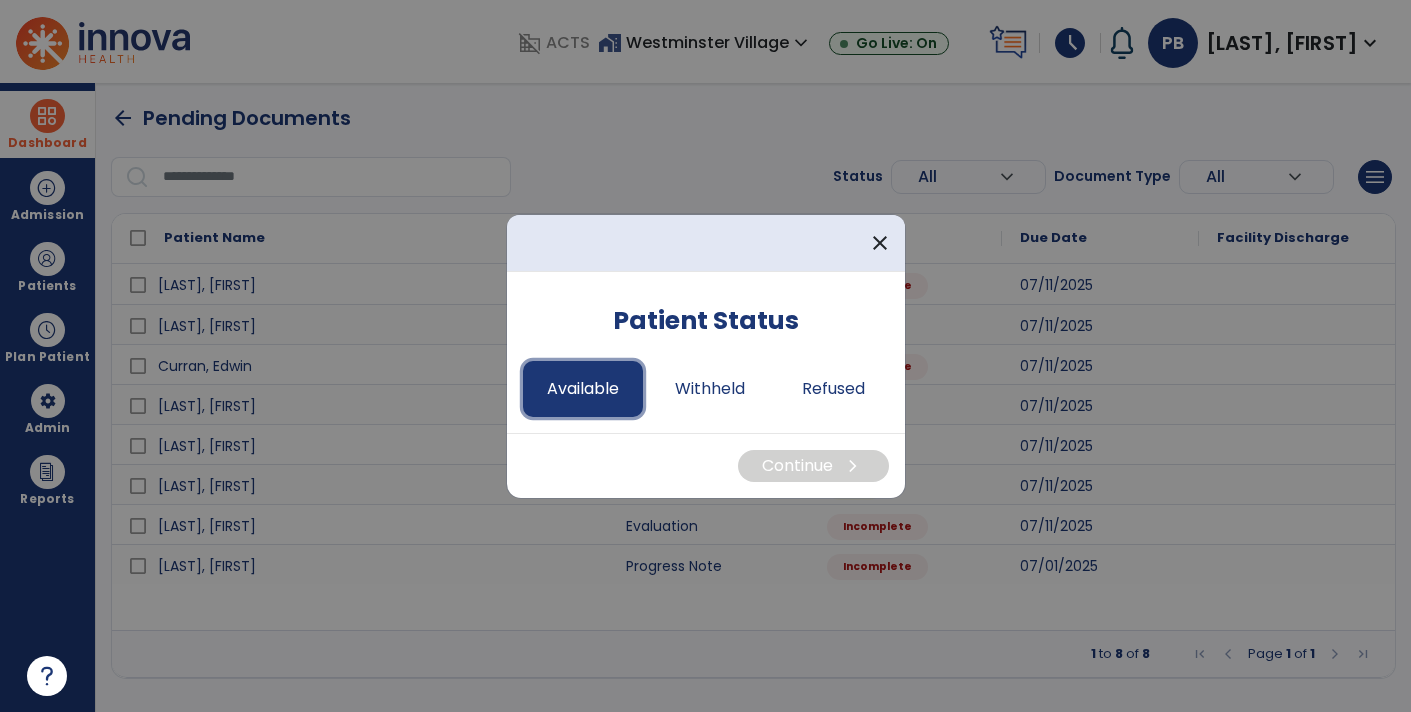 click on "Available" at bounding box center (583, 389) 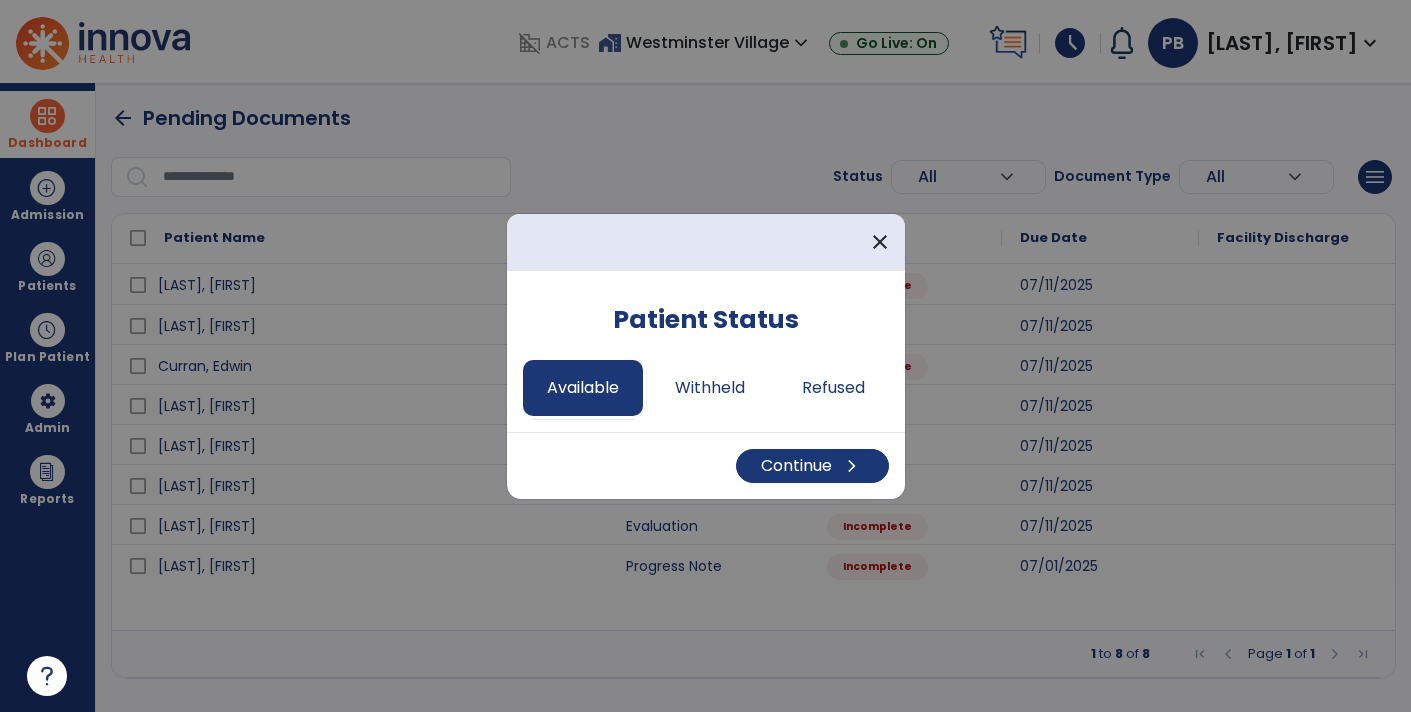click on "Continue   chevron_right" at bounding box center [706, 465] 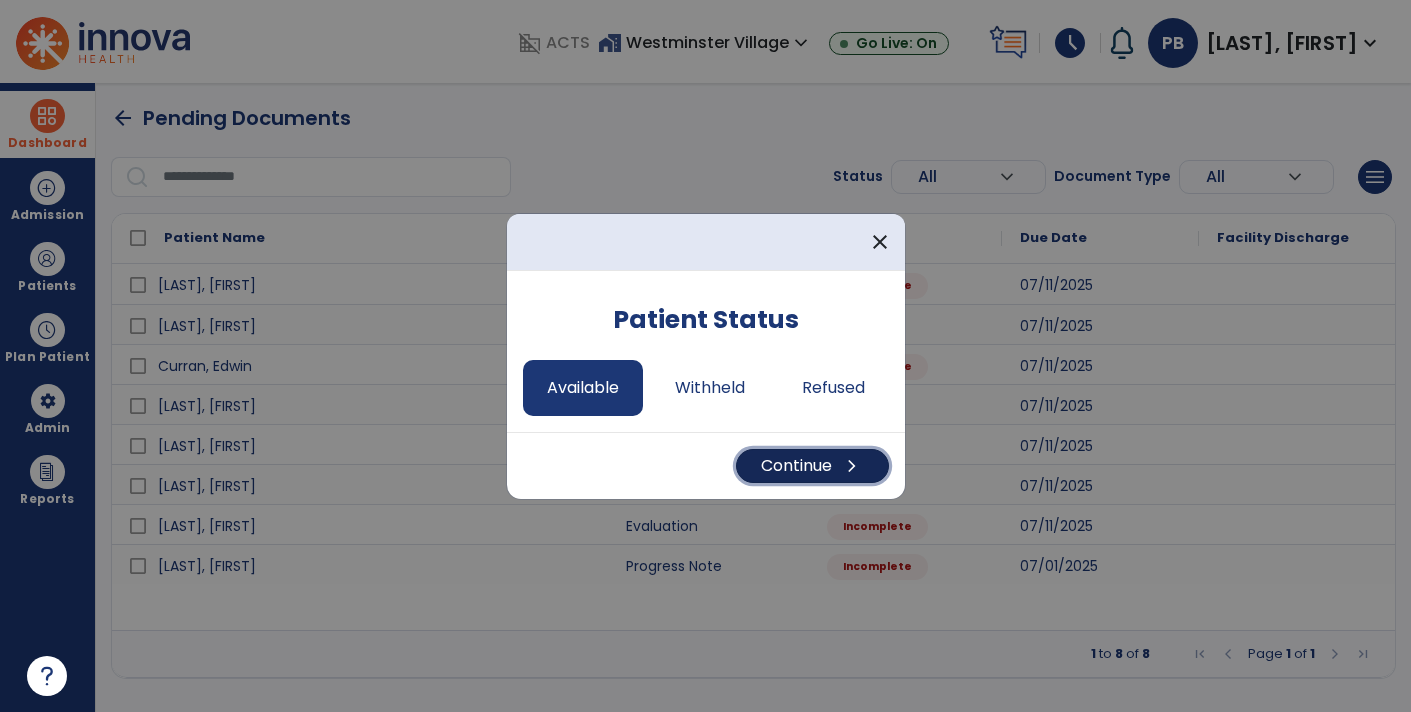click on "Continue   chevron_right" at bounding box center [812, 466] 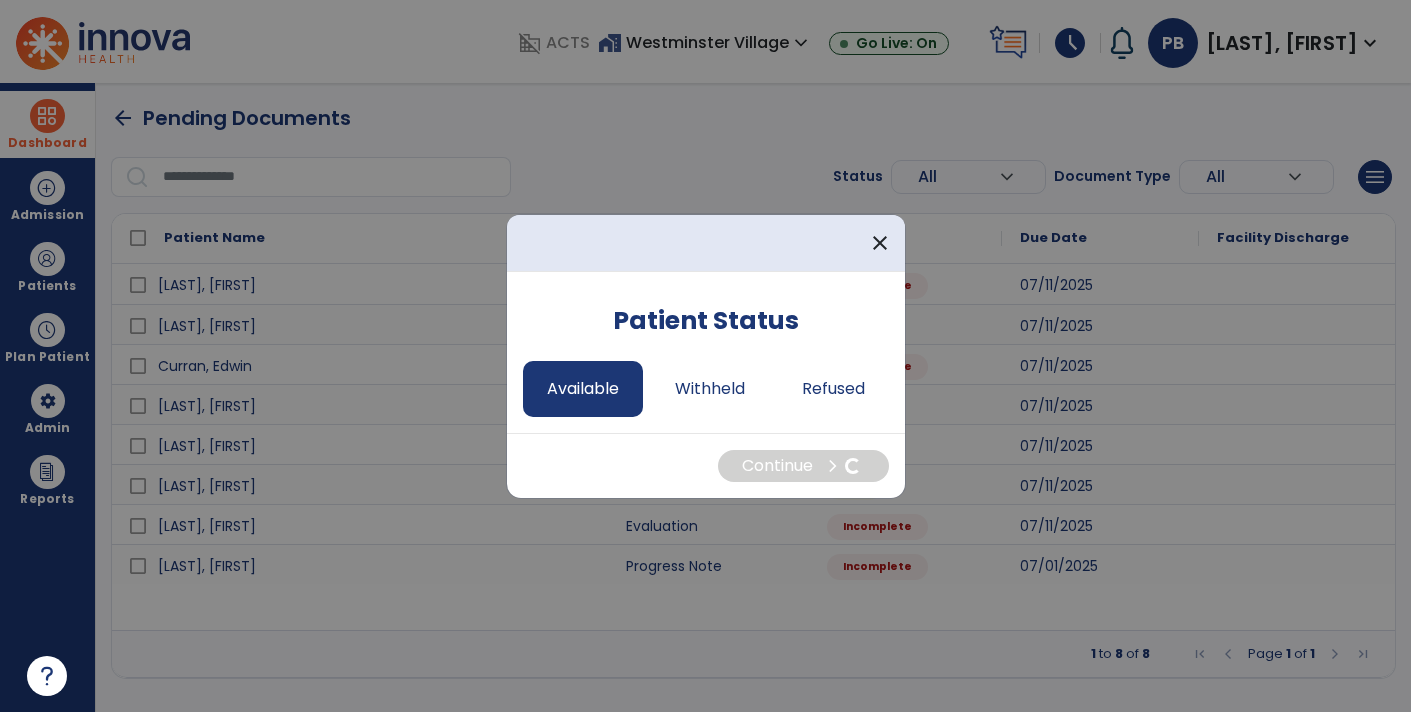 select on "*" 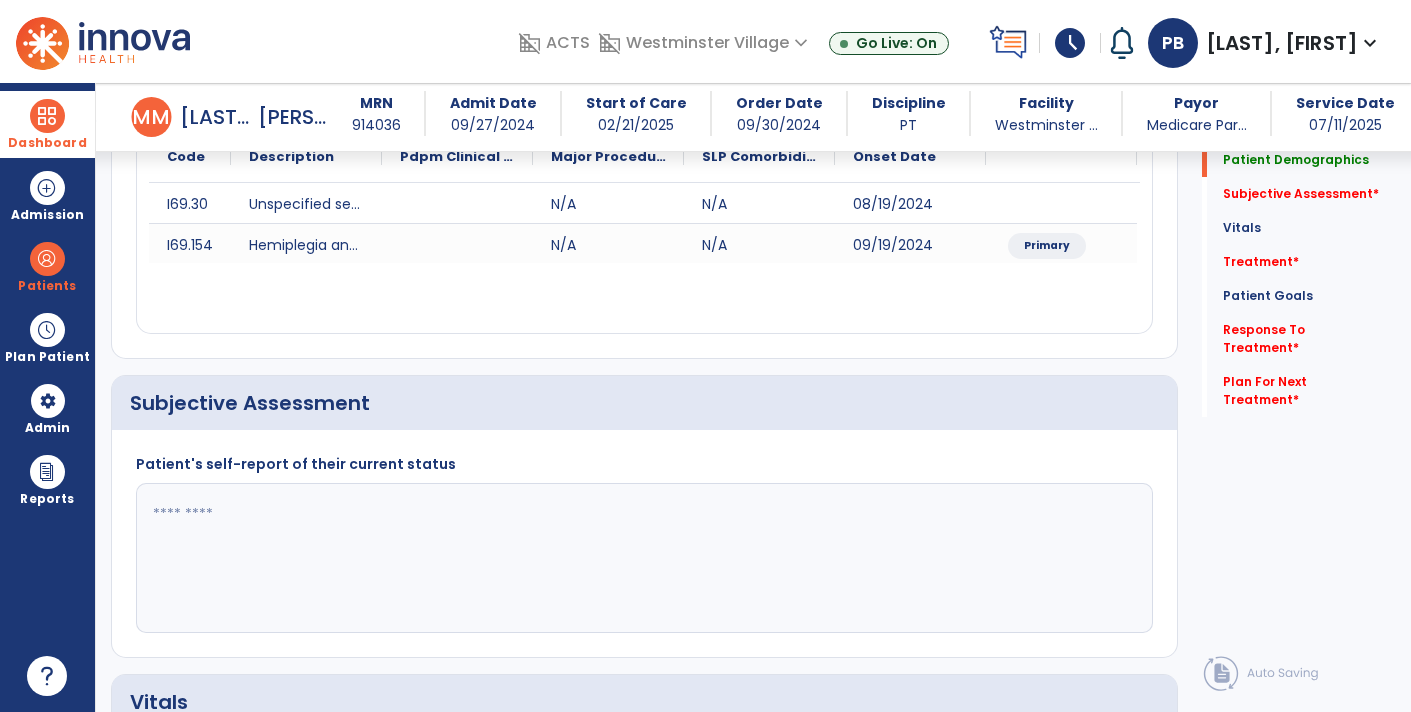 scroll, scrollTop: 260, scrollLeft: 0, axis: vertical 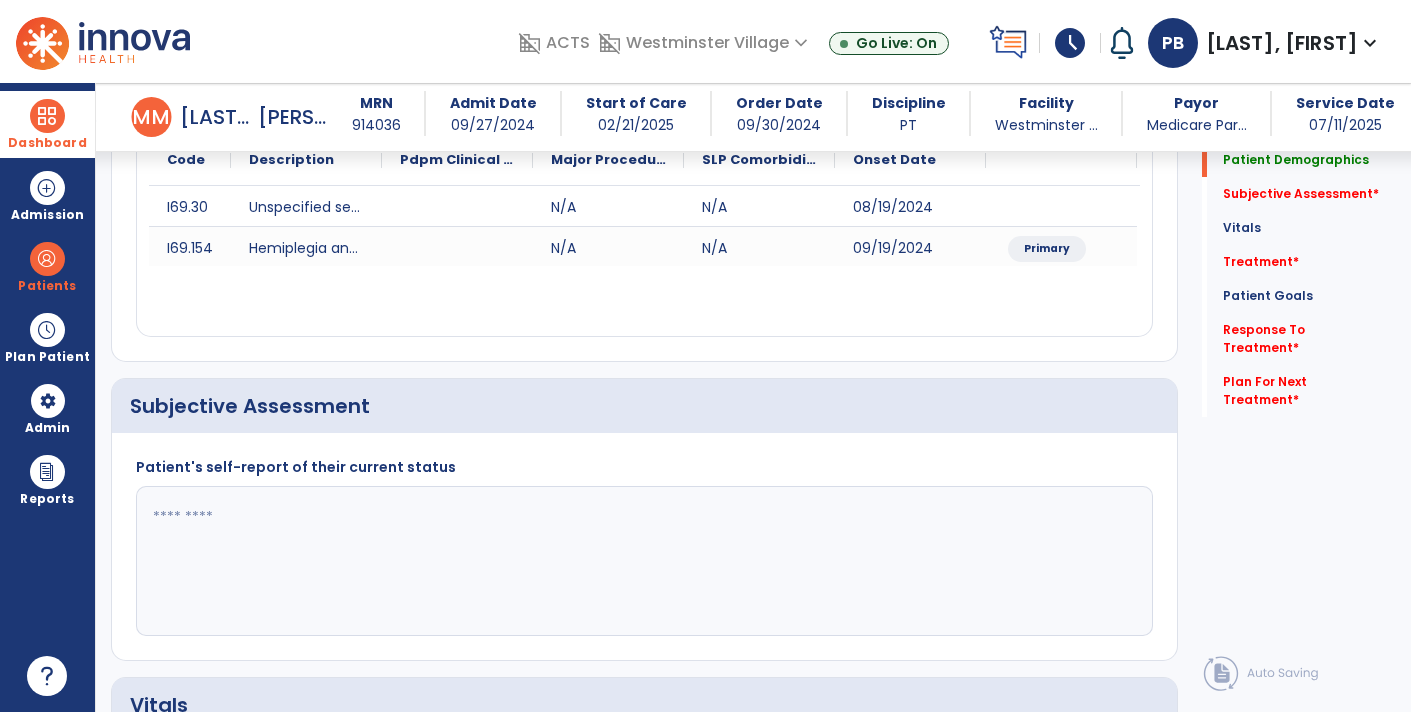 click 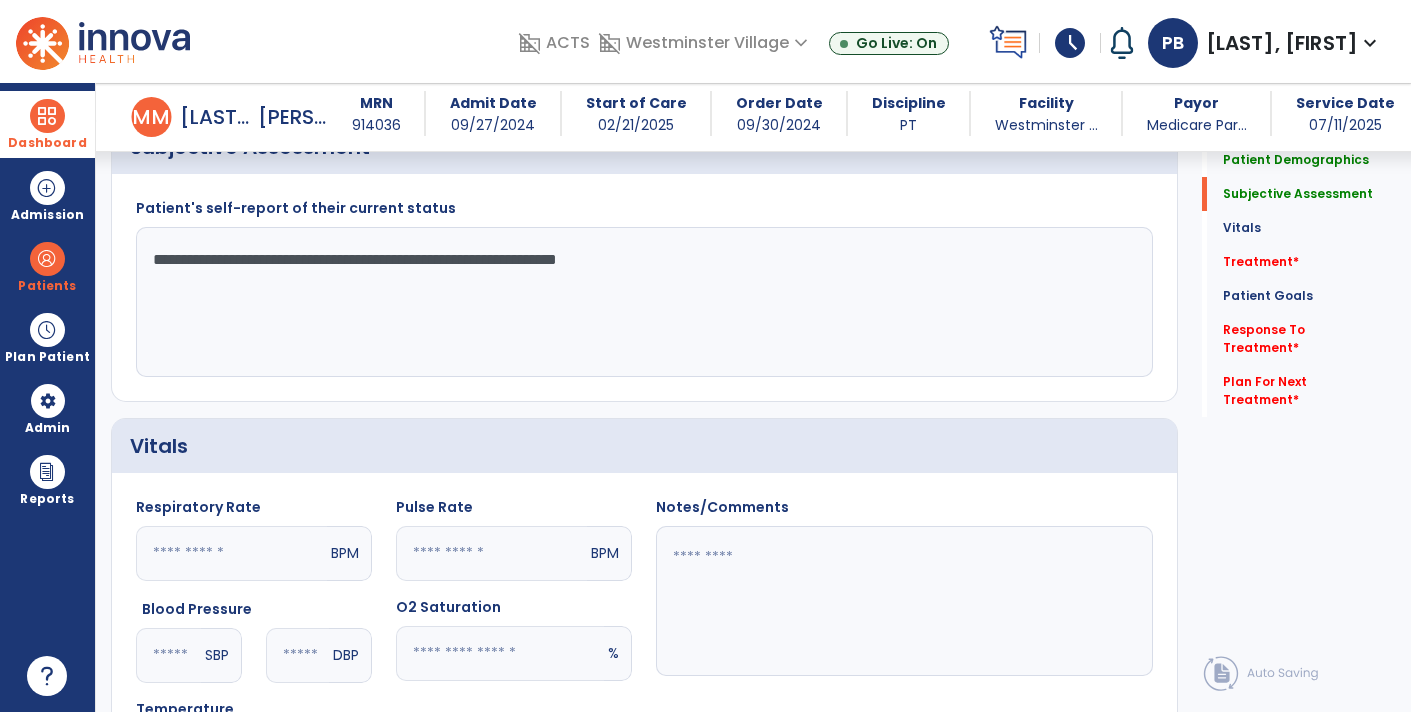 scroll, scrollTop: 527, scrollLeft: 0, axis: vertical 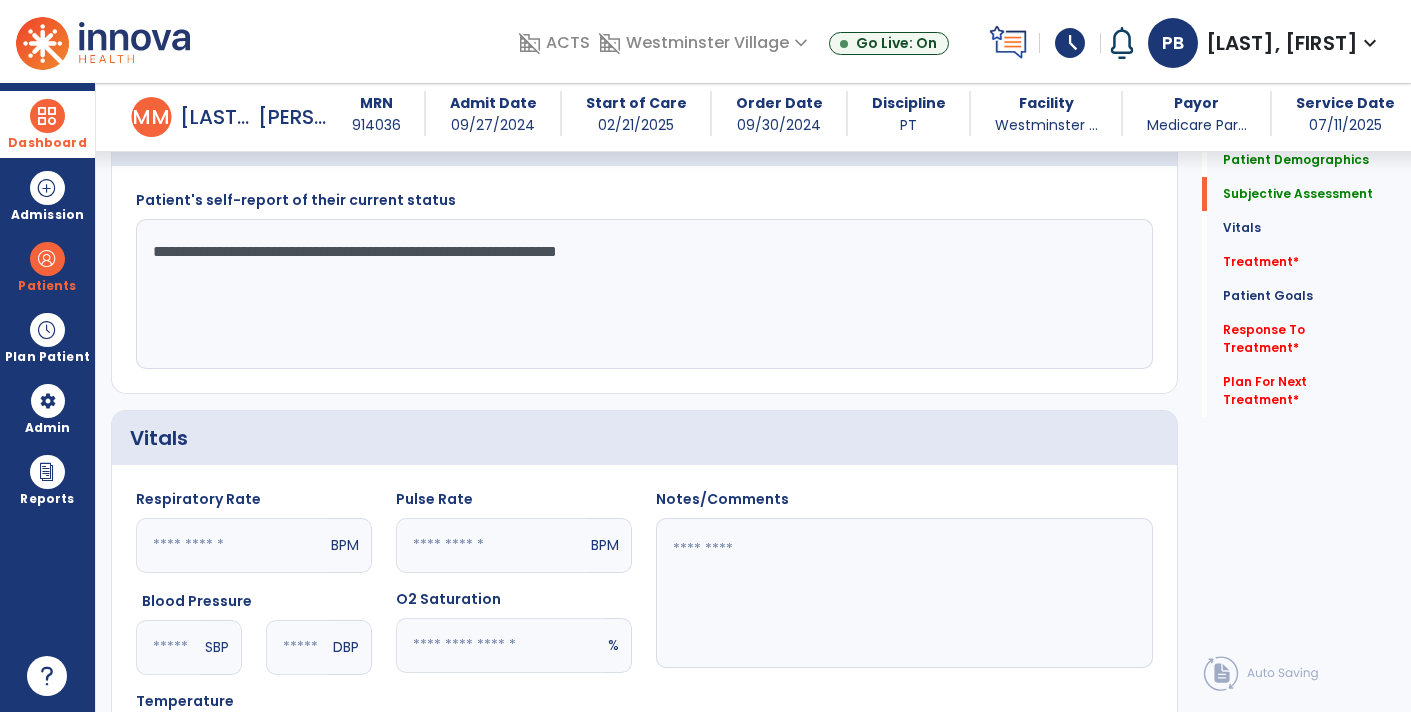 type on "**********" 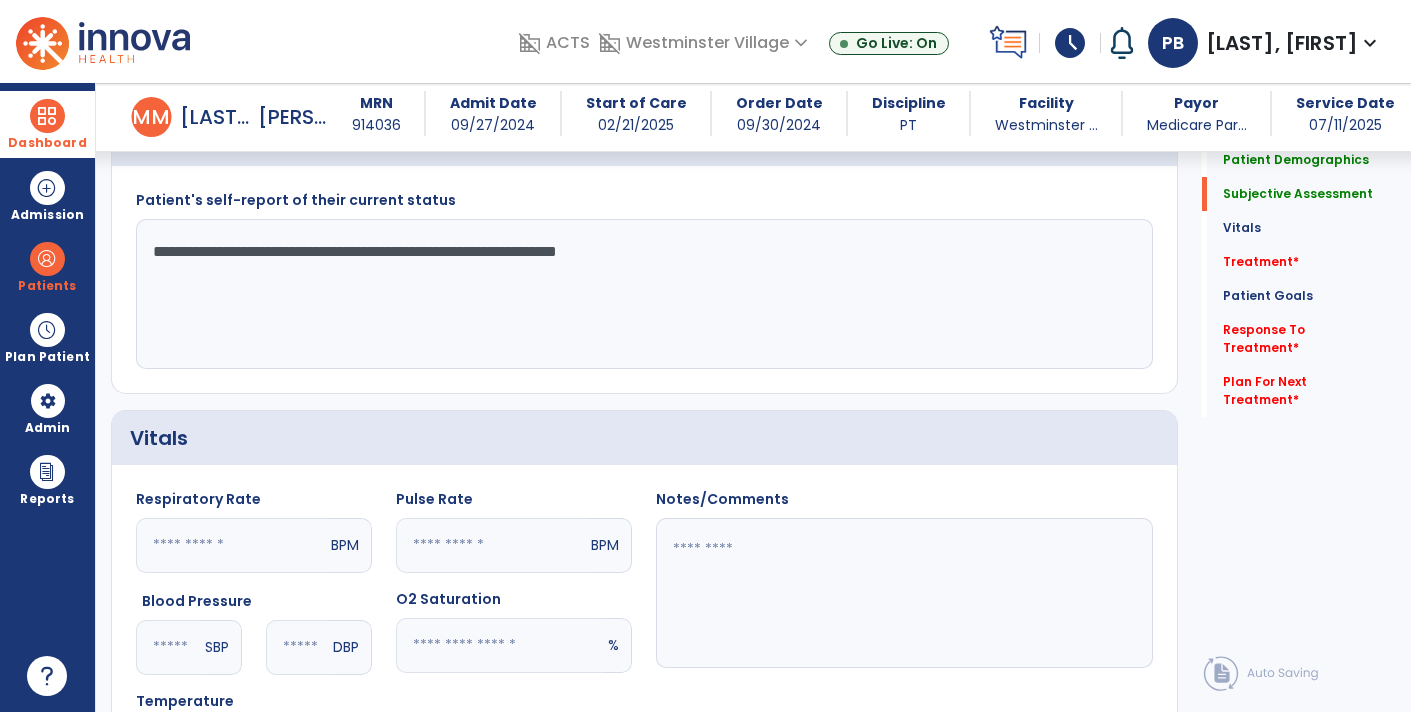 click 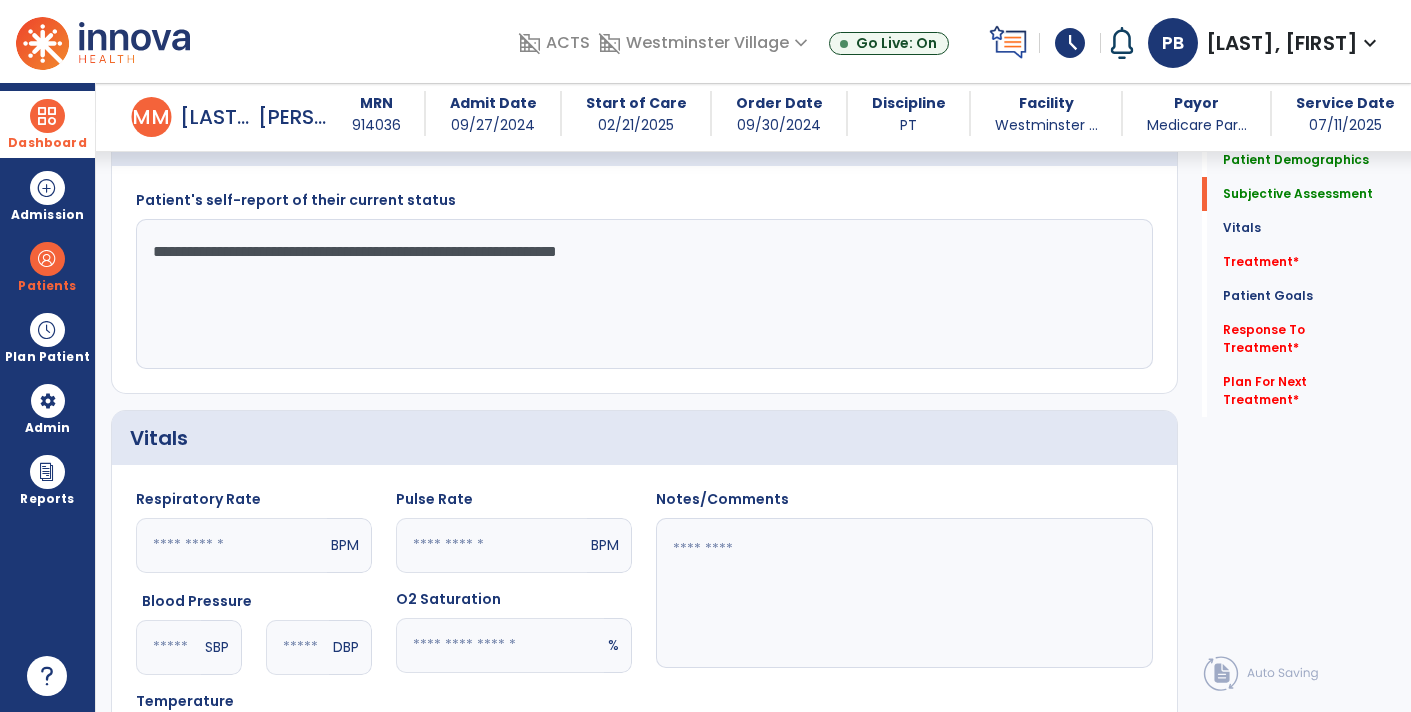 click 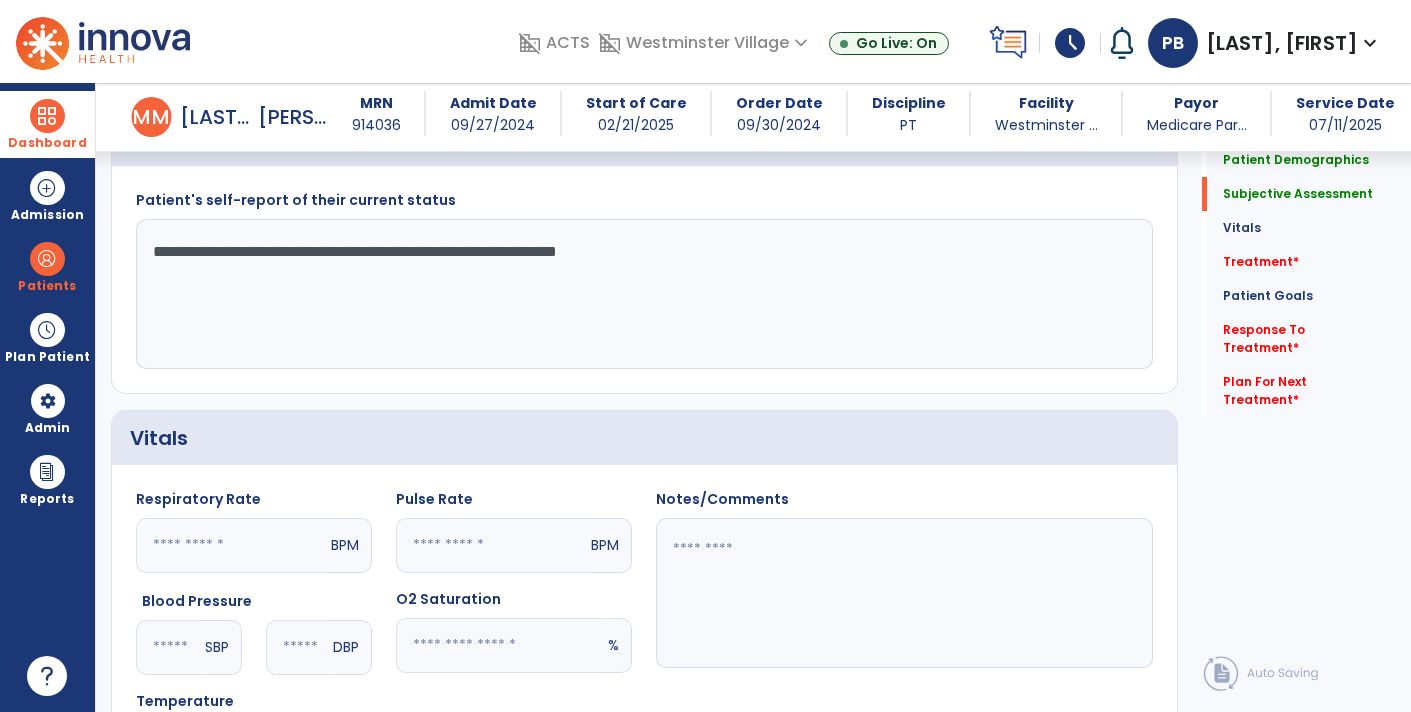 click 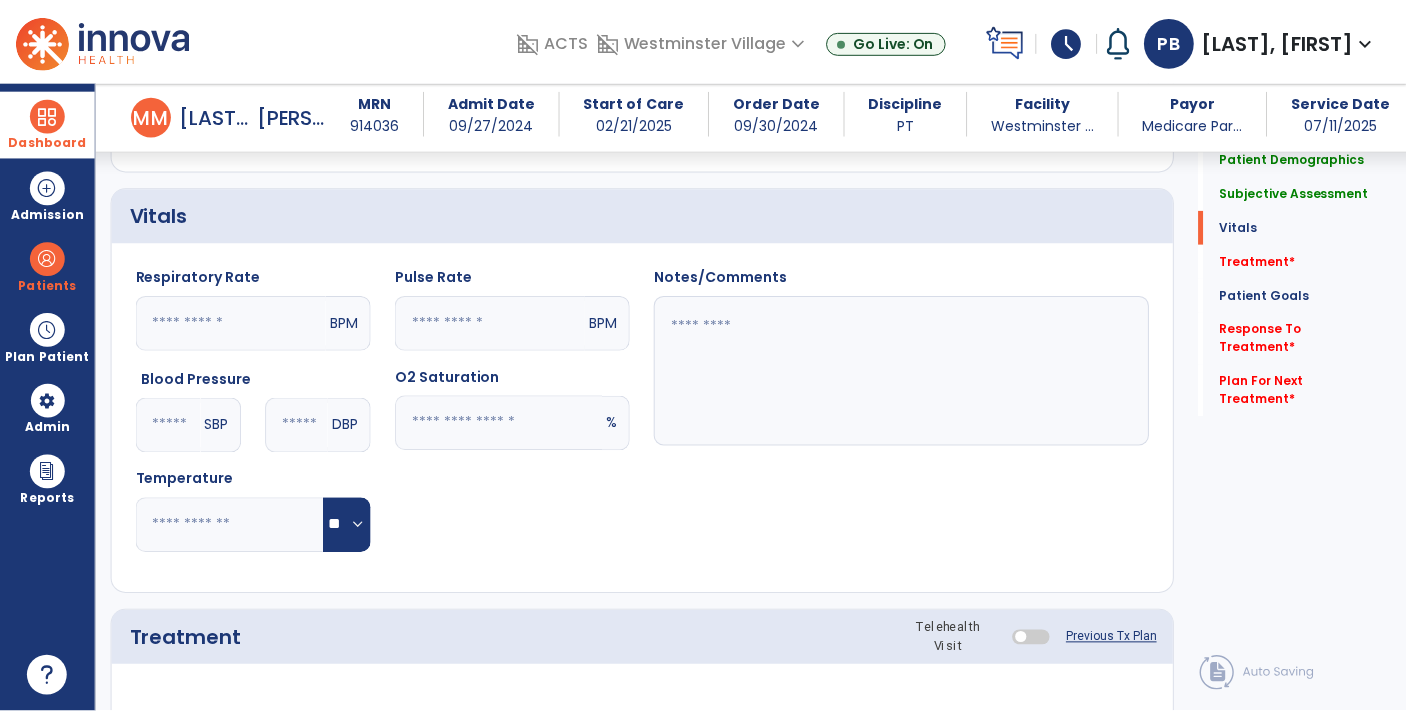 scroll, scrollTop: 917, scrollLeft: 0, axis: vertical 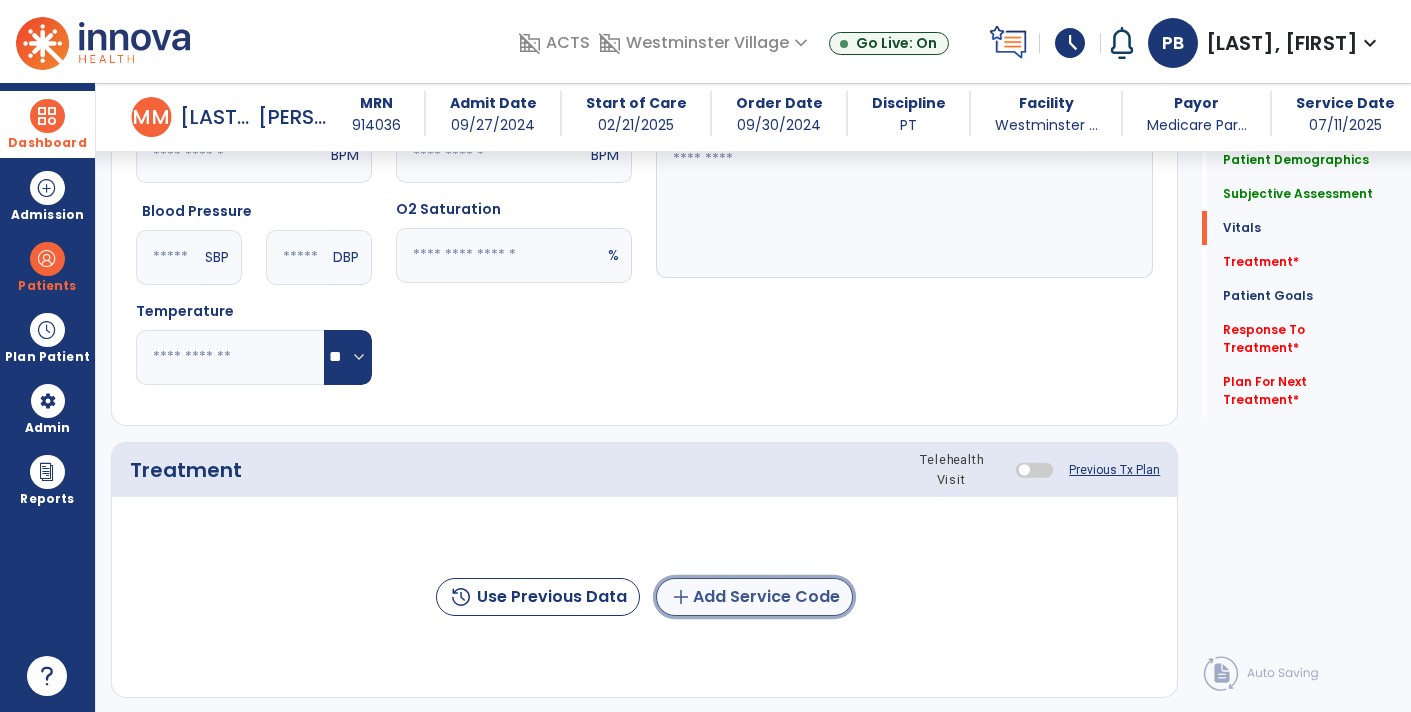 click on "add  Add Service Code" 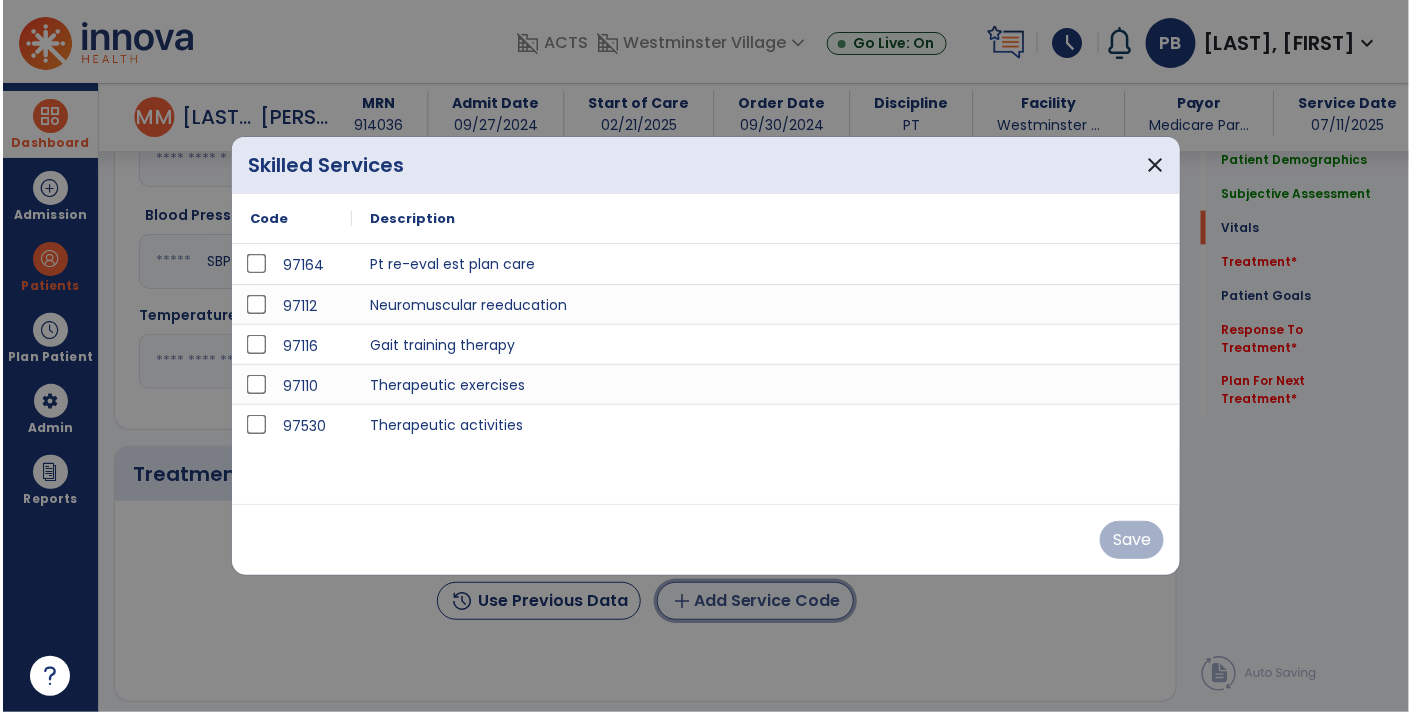 scroll, scrollTop: 917, scrollLeft: 0, axis: vertical 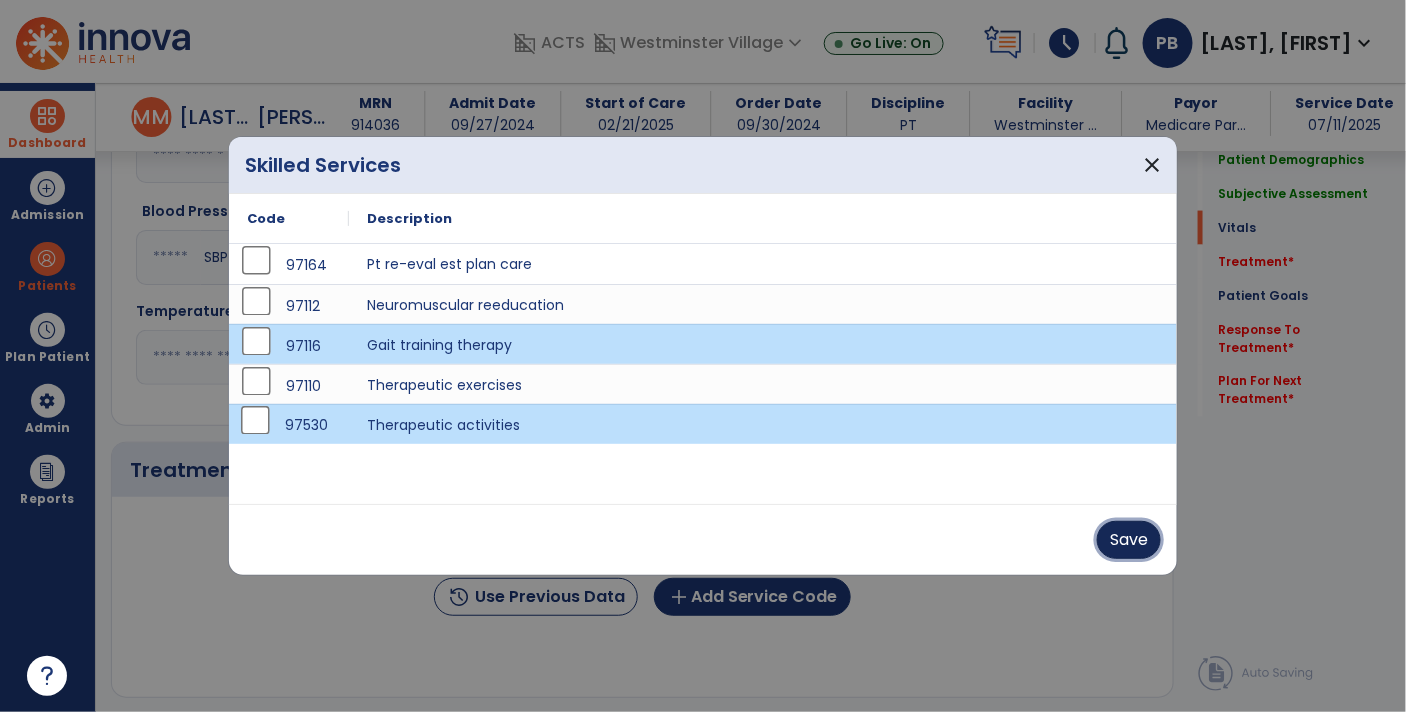 click on "Save" at bounding box center [1129, 540] 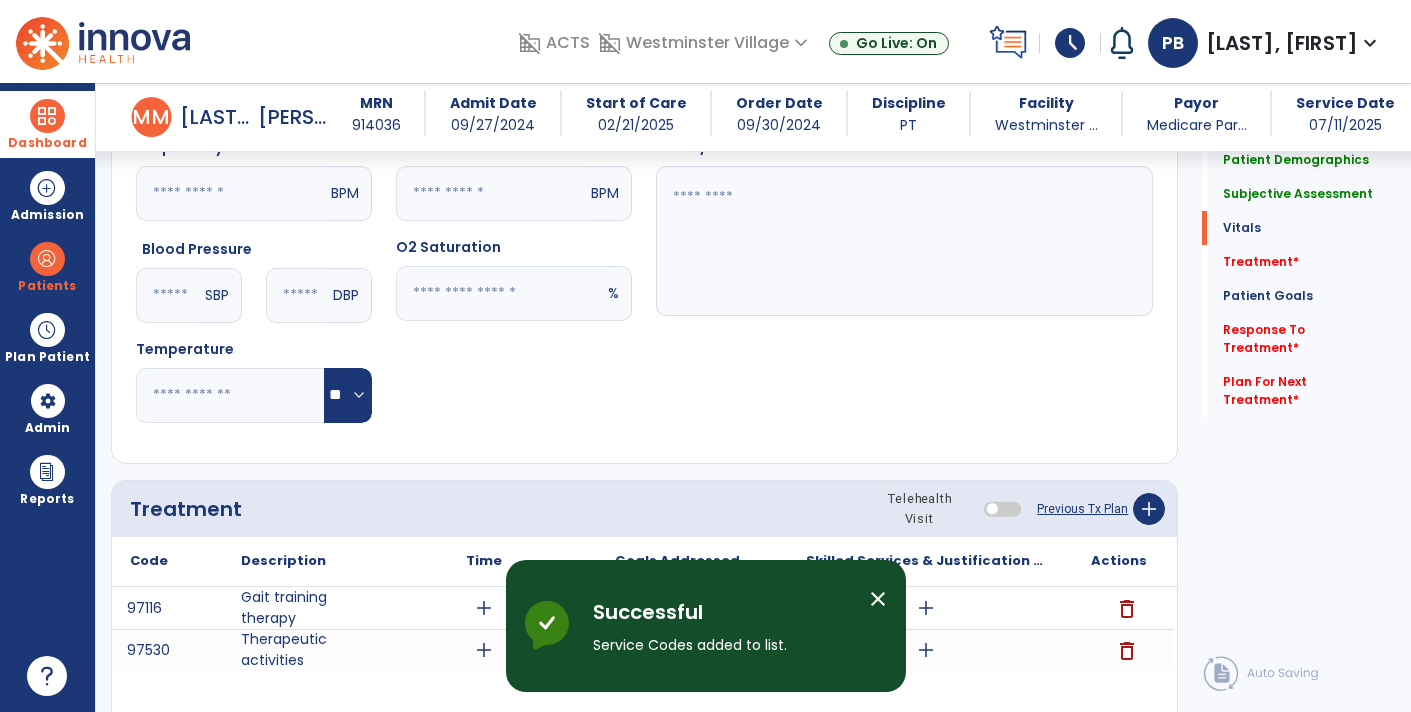 scroll, scrollTop: 885, scrollLeft: 0, axis: vertical 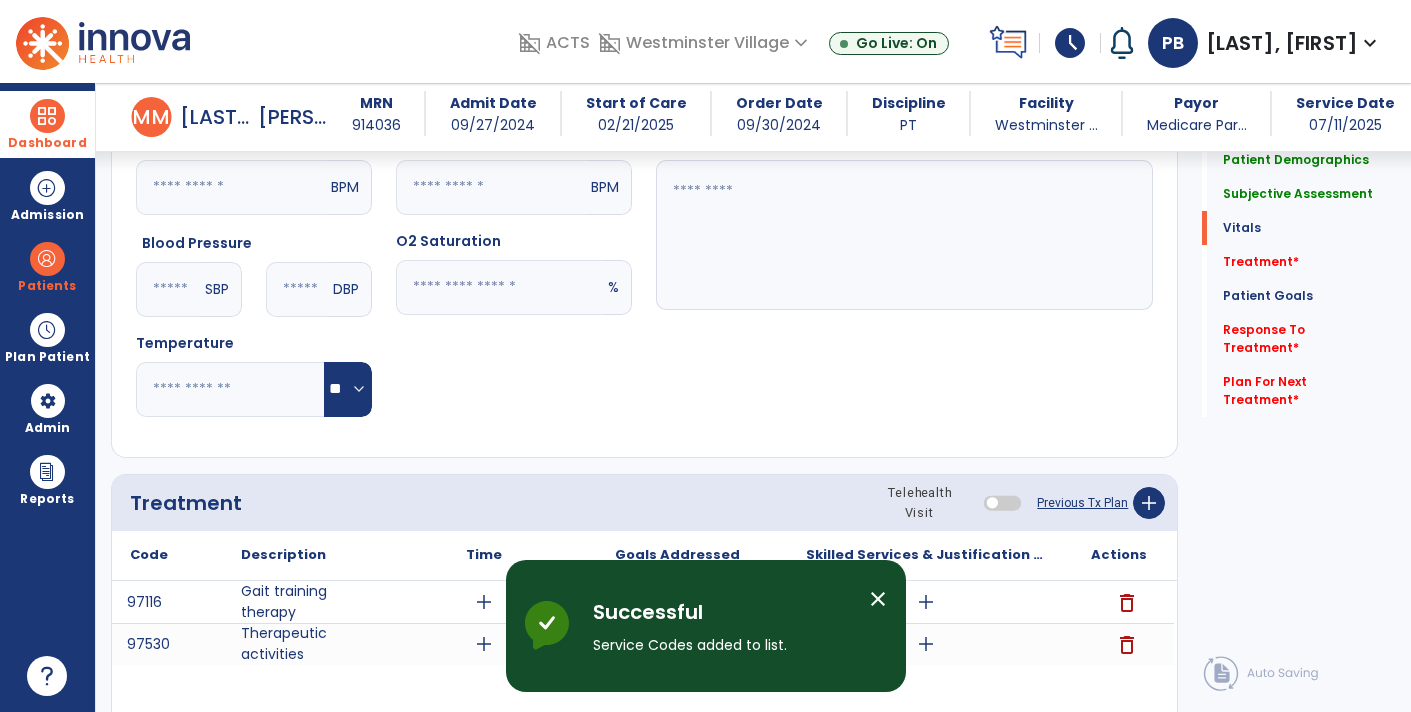 click 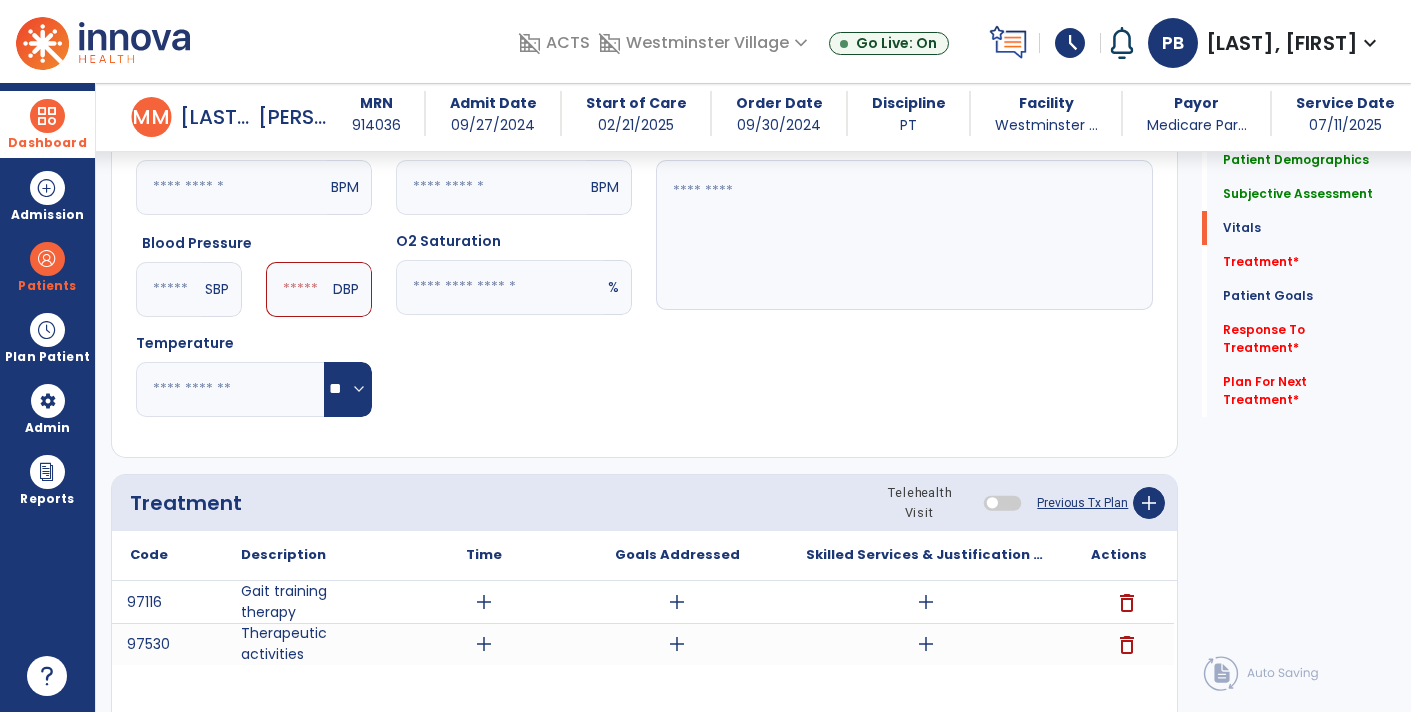type on "***" 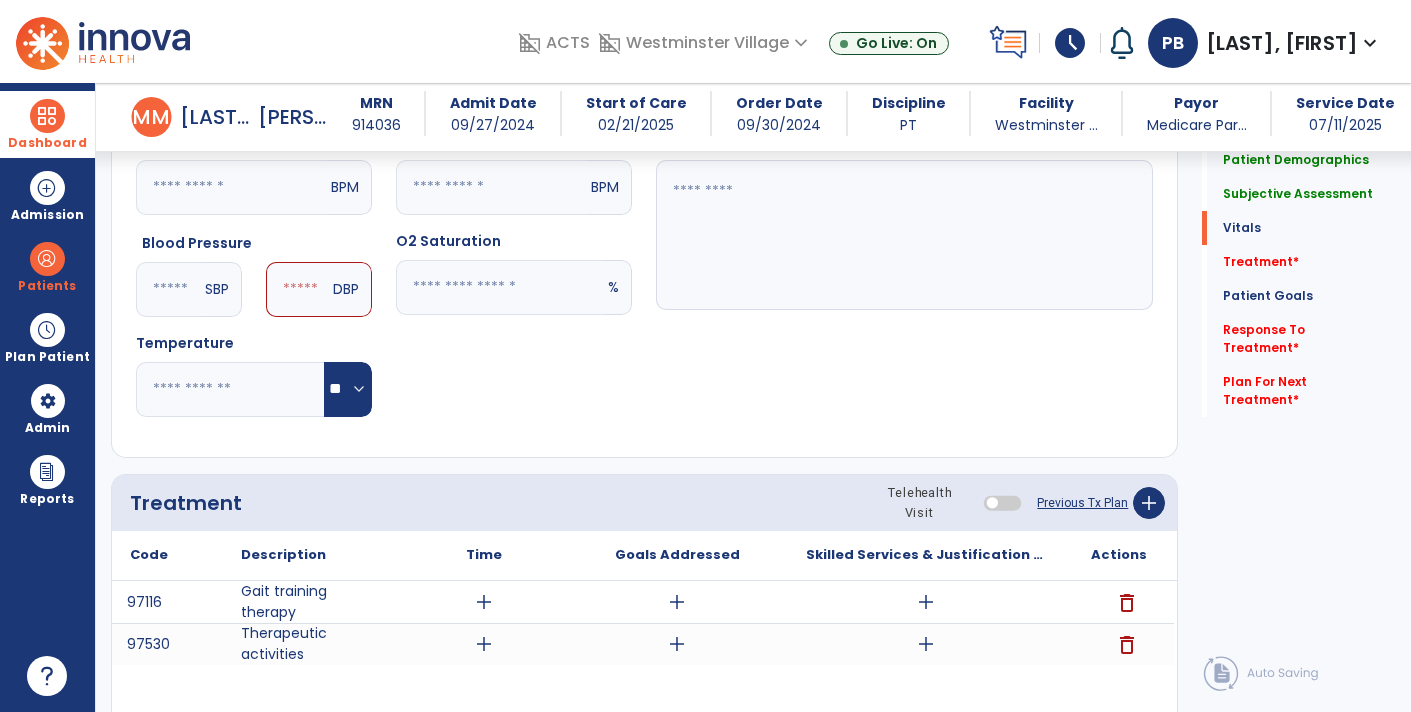 click 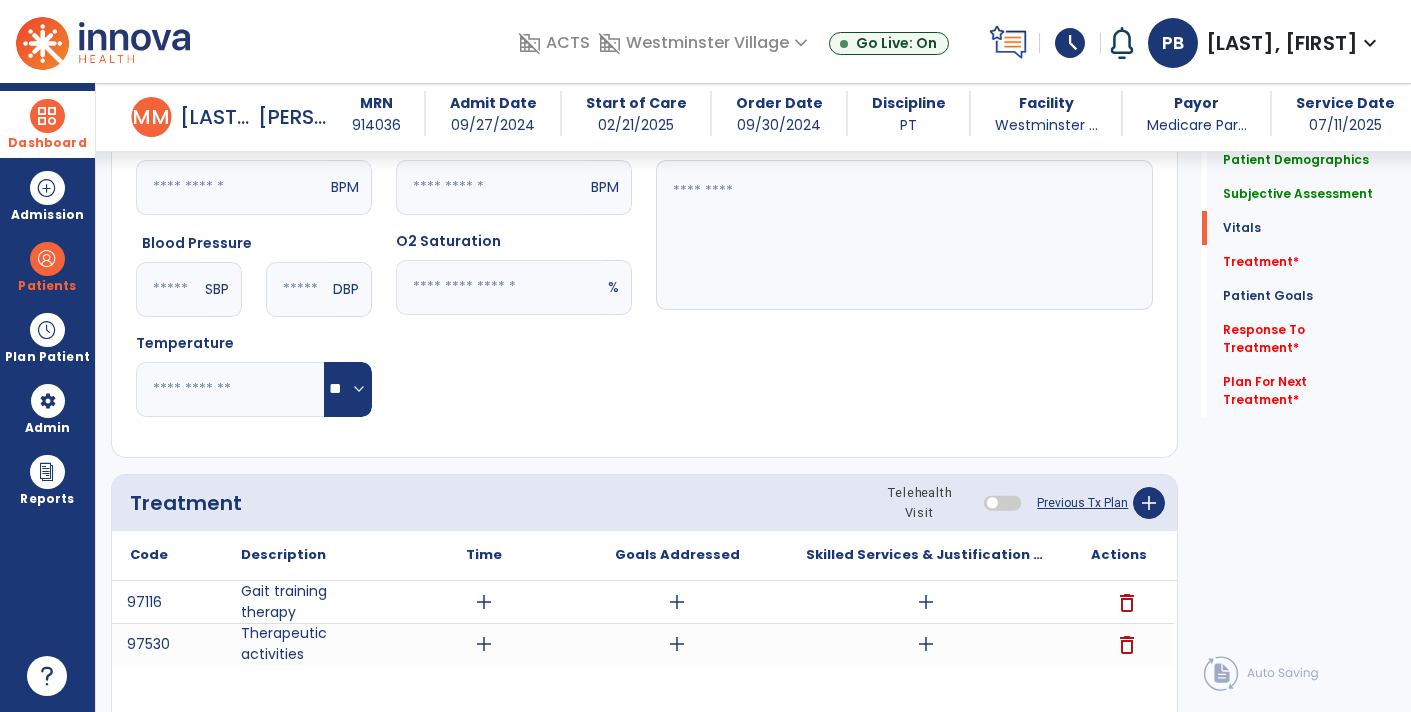 type on "**" 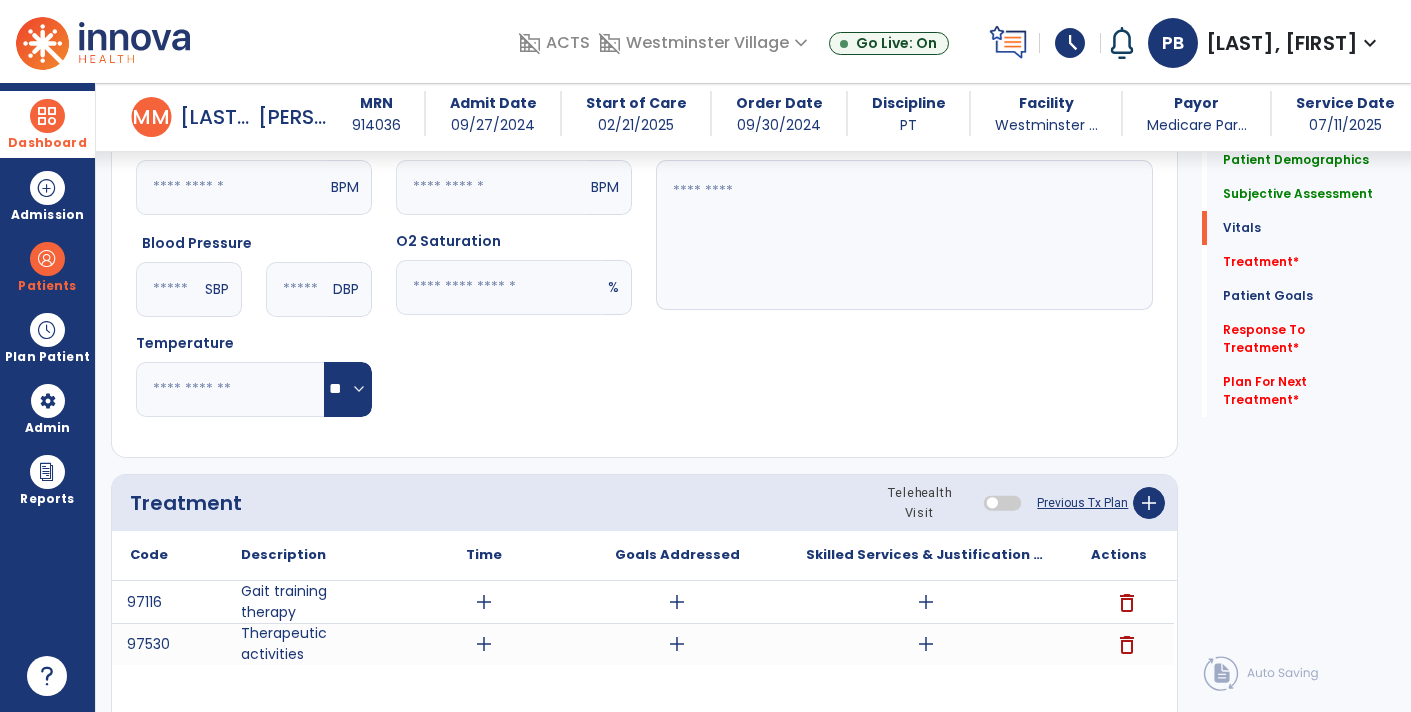 click 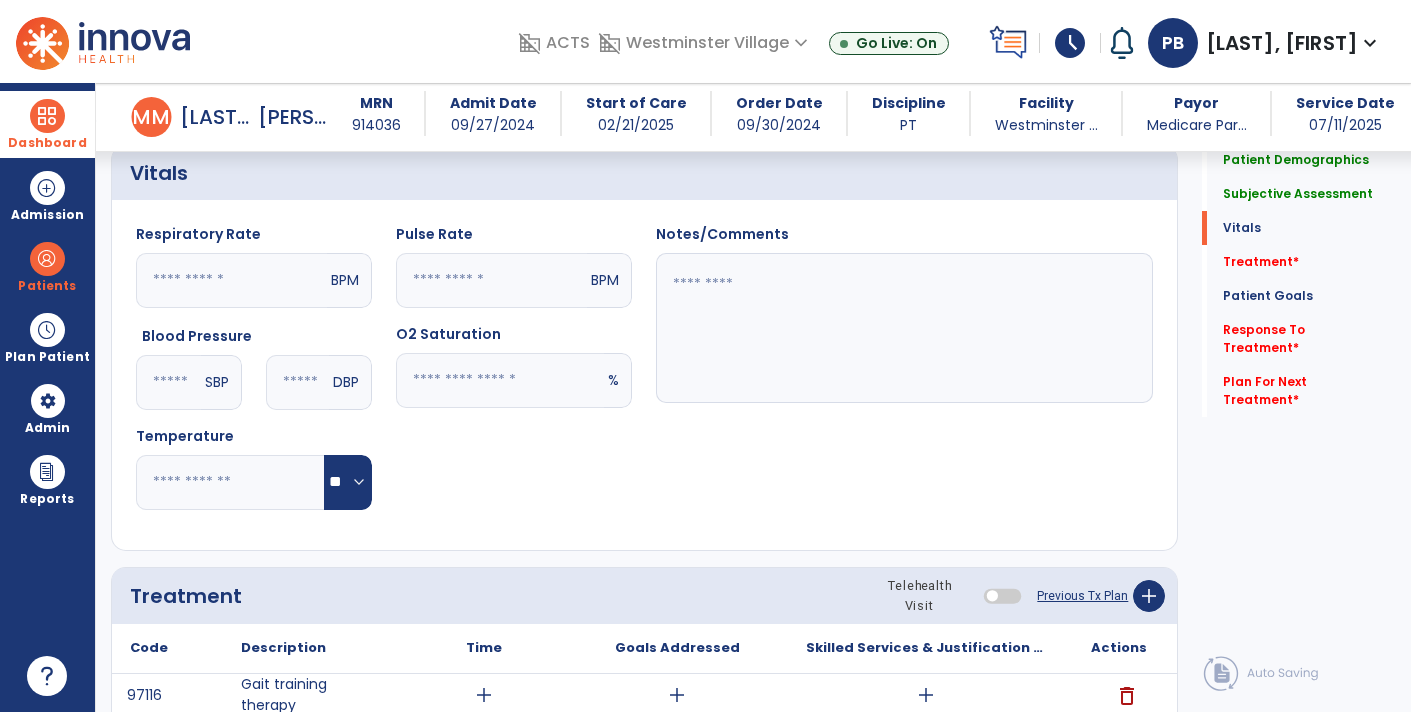 scroll, scrollTop: 787, scrollLeft: 0, axis: vertical 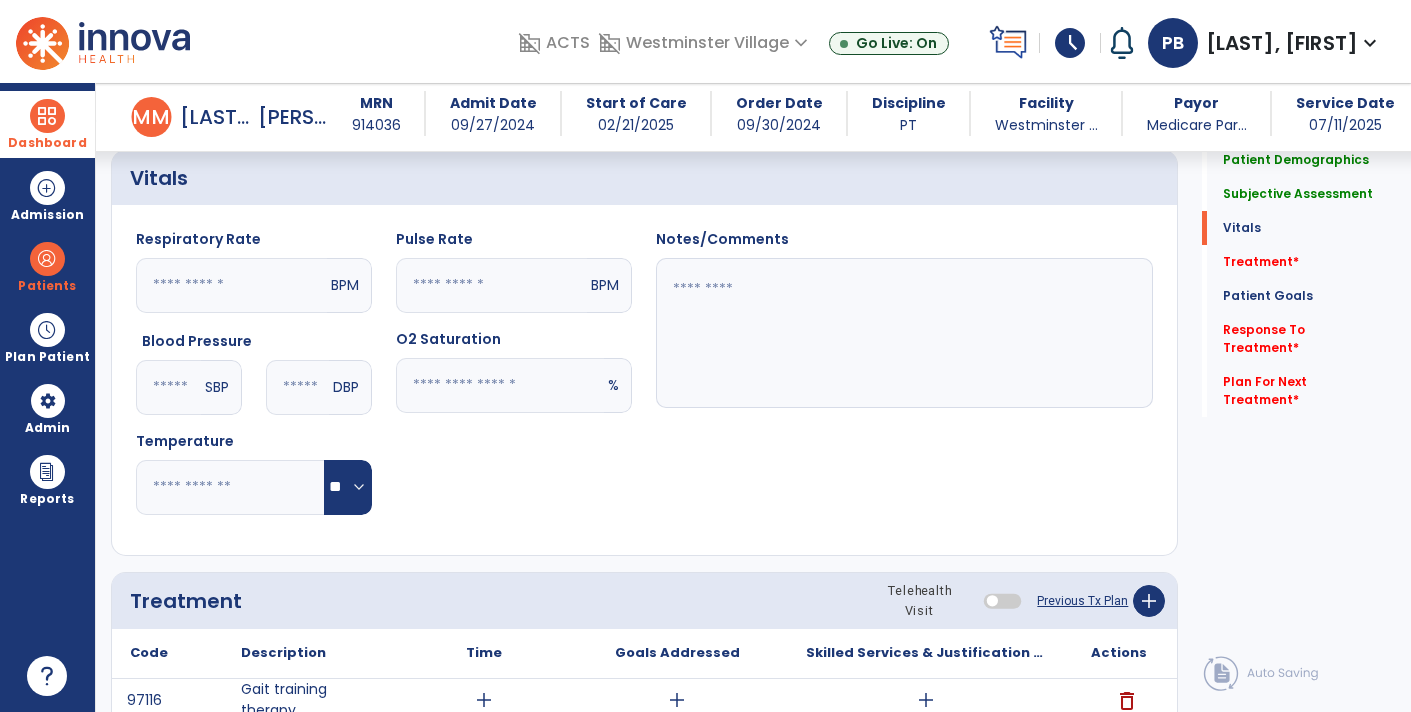 type on "**" 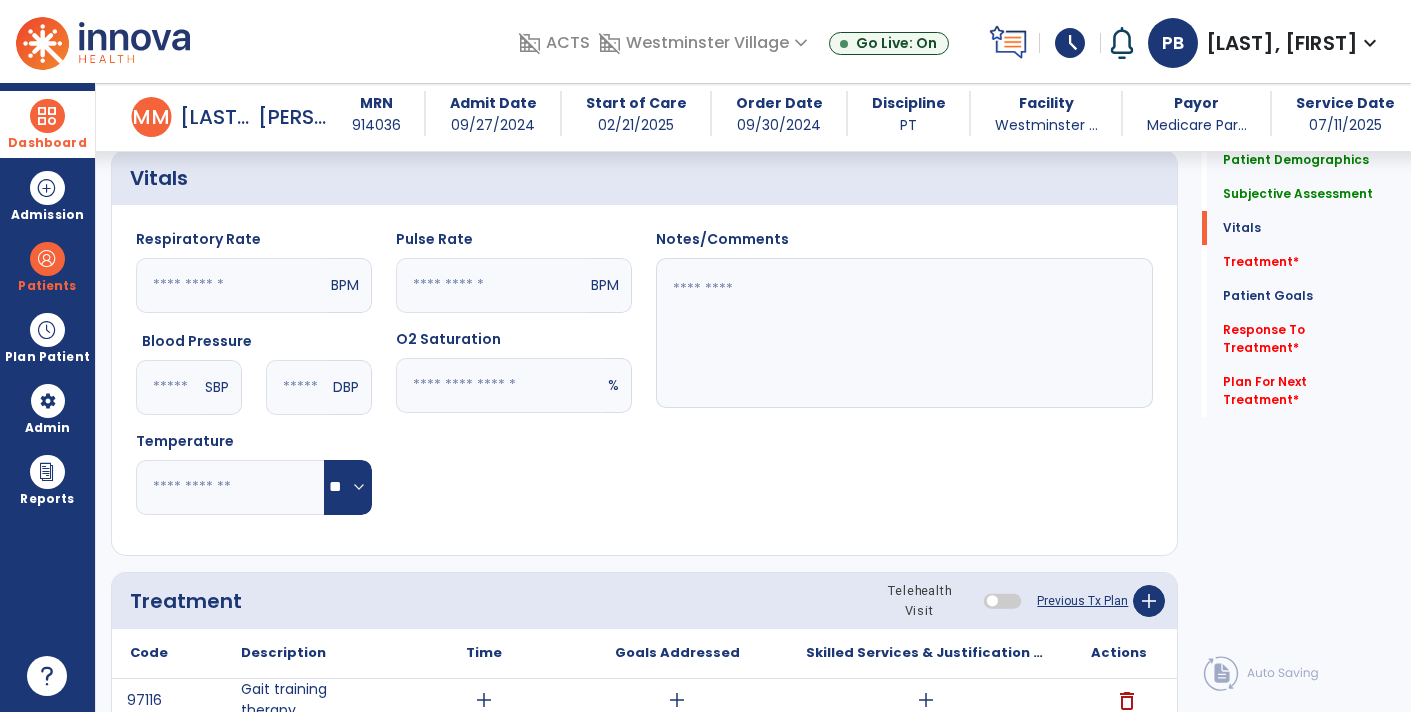 click 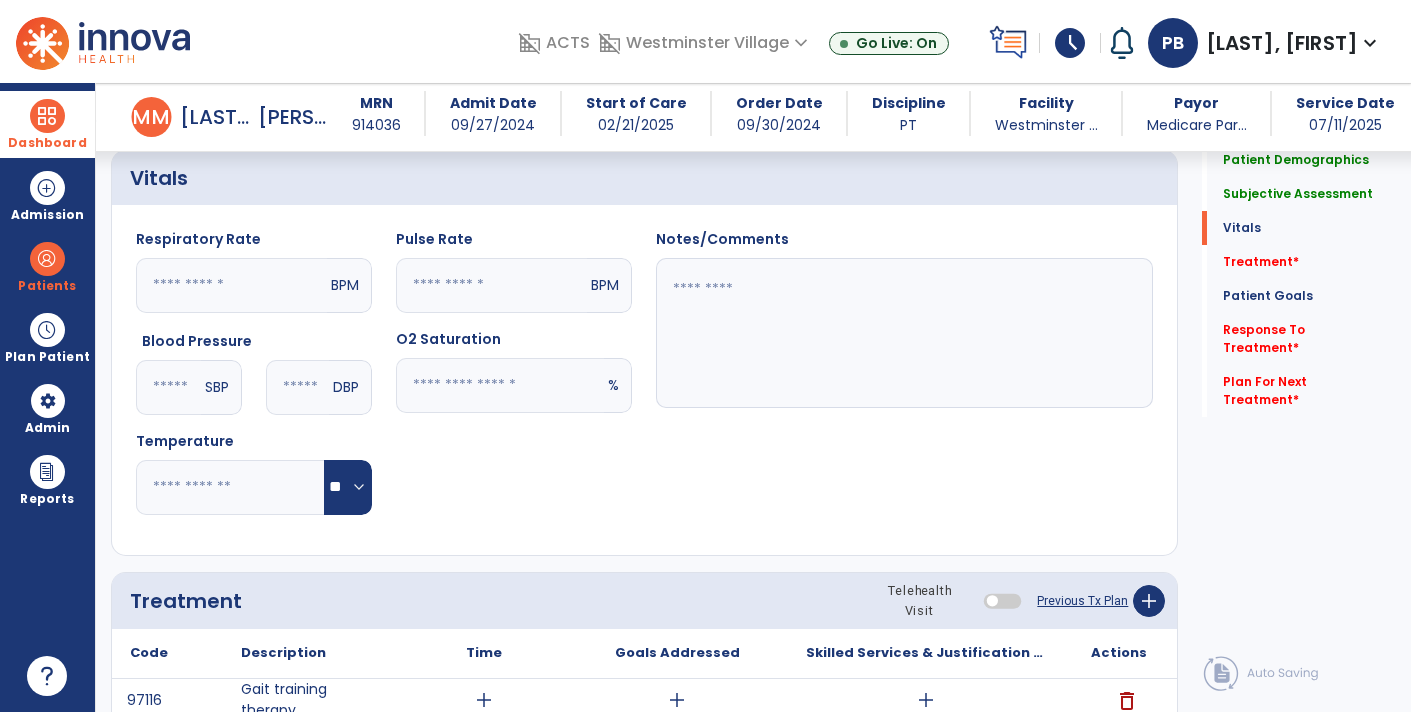 type on "**" 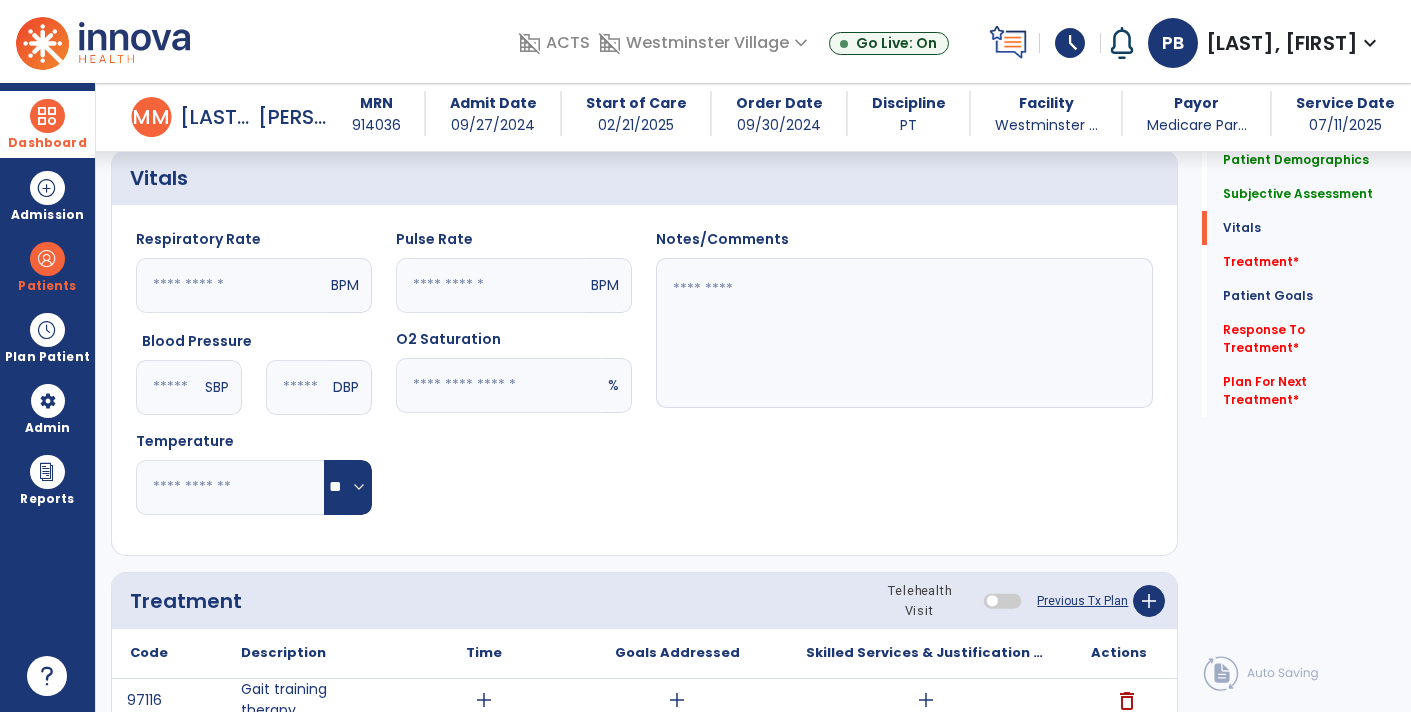 click on "Notes/Comments" 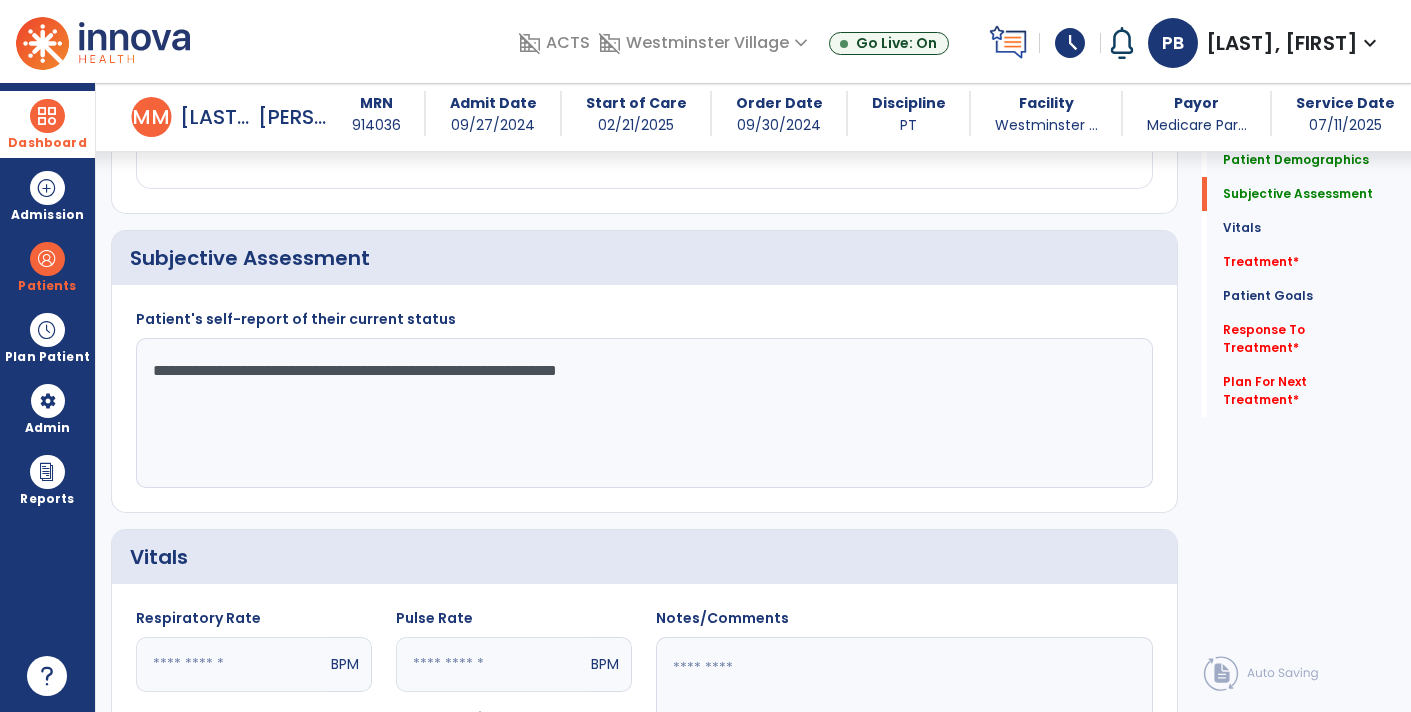 scroll, scrollTop: 0, scrollLeft: 0, axis: both 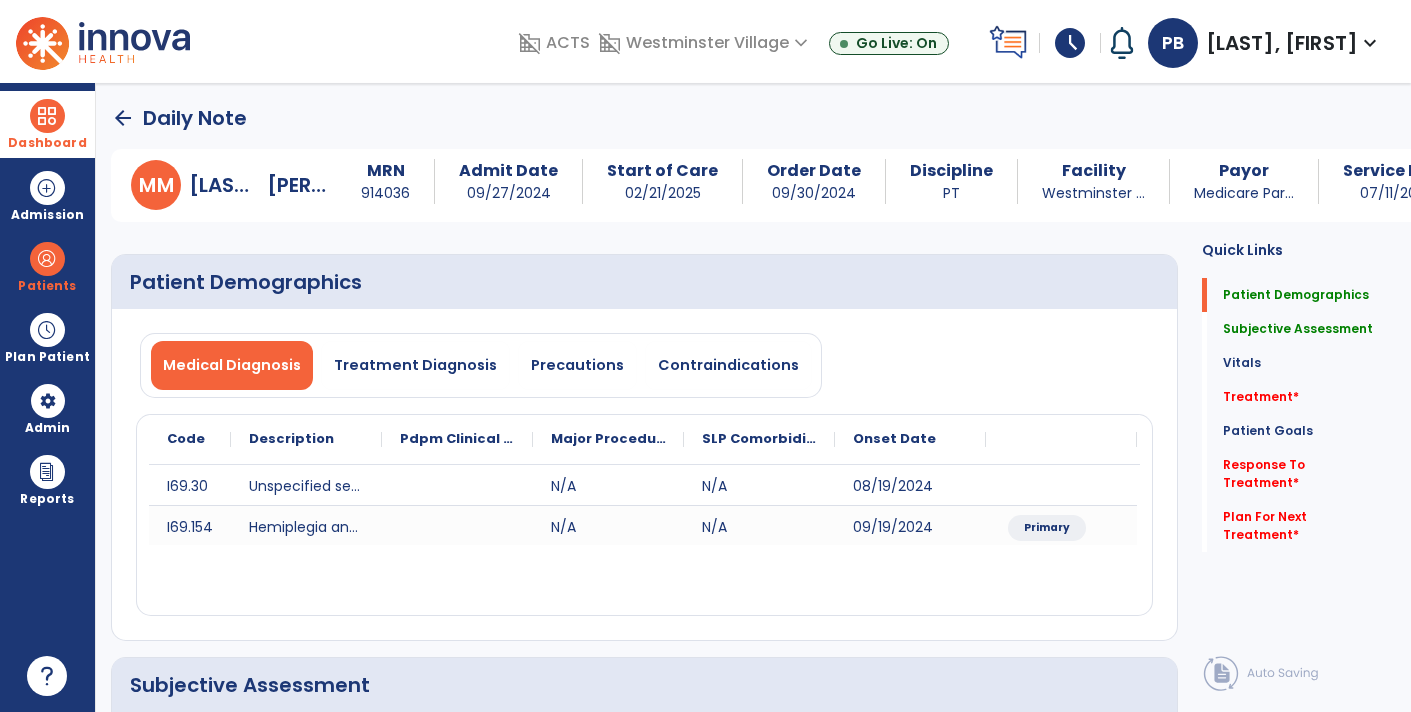 click on "arrow_back" 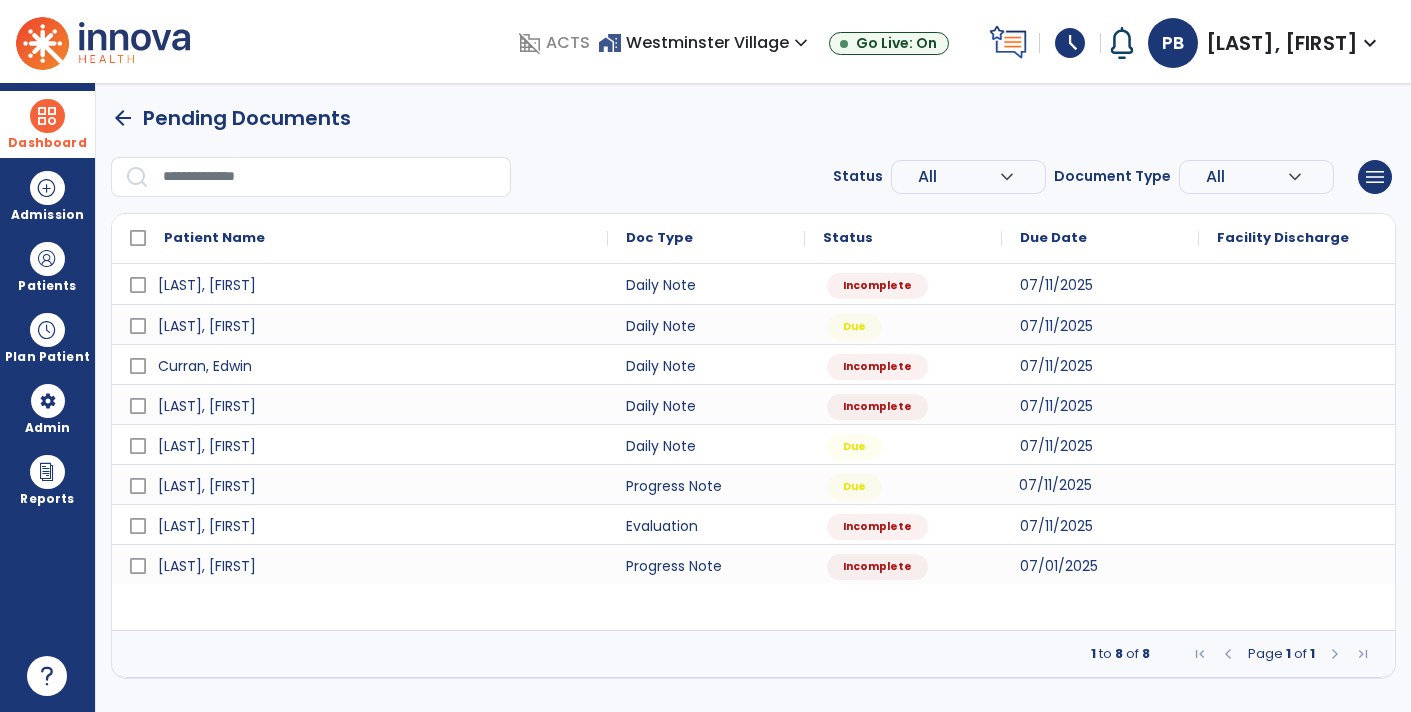 click on "07/11/2025" at bounding box center (1055, 485) 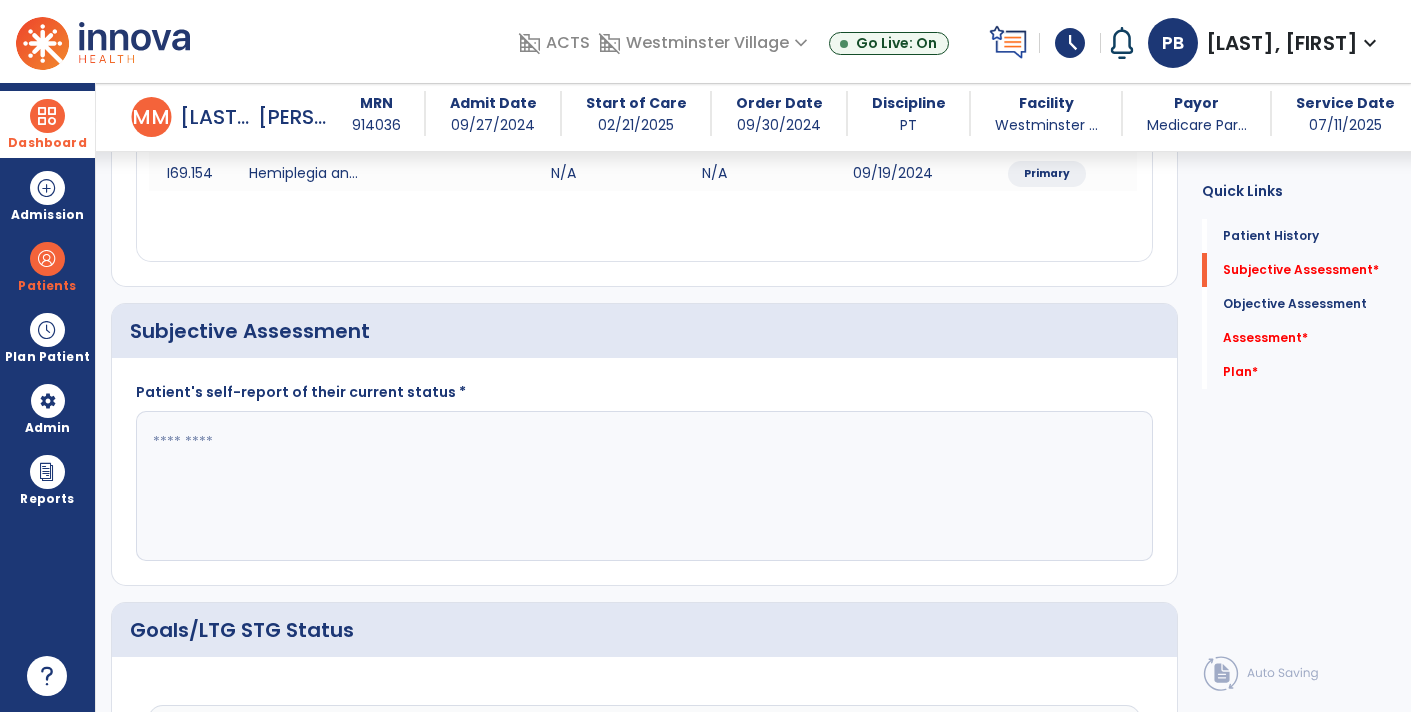 scroll, scrollTop: 334, scrollLeft: 0, axis: vertical 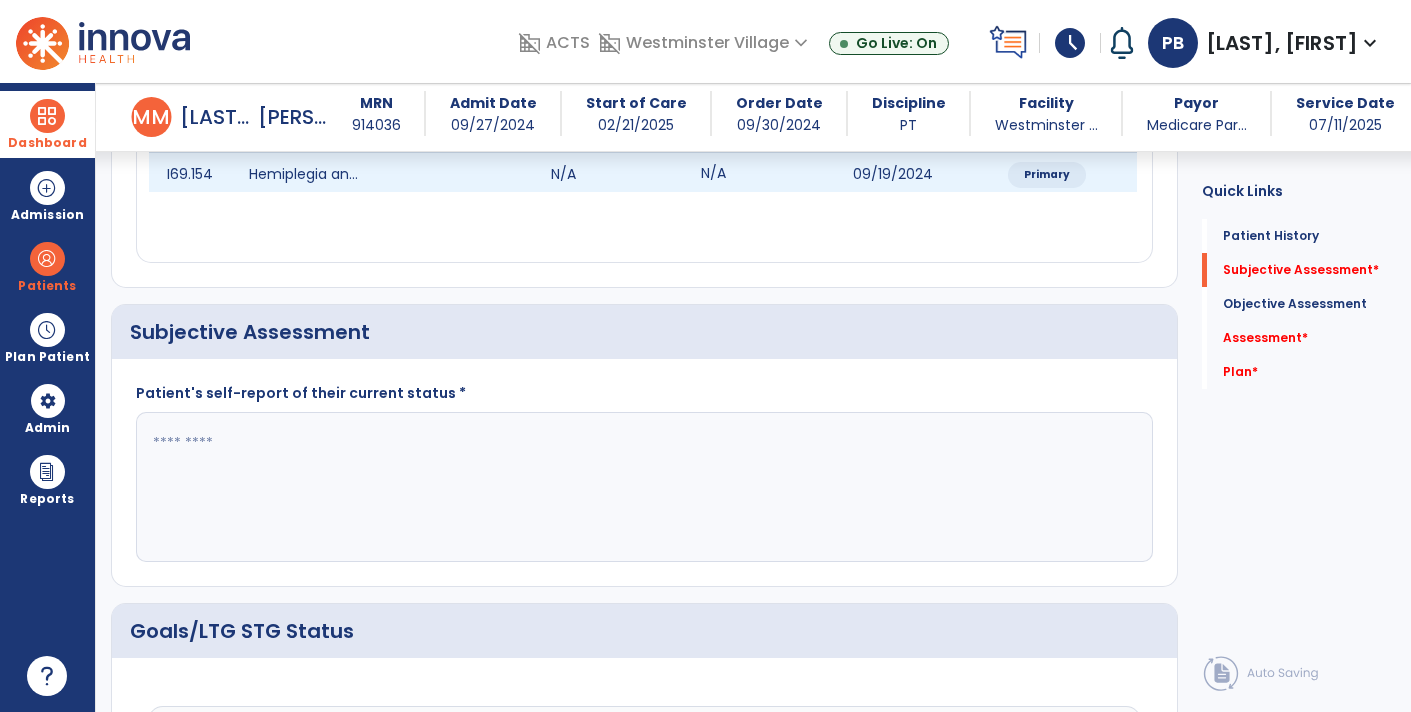 click on "N/A" 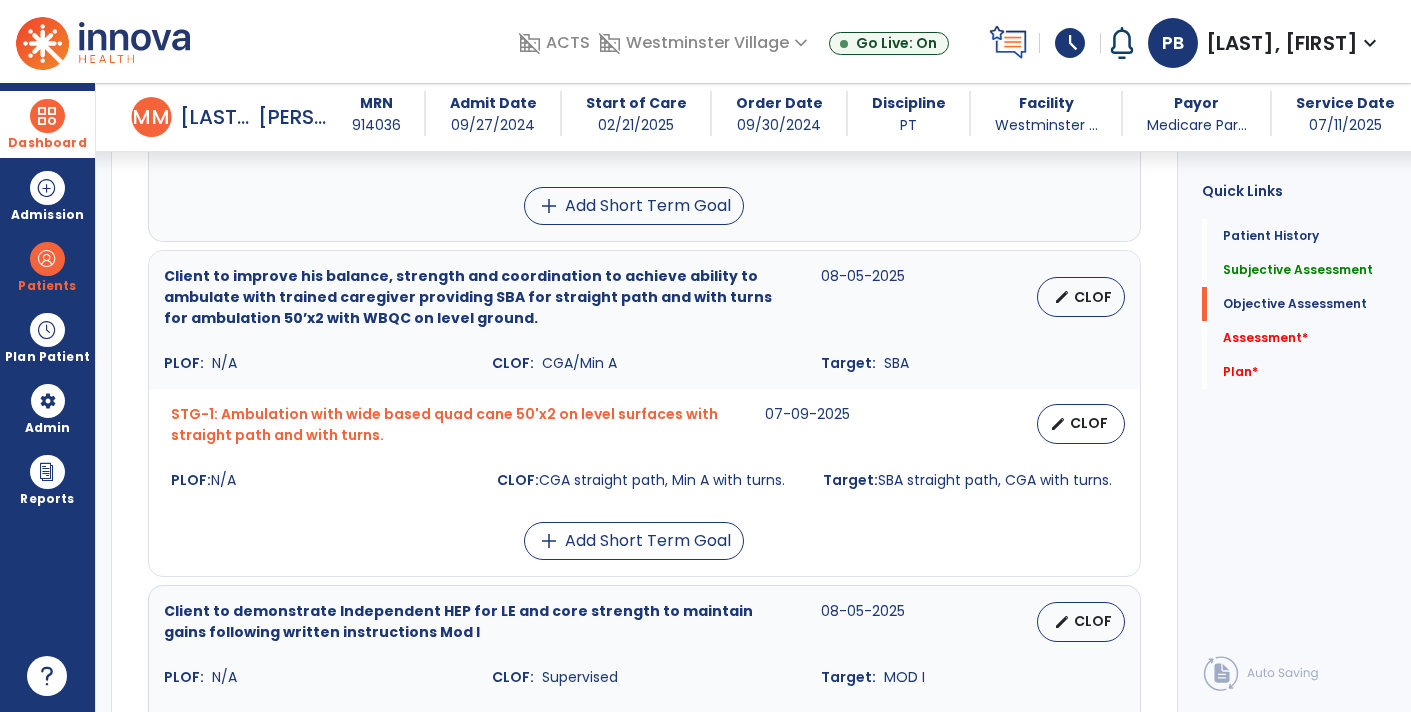 scroll, scrollTop: 1502, scrollLeft: 0, axis: vertical 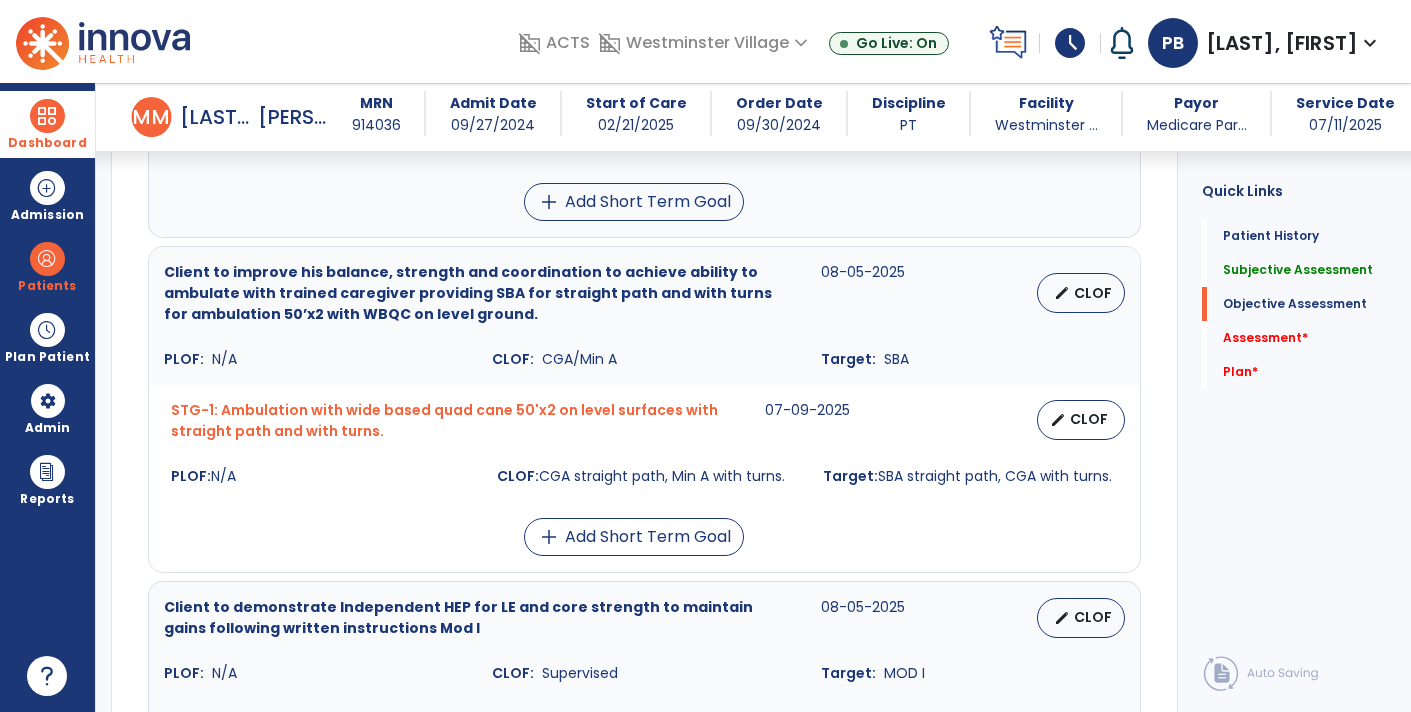 type on "**********" 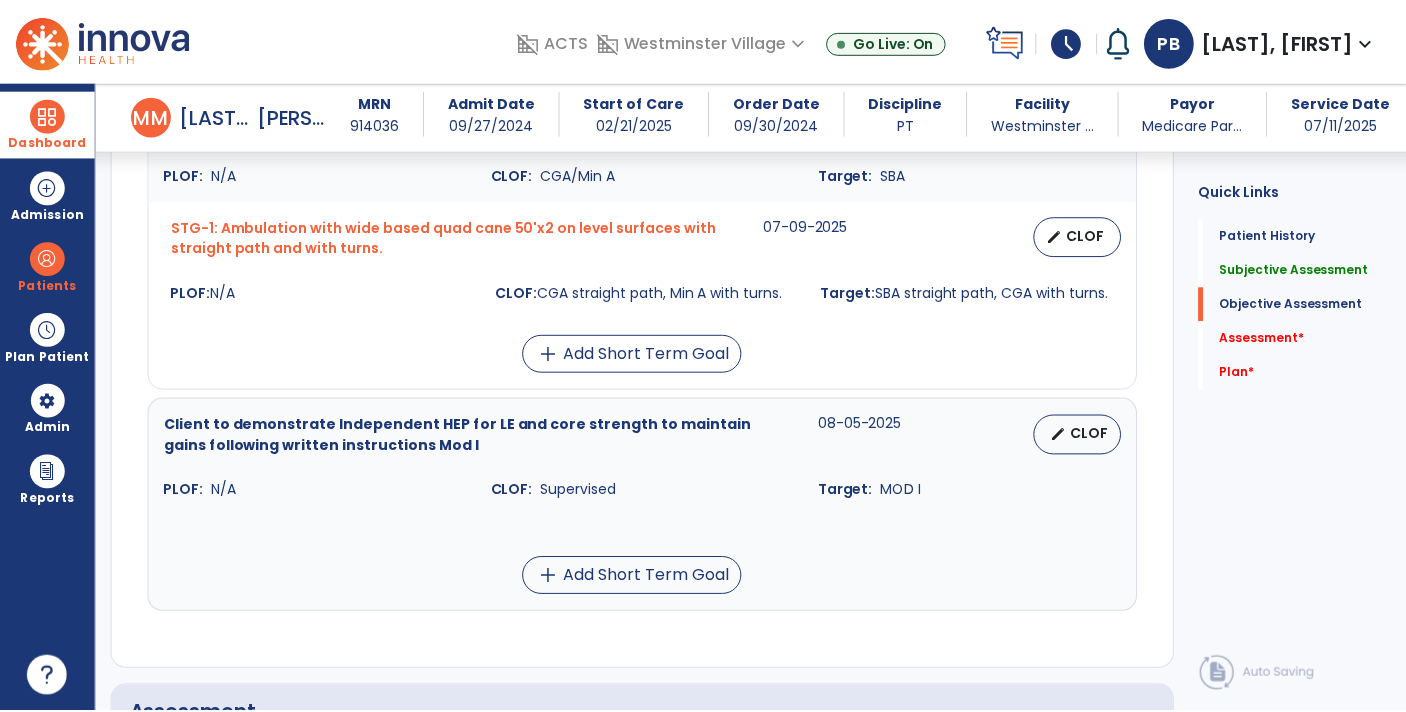 scroll, scrollTop: 1687, scrollLeft: 0, axis: vertical 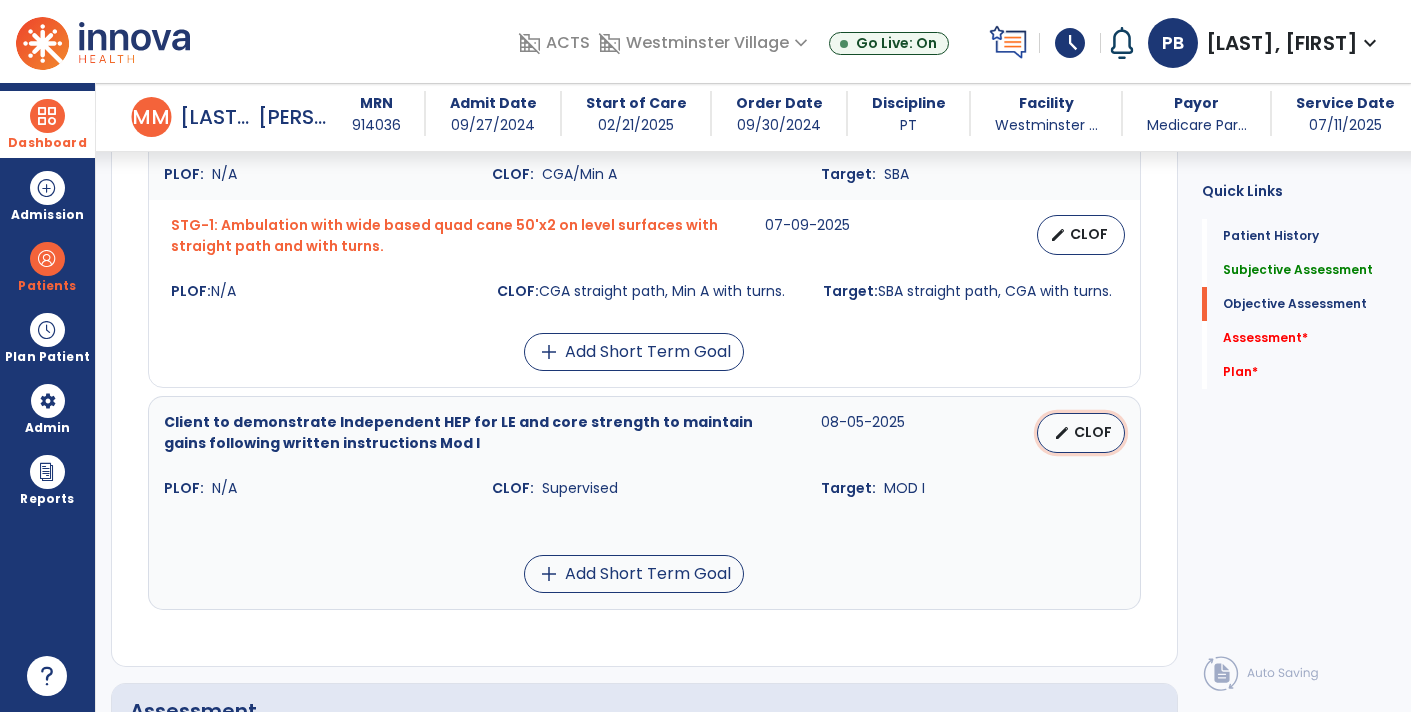 click on "CLOF" at bounding box center [1093, 432] 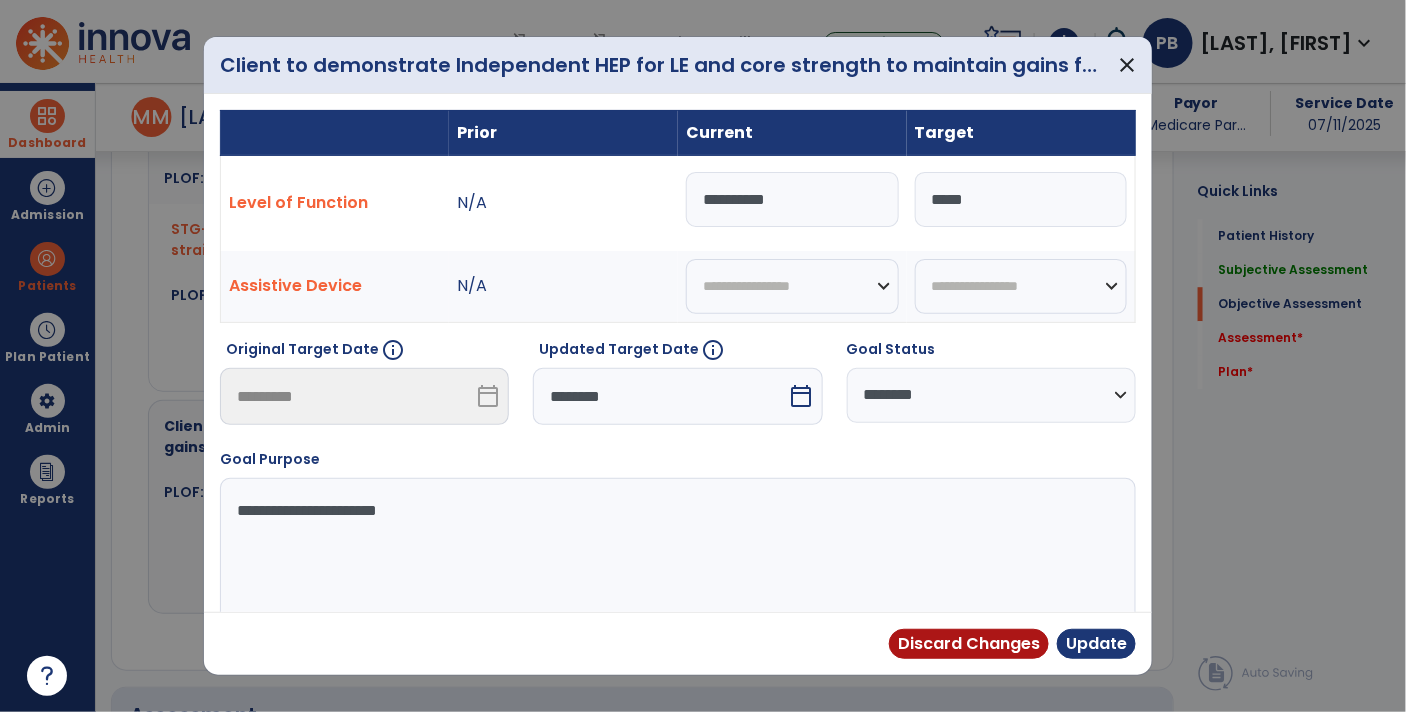 scroll, scrollTop: 1687, scrollLeft: 0, axis: vertical 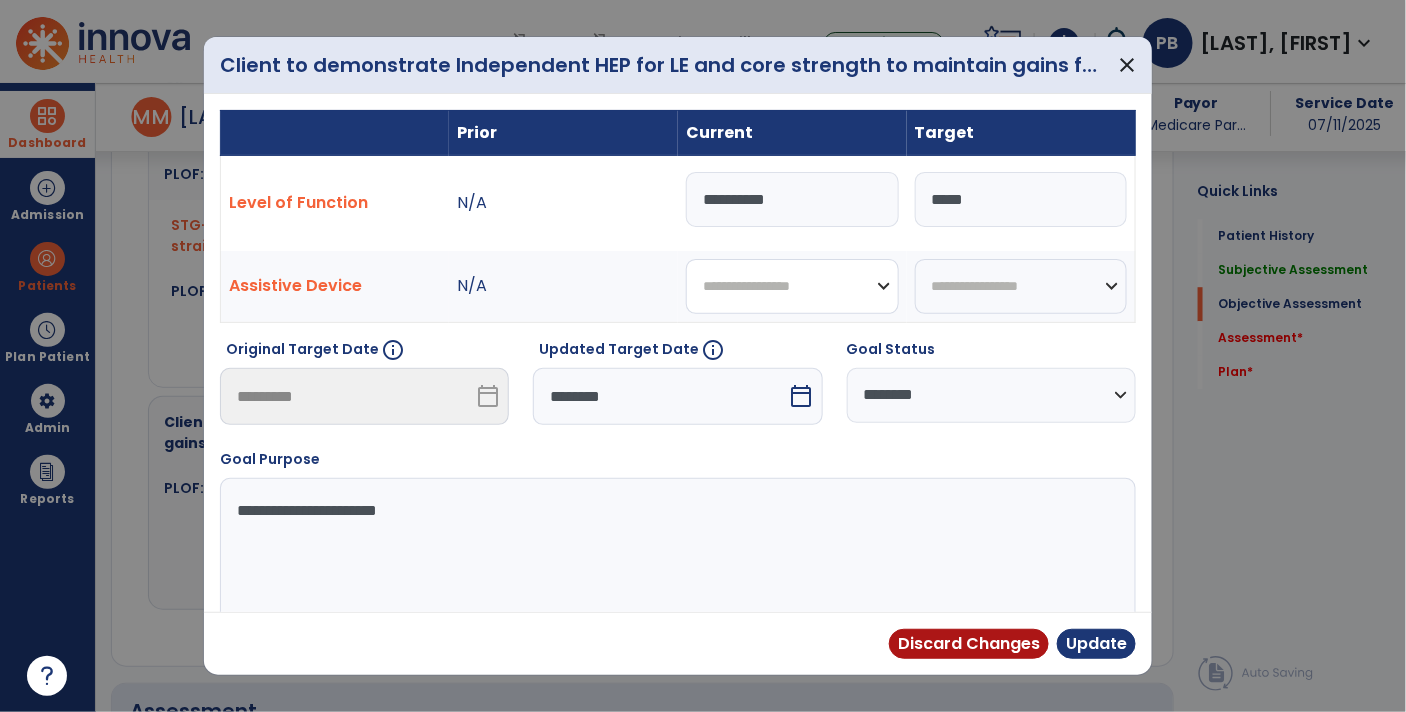 click on "**********" at bounding box center (792, 286) 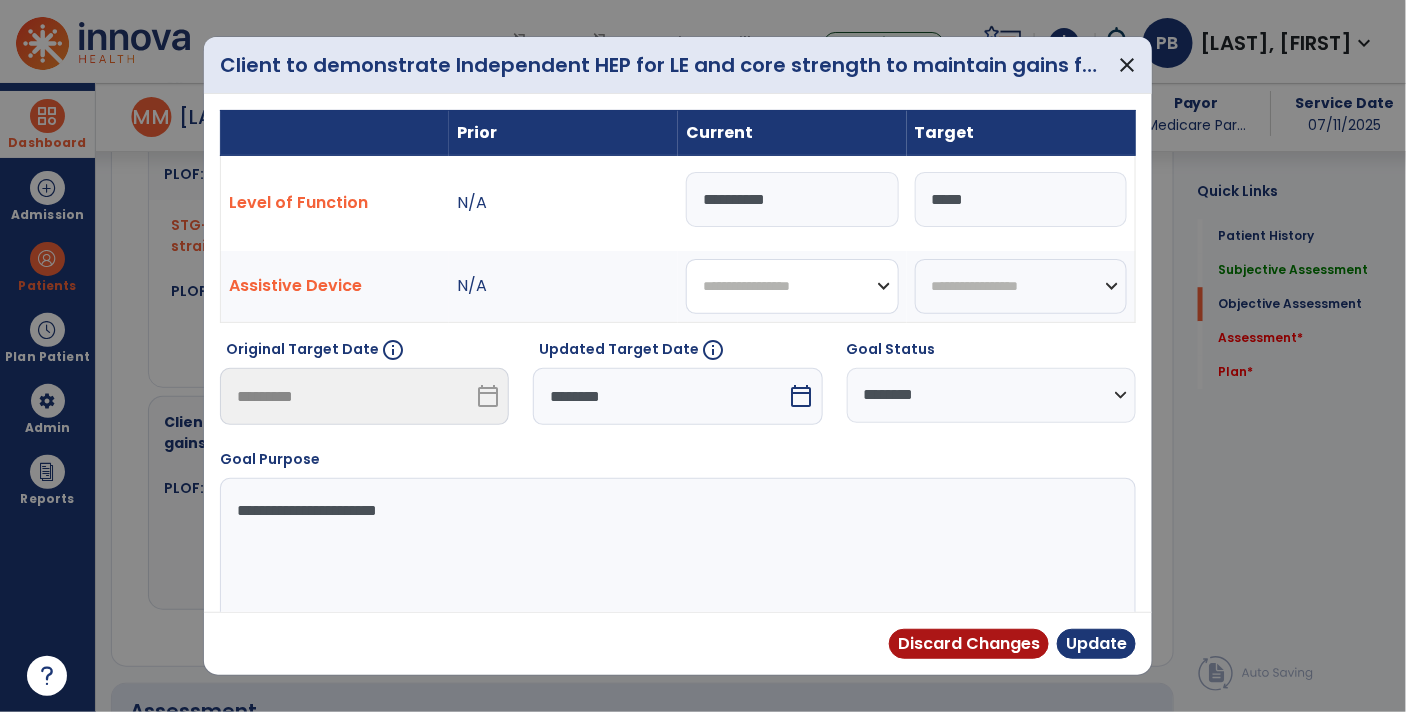 scroll, scrollTop: 2, scrollLeft: 0, axis: vertical 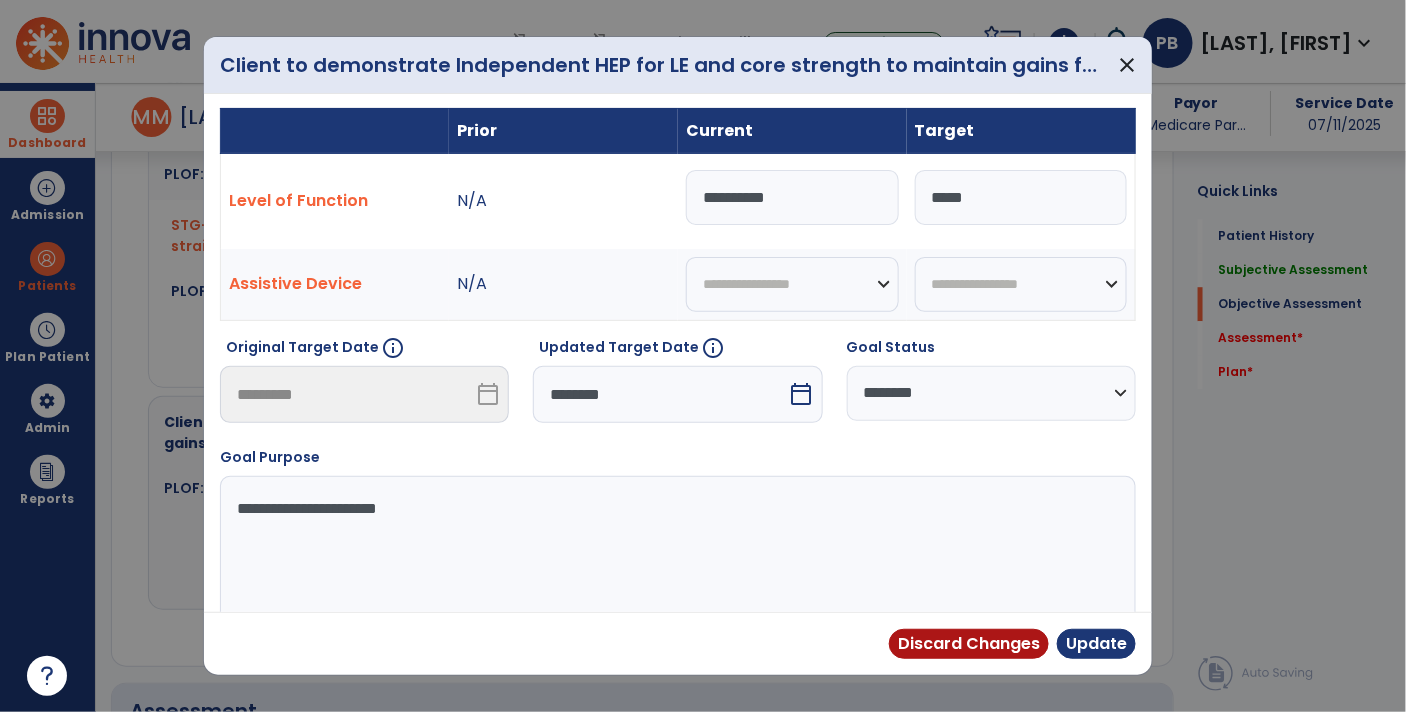 click on "**********" at bounding box center (991, 393) 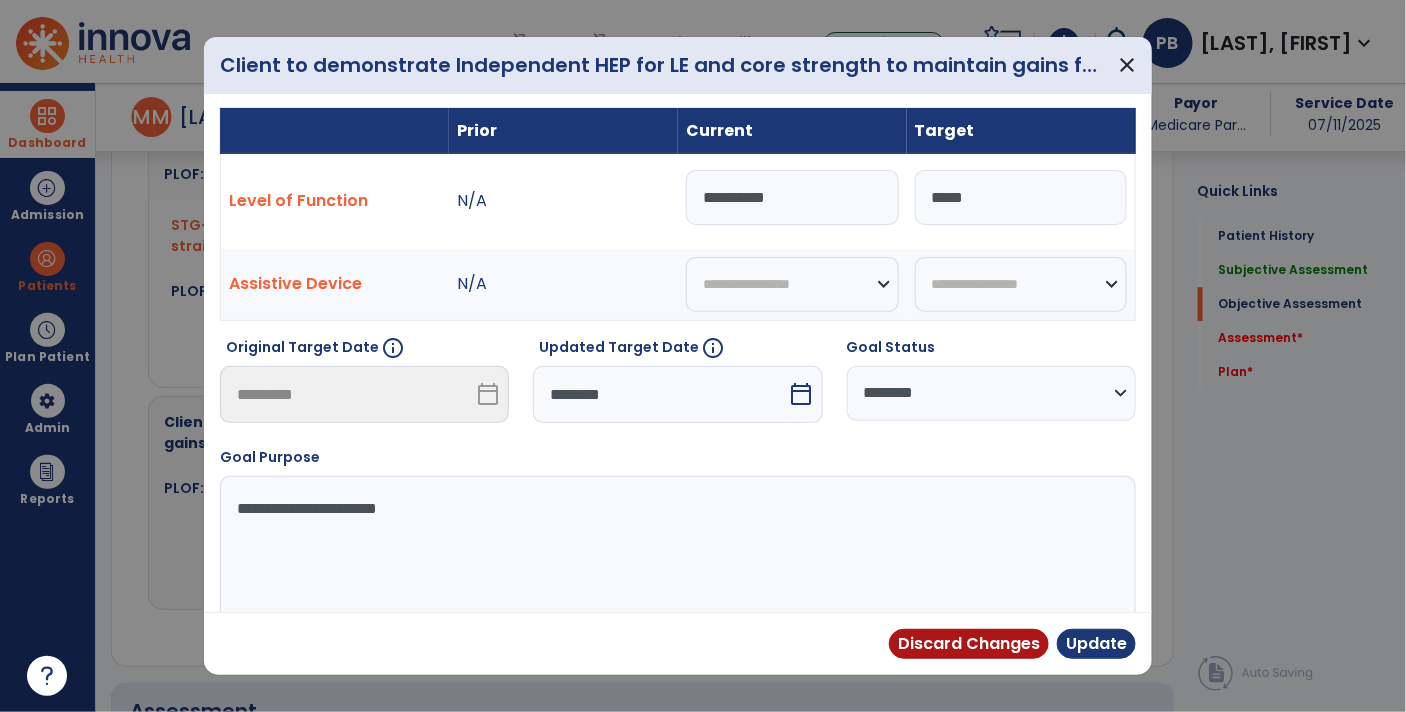 select on "********" 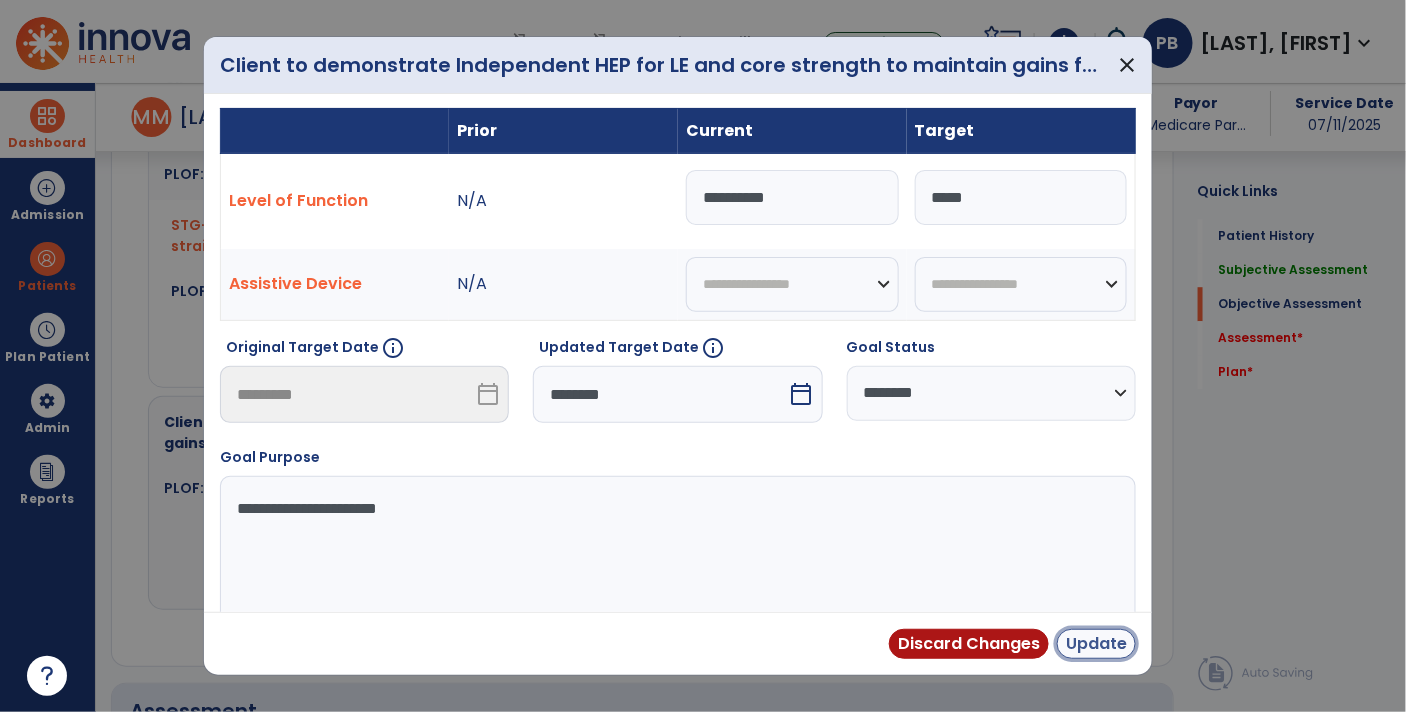 click on "Update" at bounding box center (1096, 644) 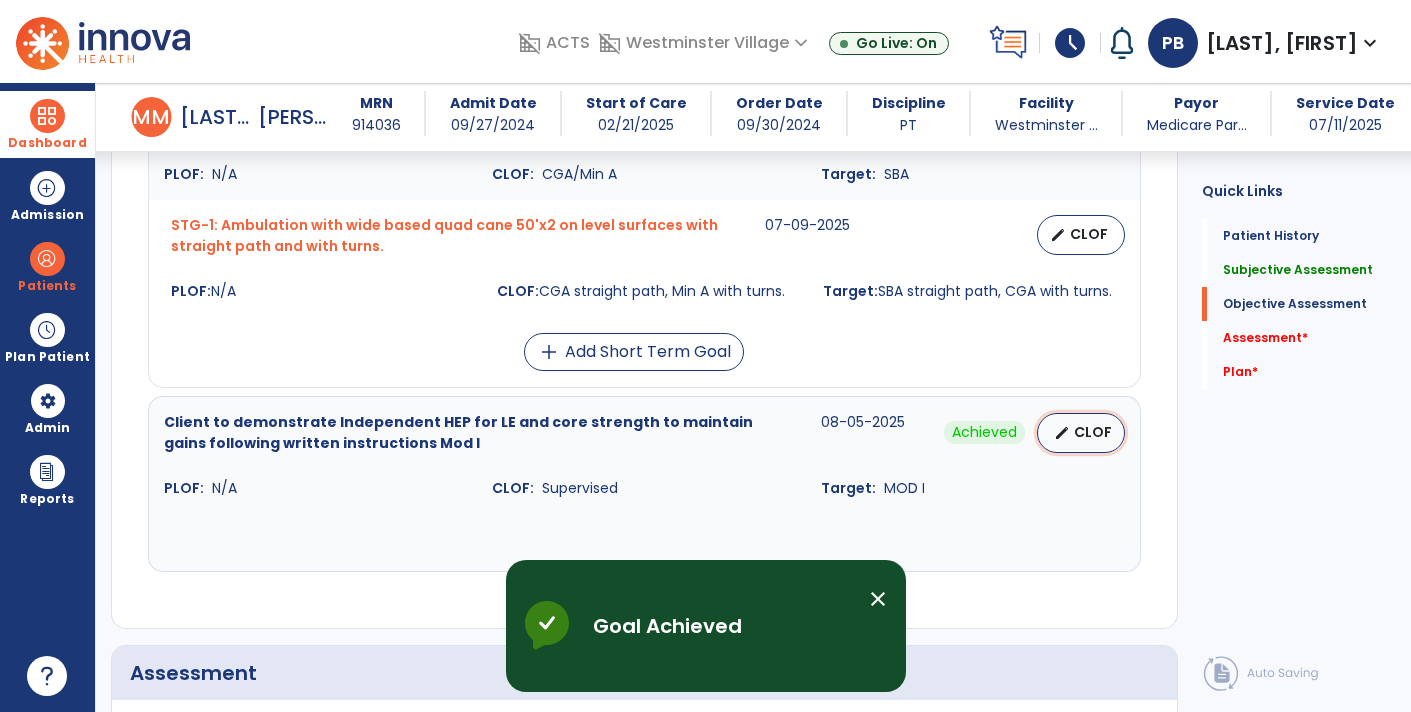 click on "CLOF" at bounding box center (1093, 432) 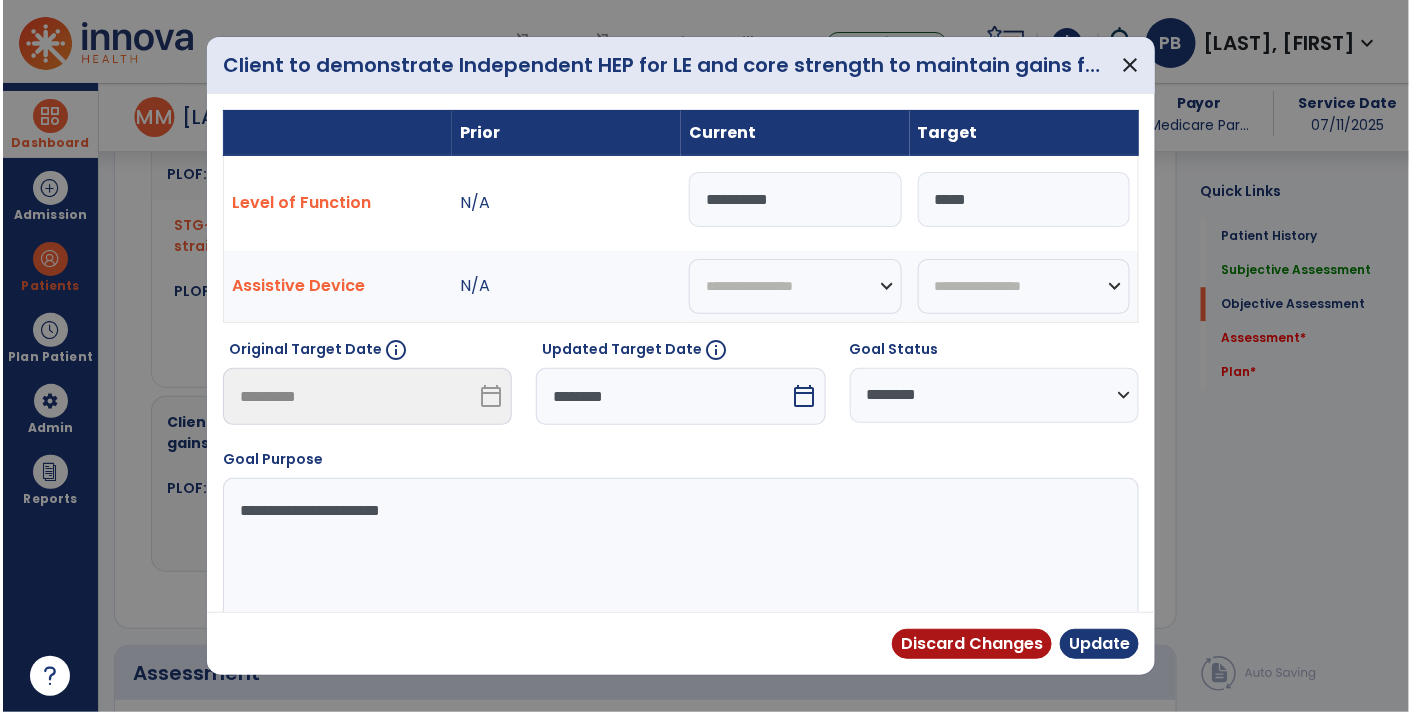 scroll, scrollTop: 1687, scrollLeft: 0, axis: vertical 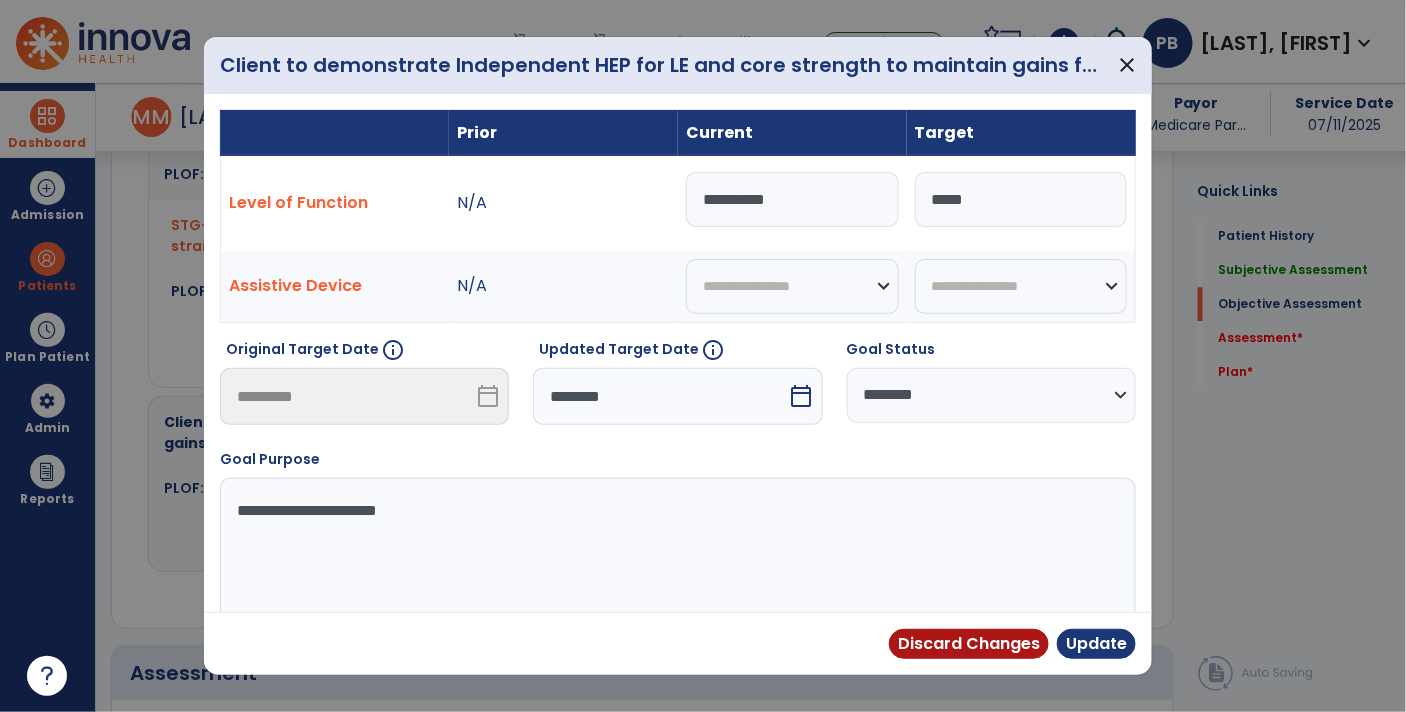 click on "**********" at bounding box center [792, 199] 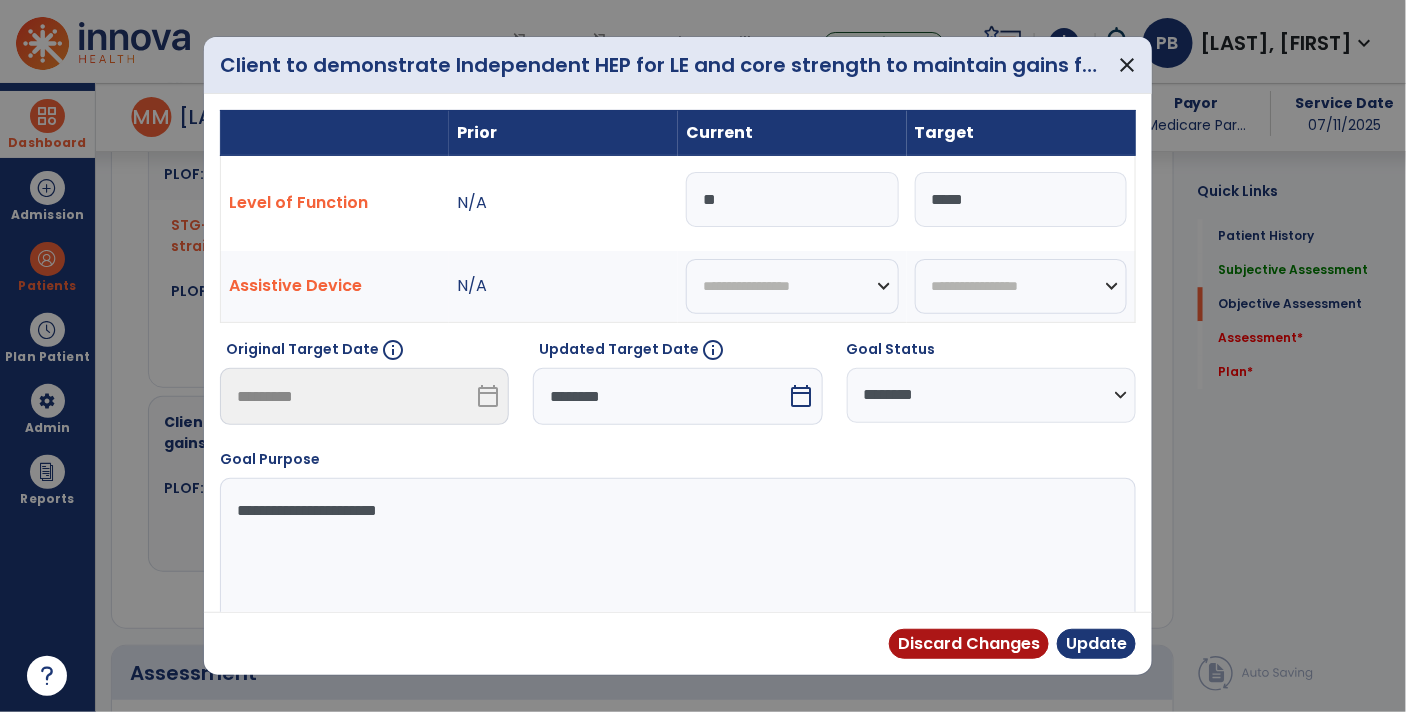 type on "*" 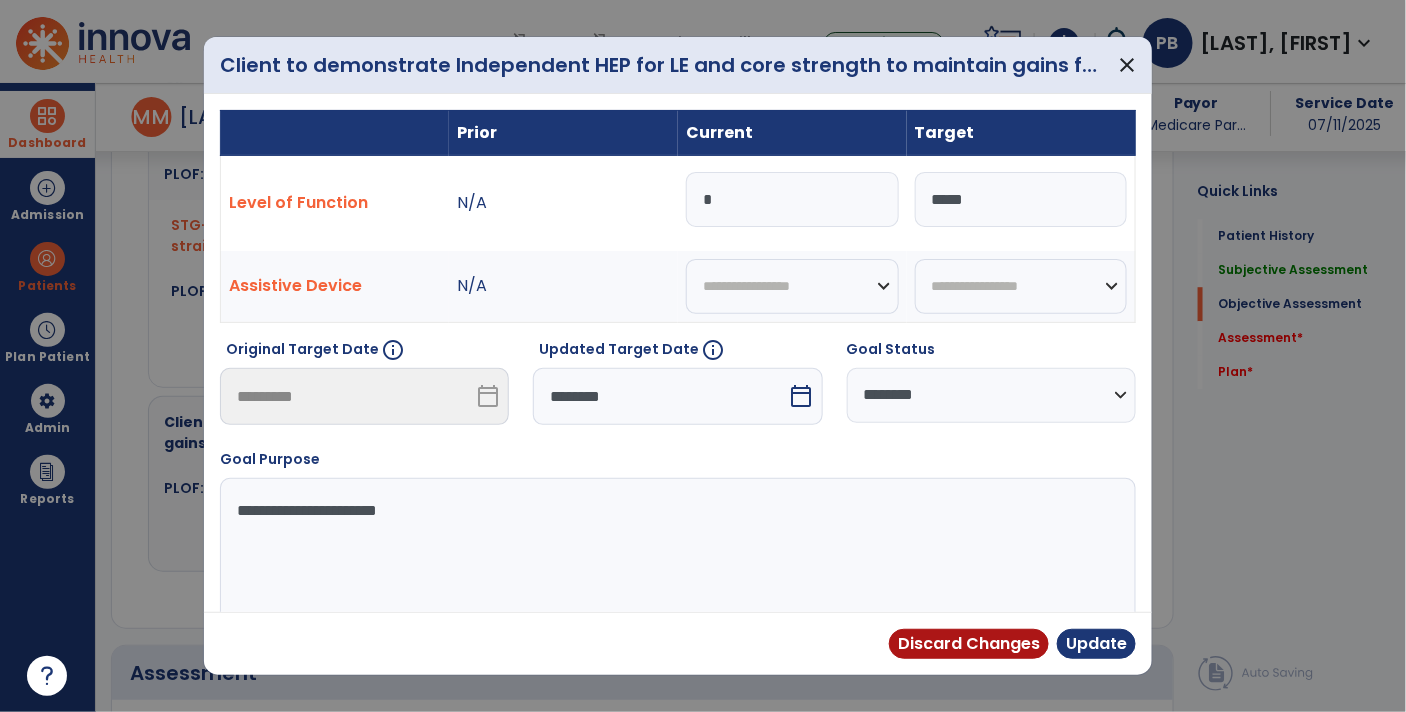type on "**" 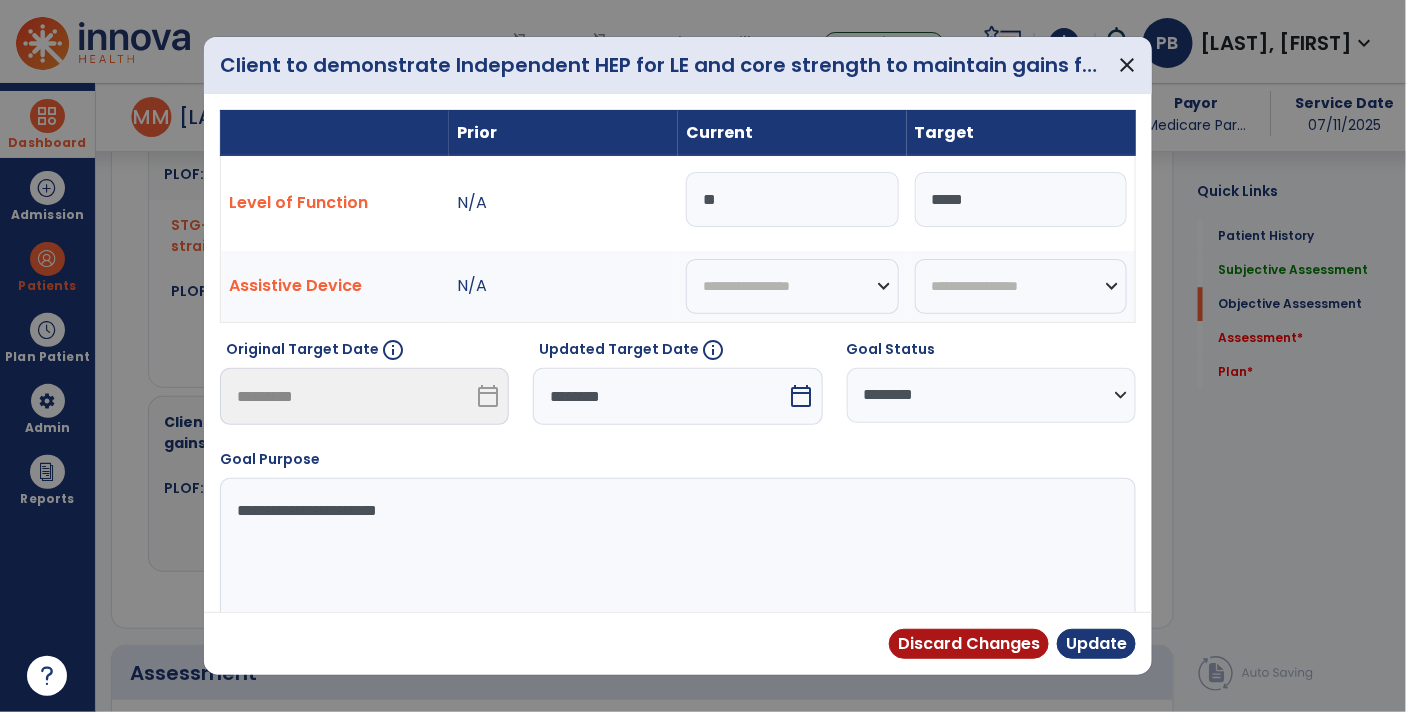 type on "*" 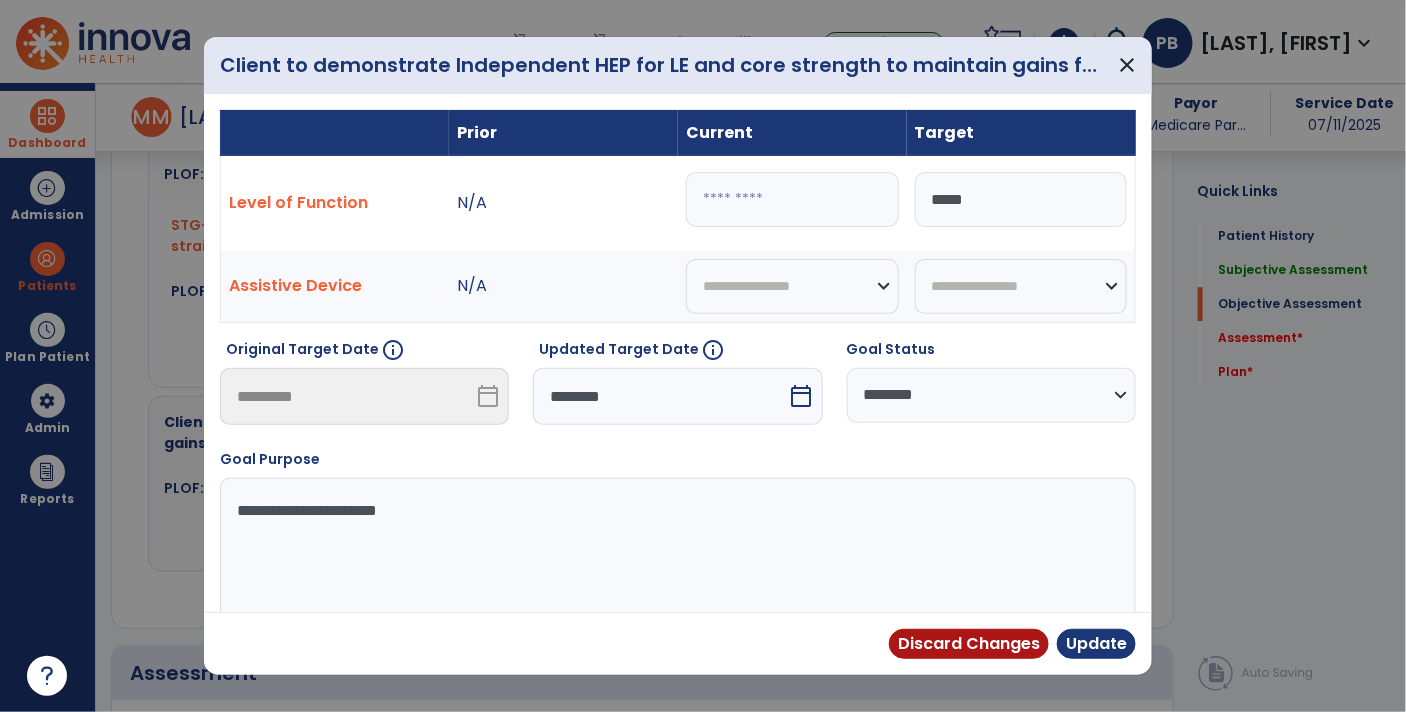 click at bounding box center (792, 199) 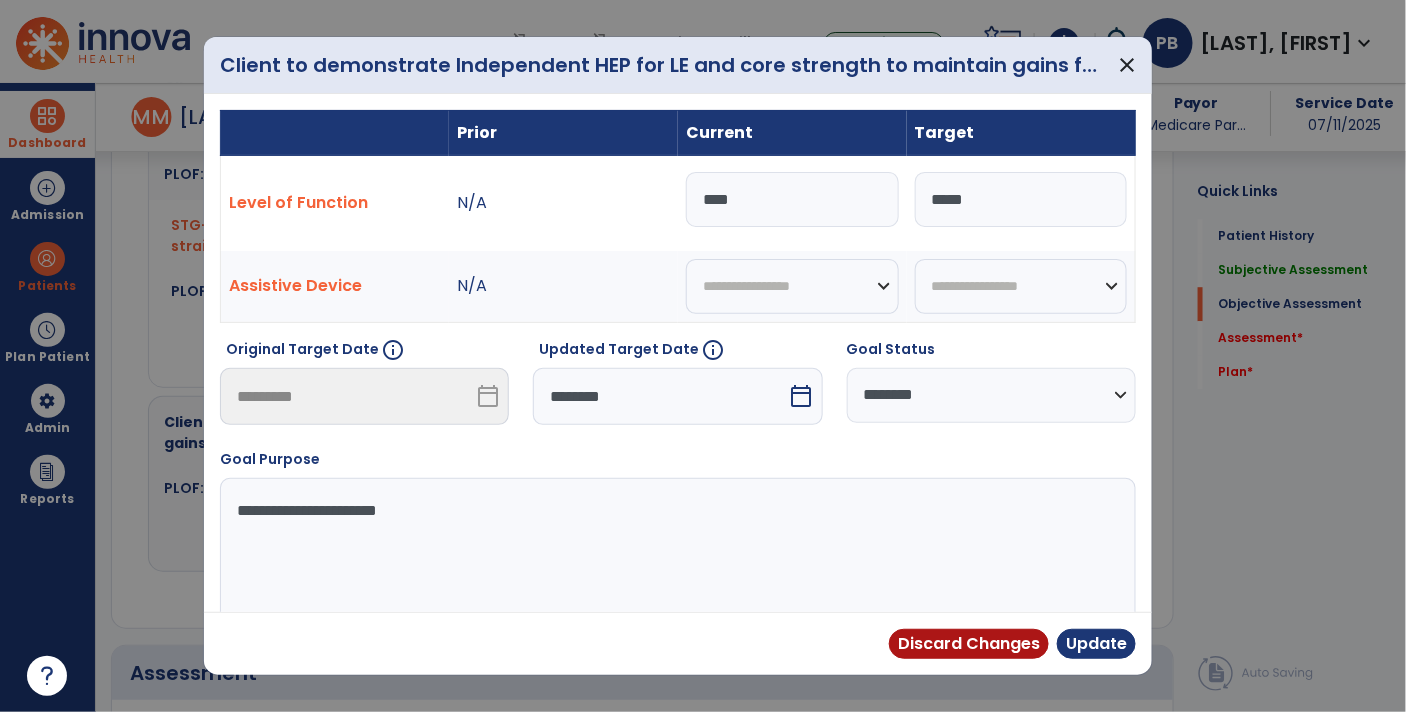 type on "*****" 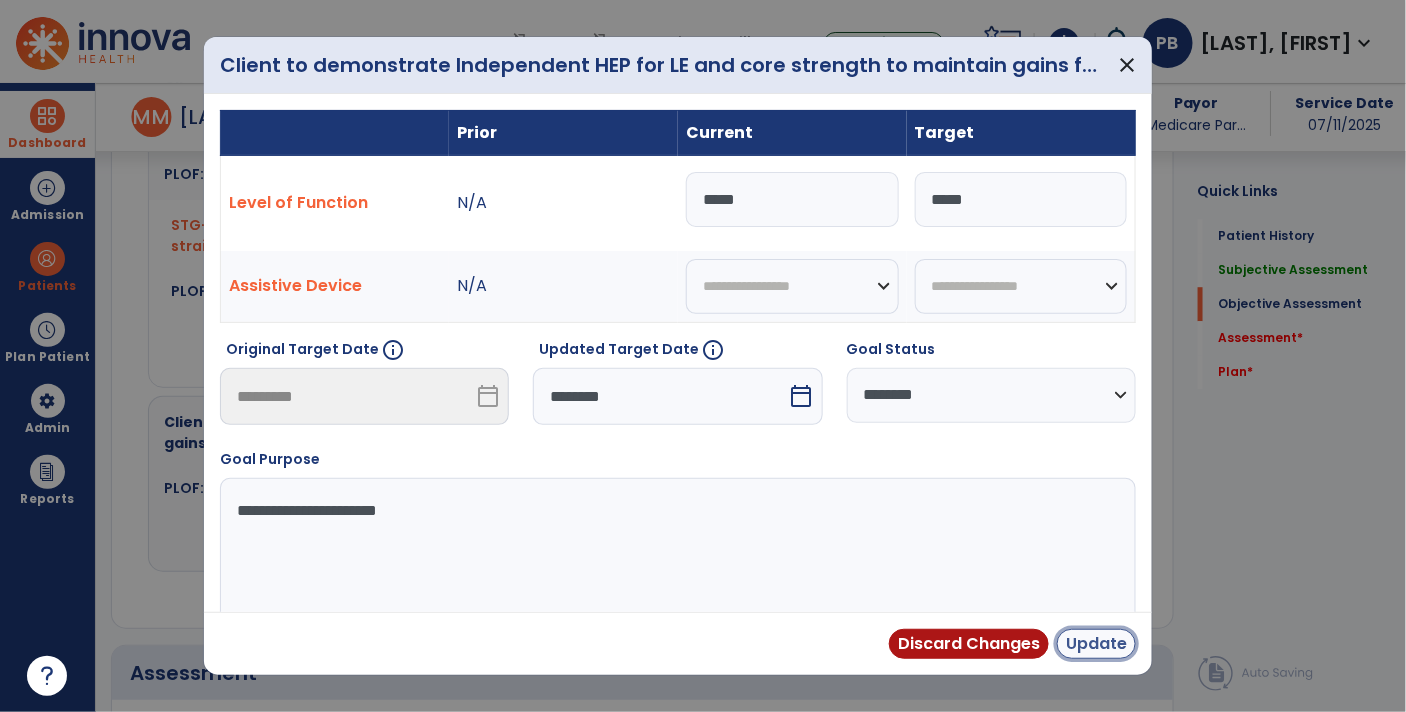 click on "Update" at bounding box center (1096, 644) 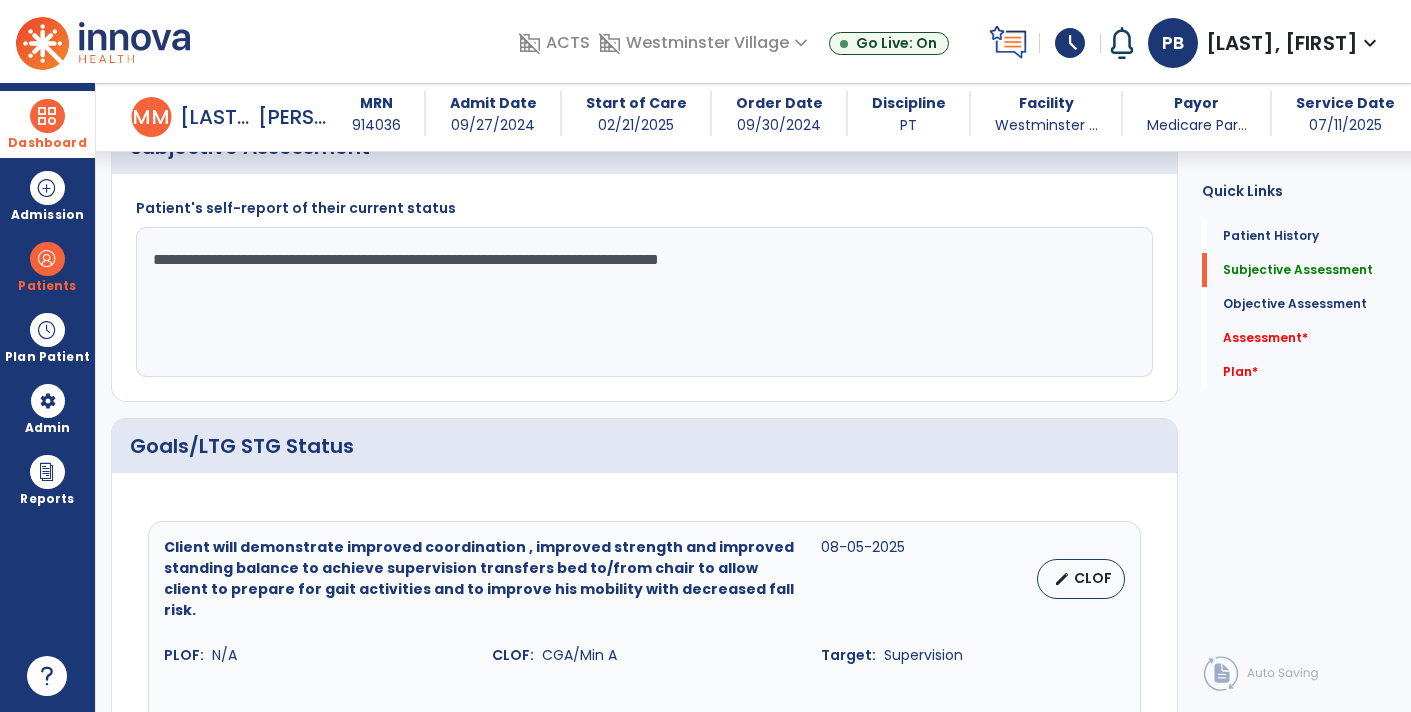 scroll, scrollTop: 520, scrollLeft: 0, axis: vertical 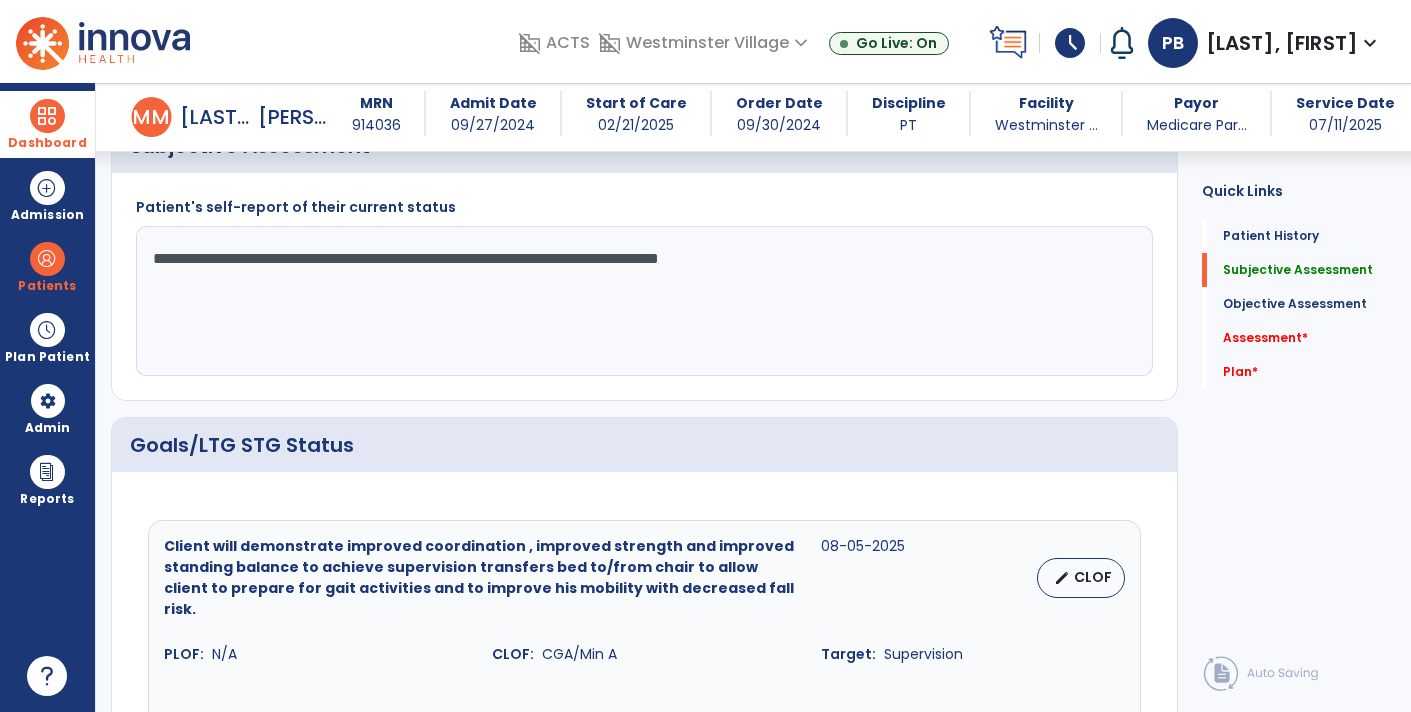click on "Goals/LTG STG Status" 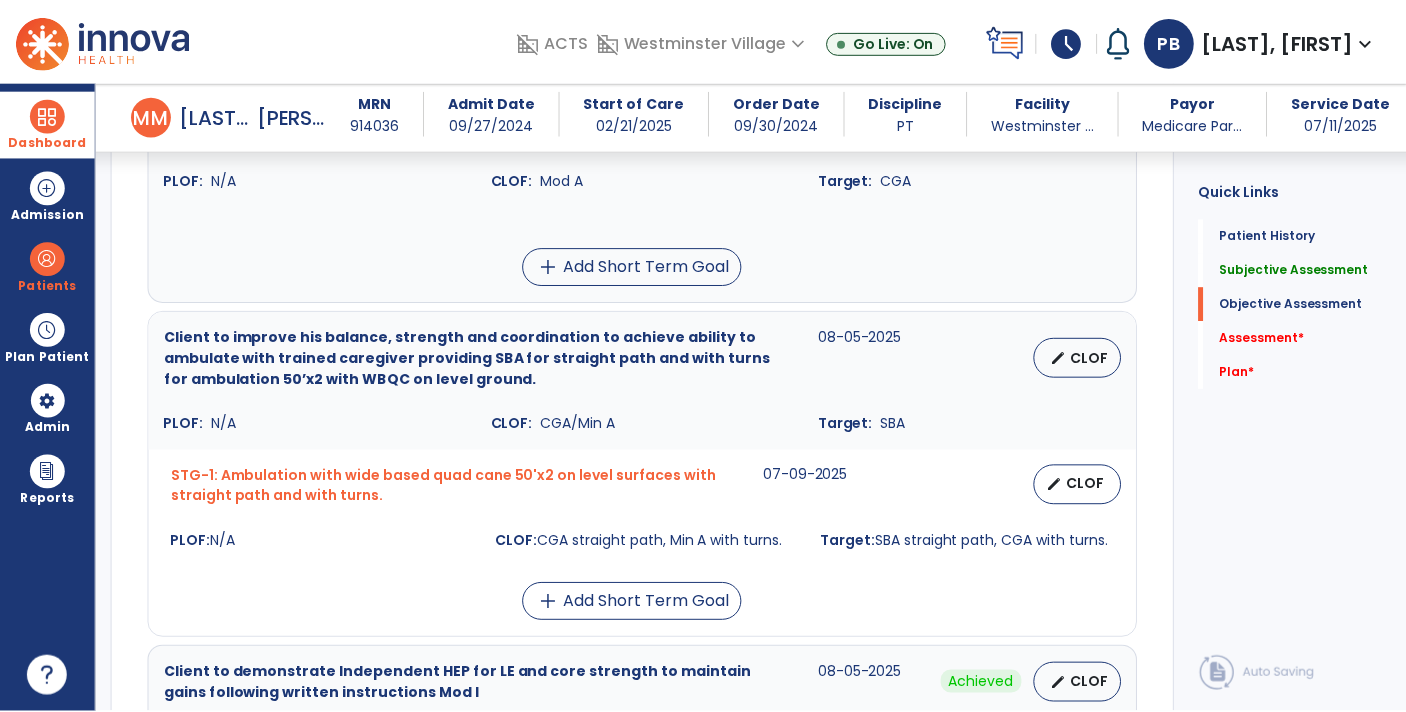 scroll, scrollTop: 1441, scrollLeft: 0, axis: vertical 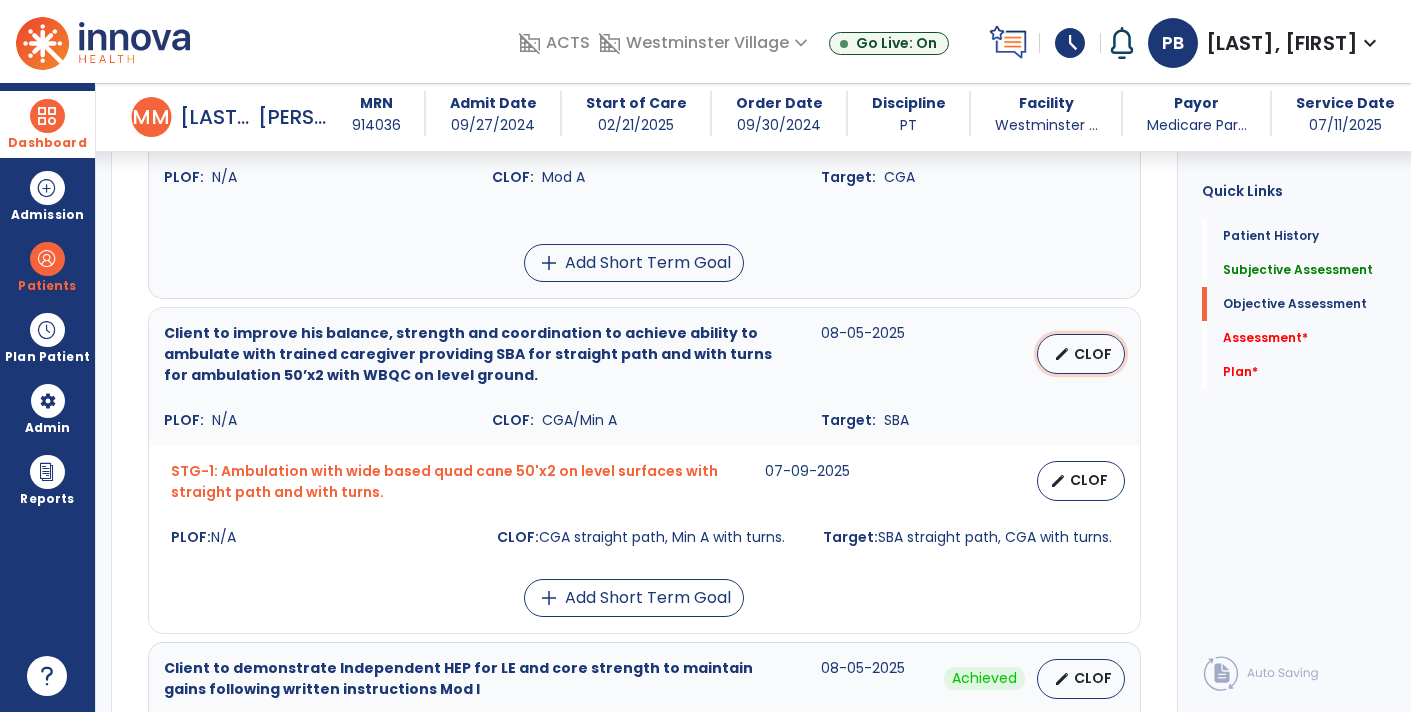 click on "CLOF" at bounding box center (1093, 354) 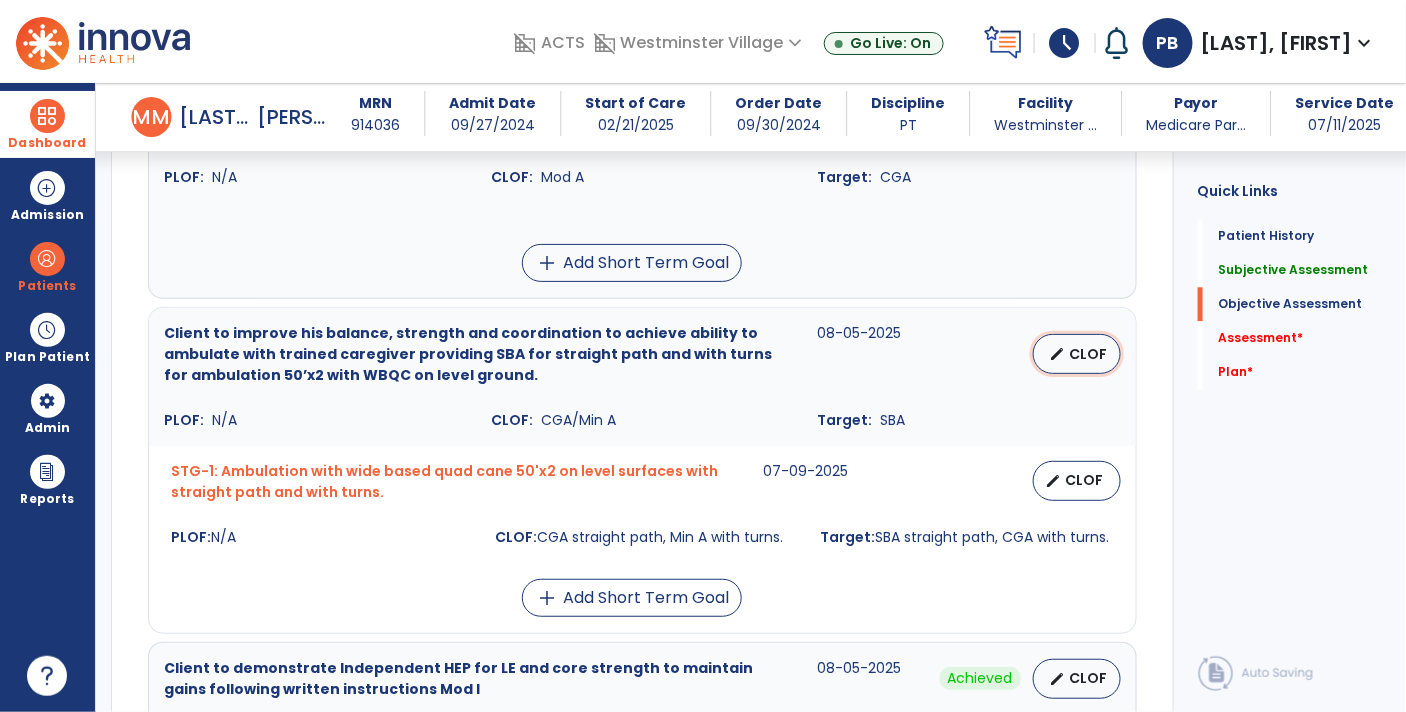 select on "*********" 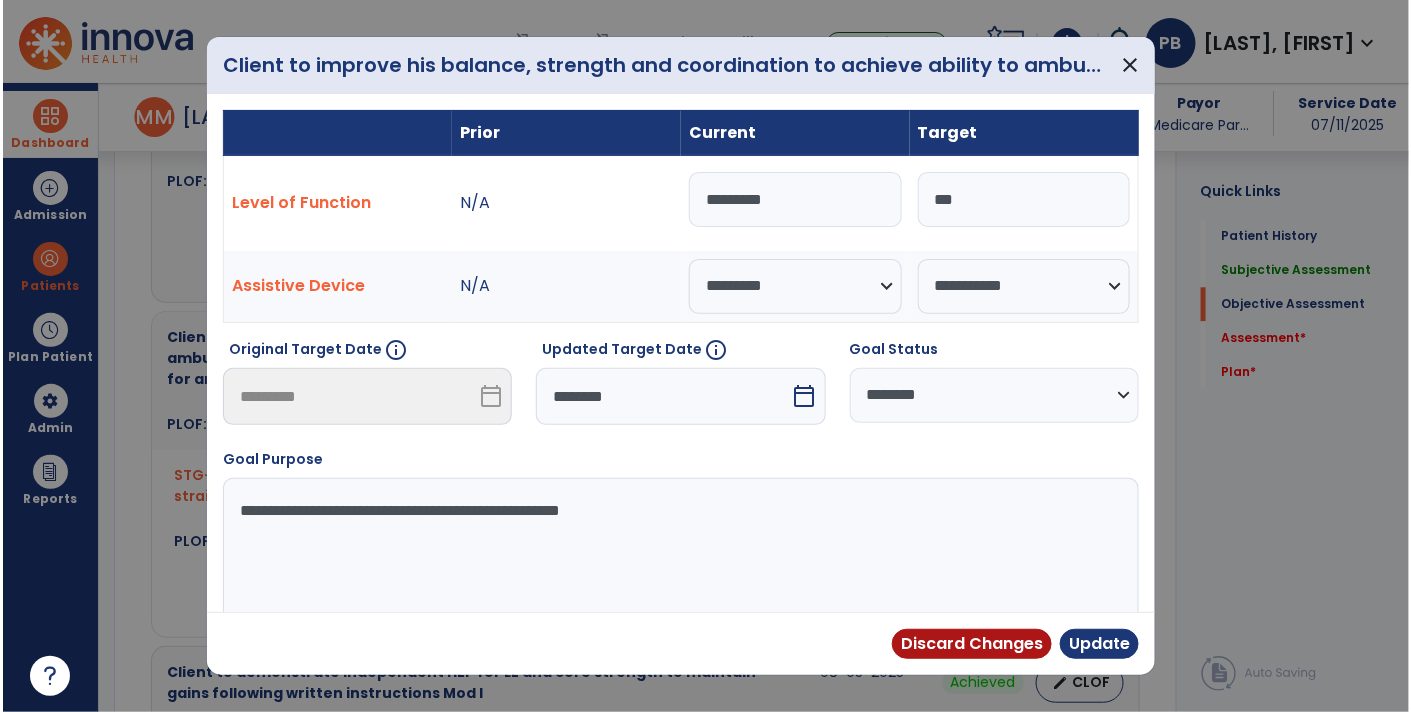 scroll, scrollTop: 1441, scrollLeft: 0, axis: vertical 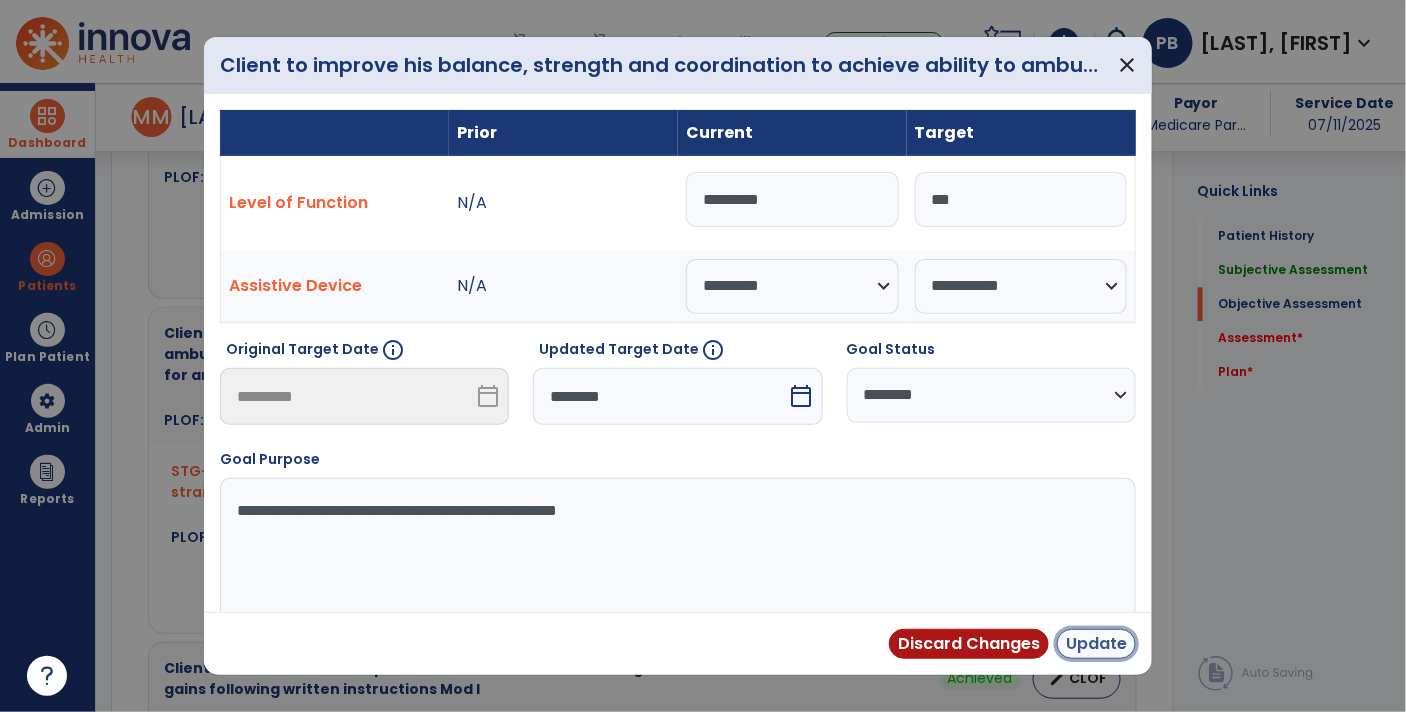 click on "Update" at bounding box center [1096, 644] 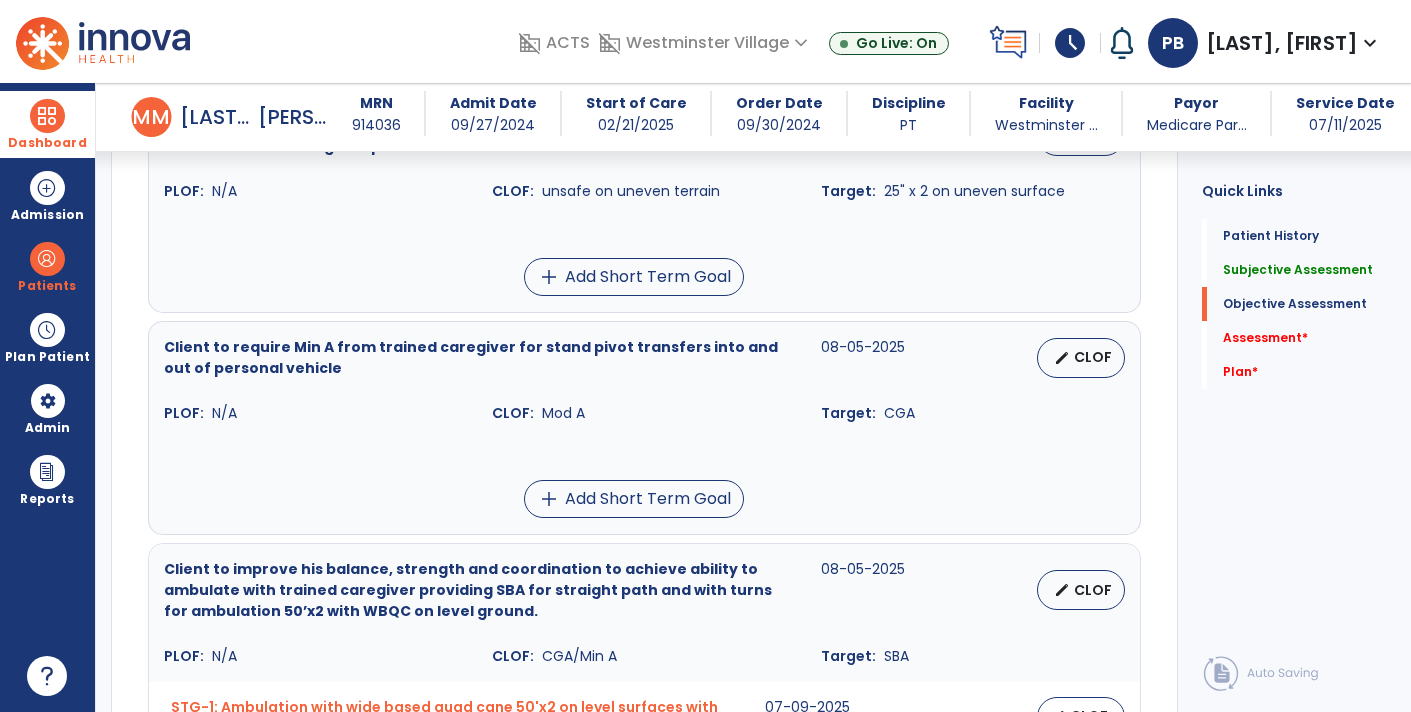 scroll, scrollTop: 1189, scrollLeft: 0, axis: vertical 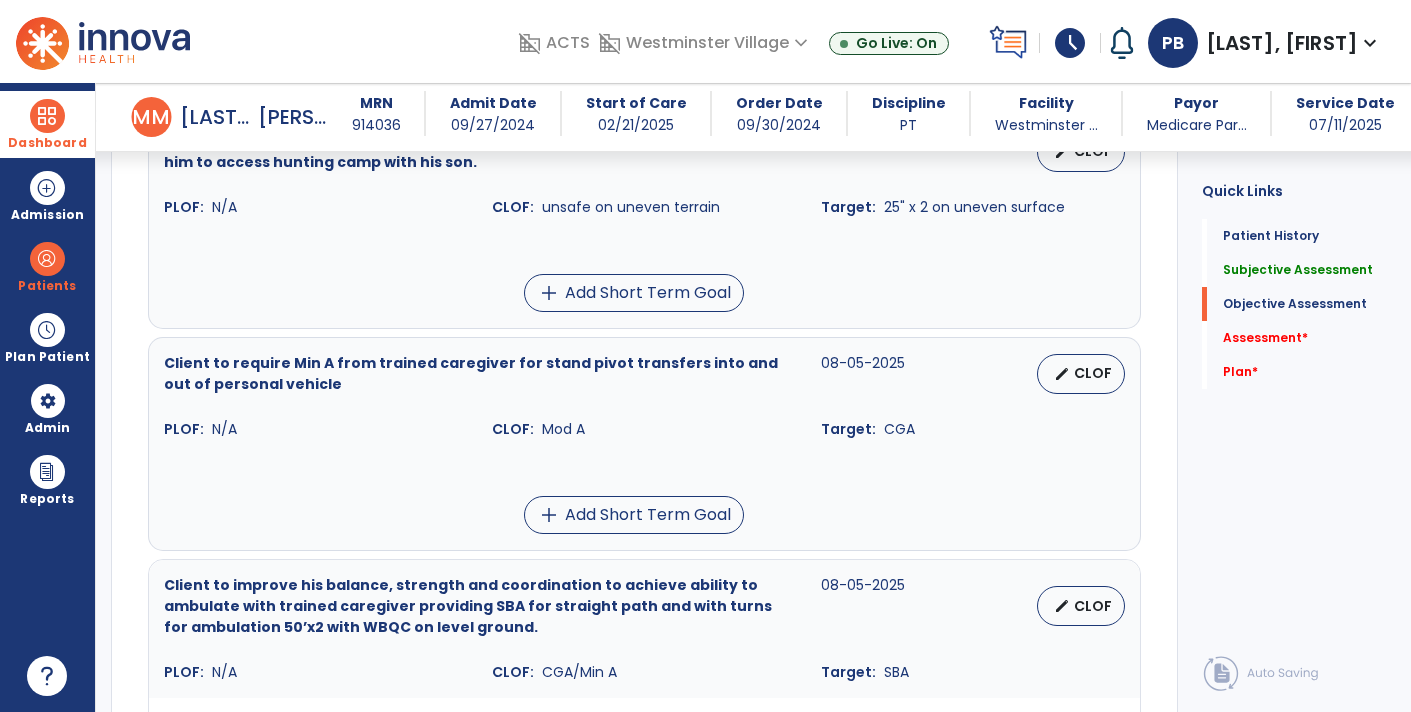 click on "Target:  25" x 2 on uneven surface" at bounding box center (973, 207) 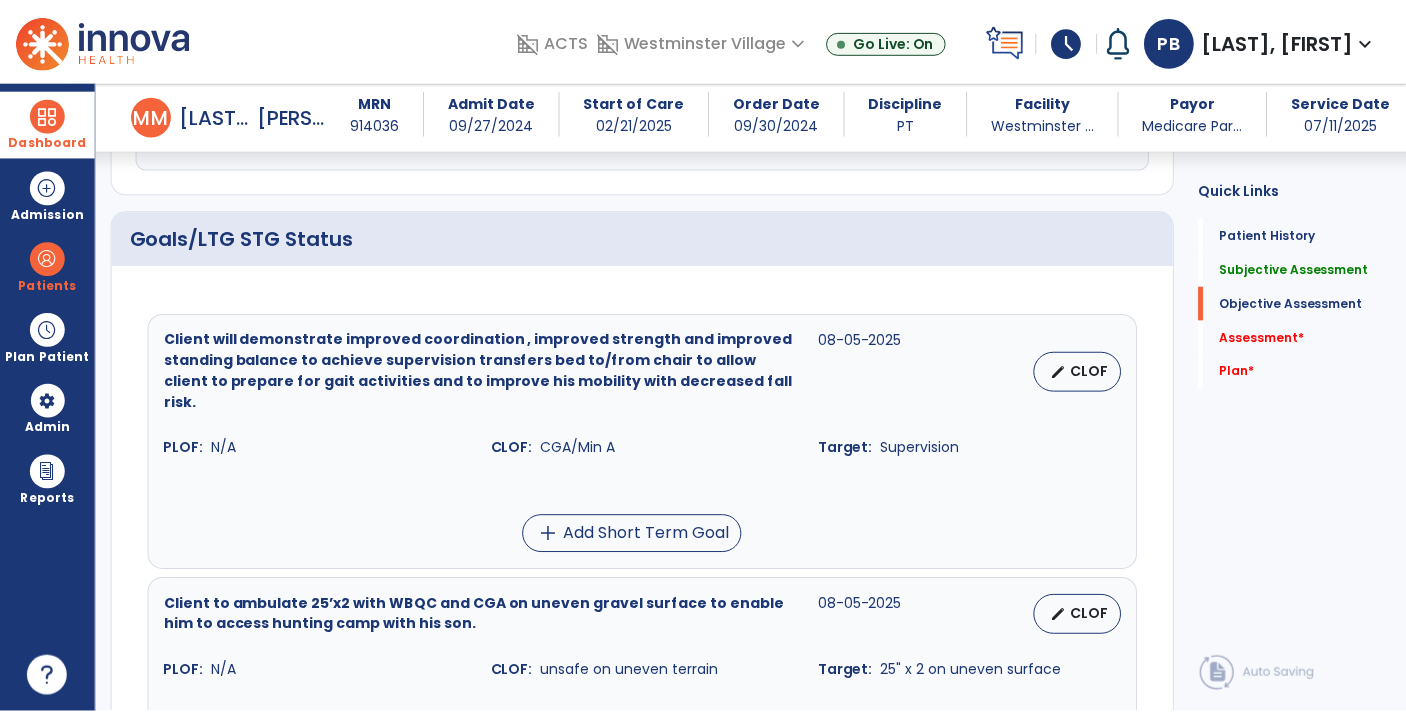scroll, scrollTop: 711, scrollLeft: 0, axis: vertical 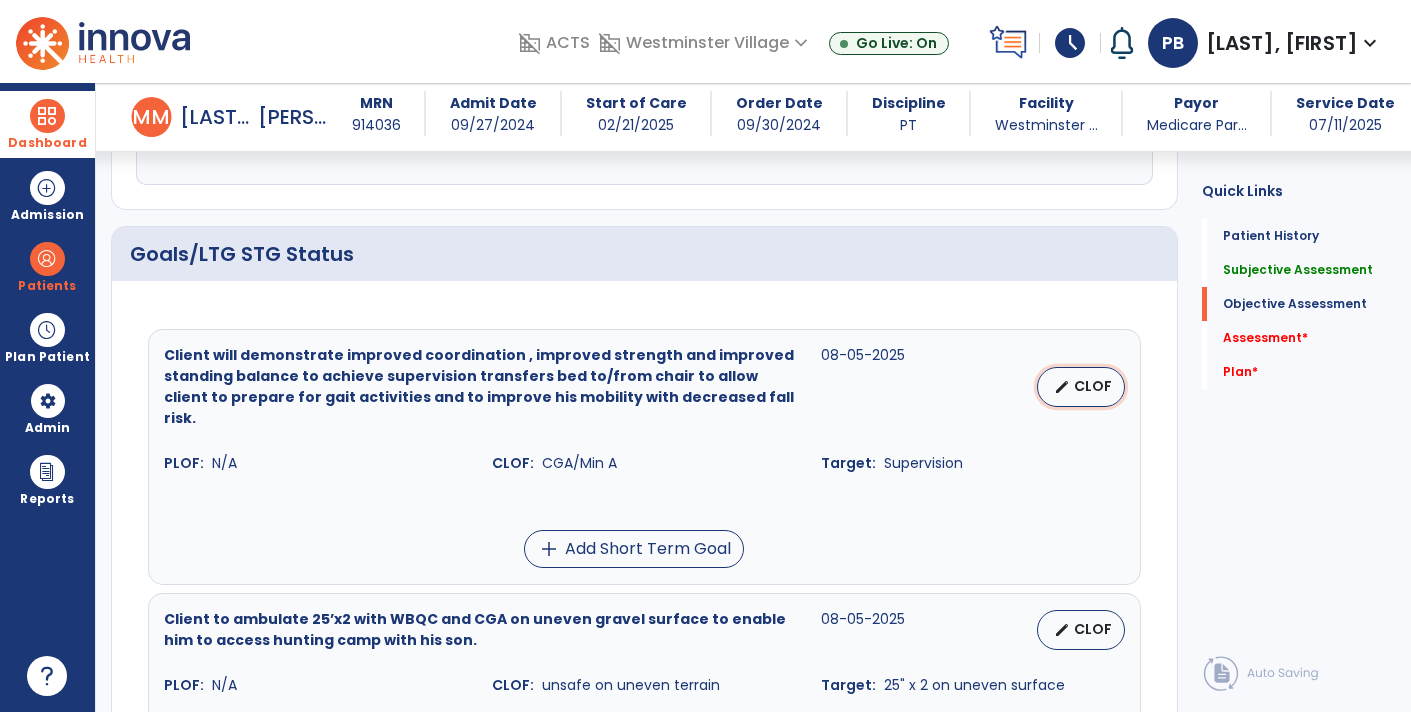 click on "CLOF" at bounding box center [1093, 386] 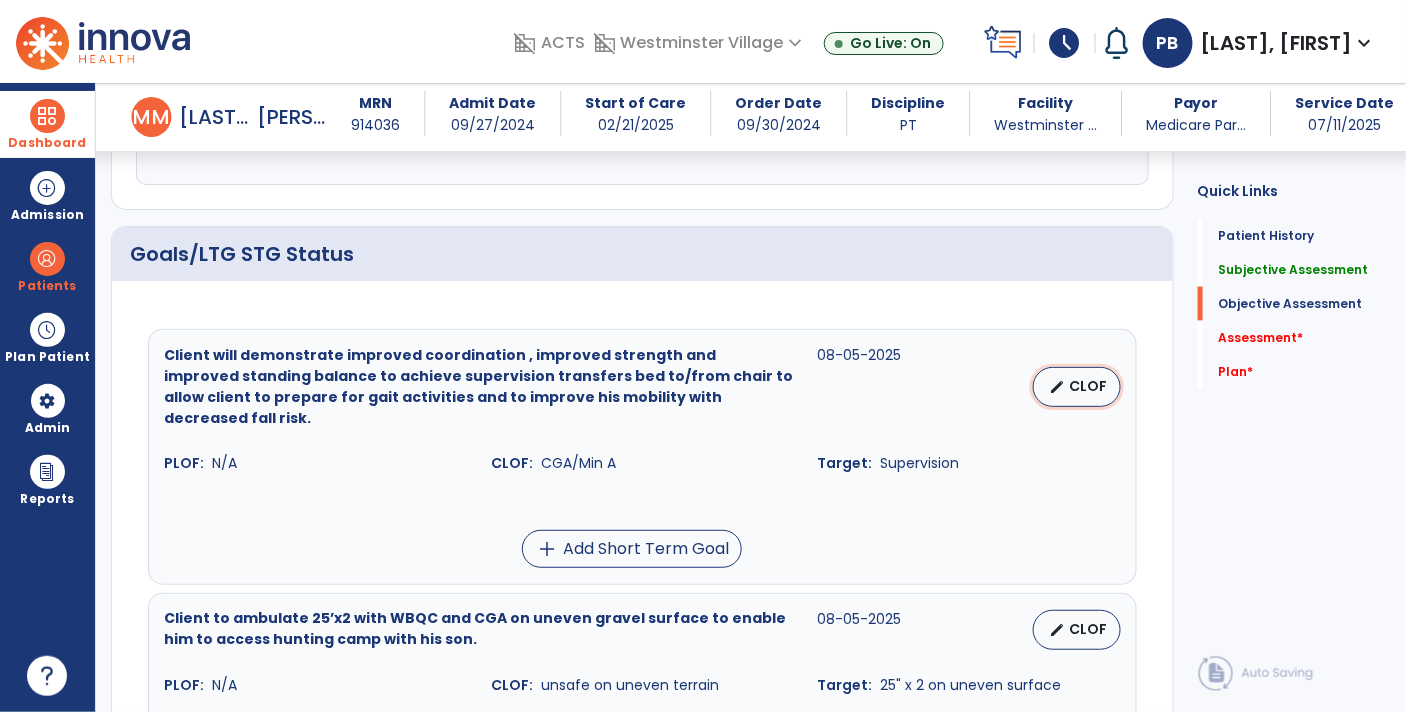 select on "*********" 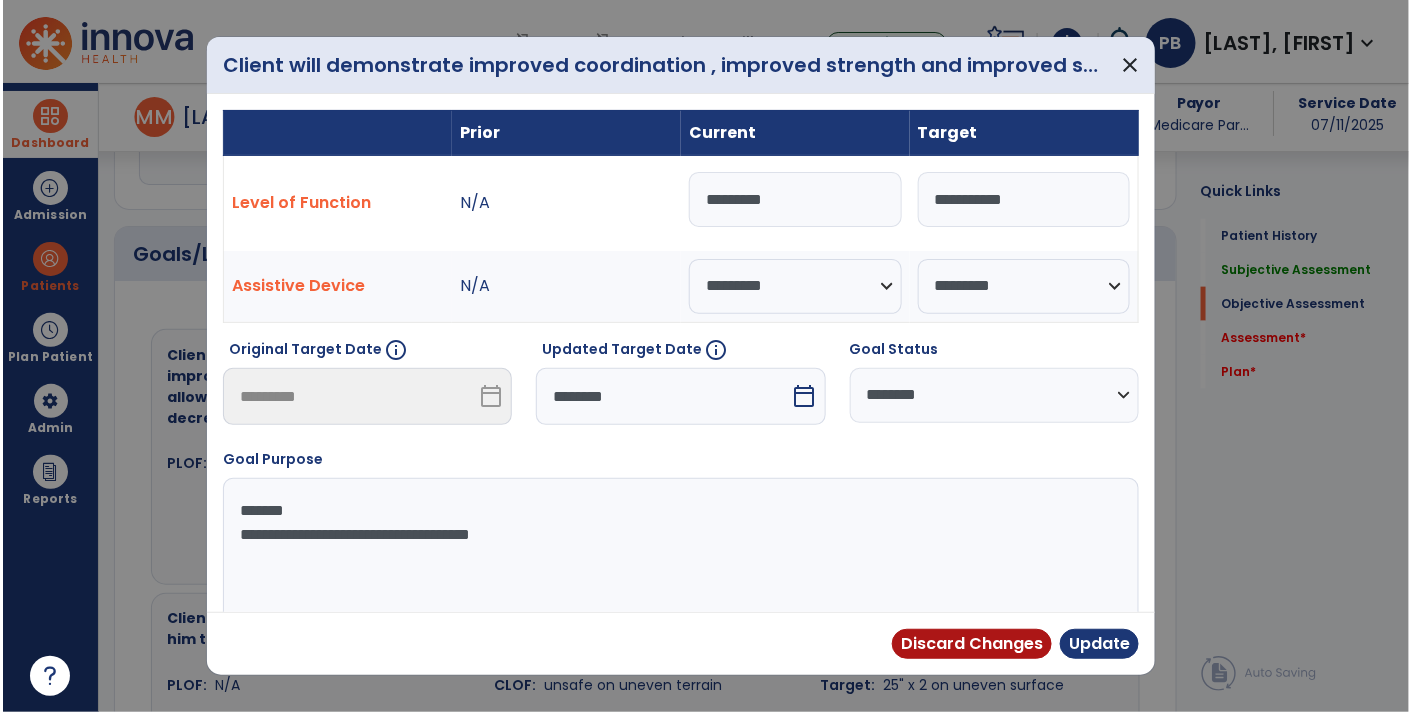 scroll, scrollTop: 711, scrollLeft: 0, axis: vertical 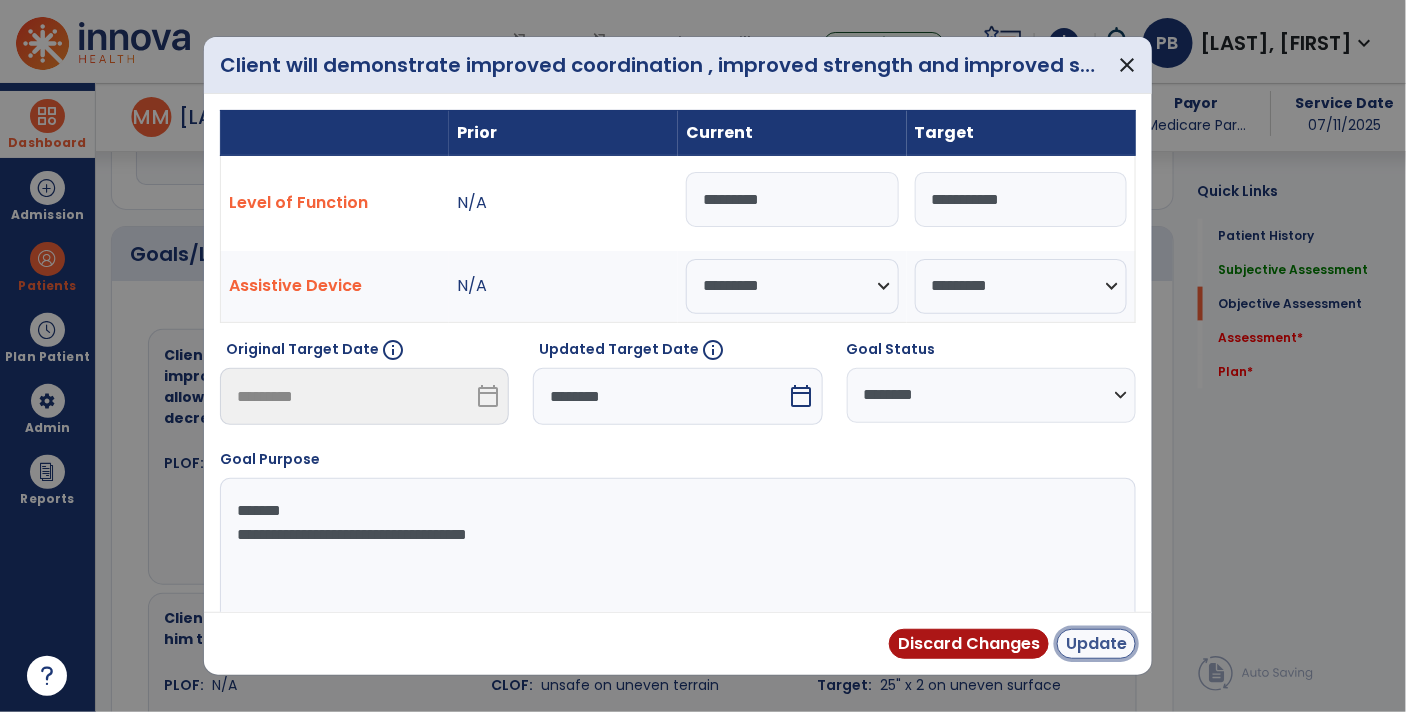 click on "Update" at bounding box center [1096, 644] 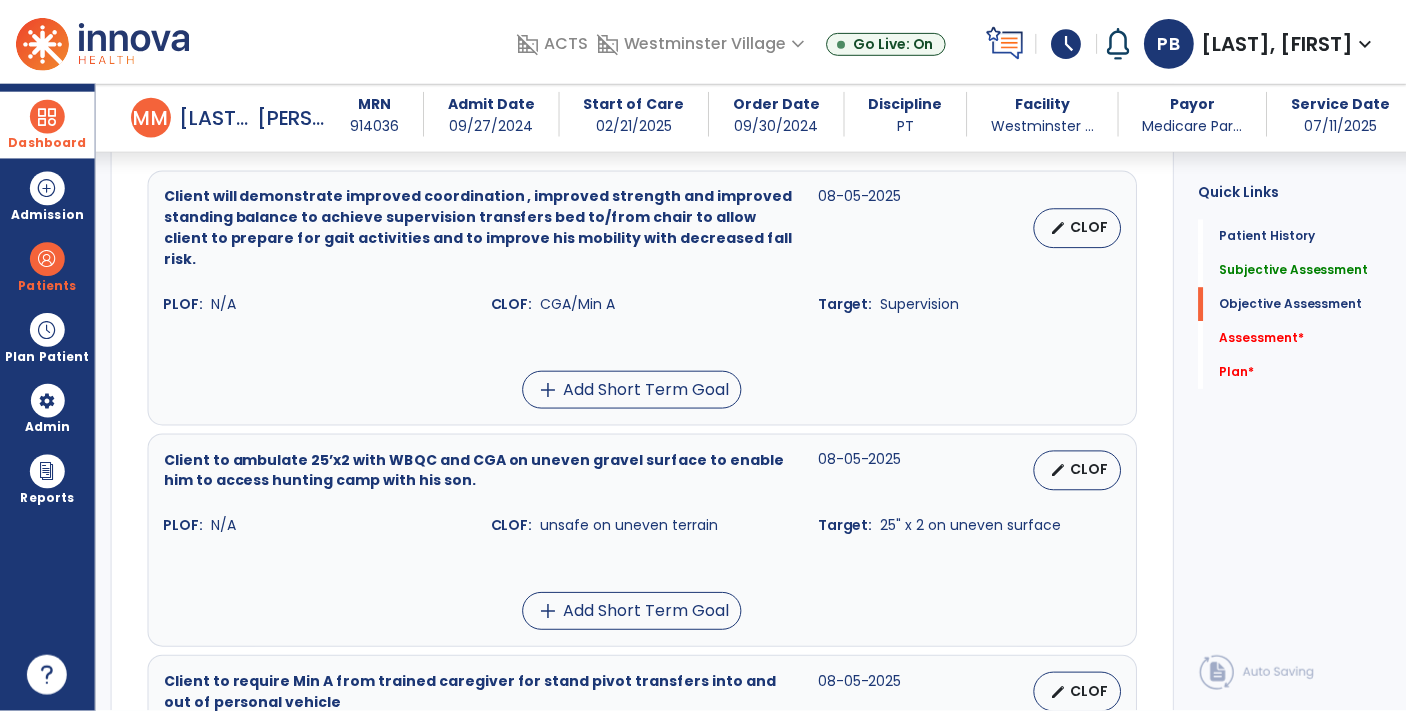scroll, scrollTop: 874, scrollLeft: 0, axis: vertical 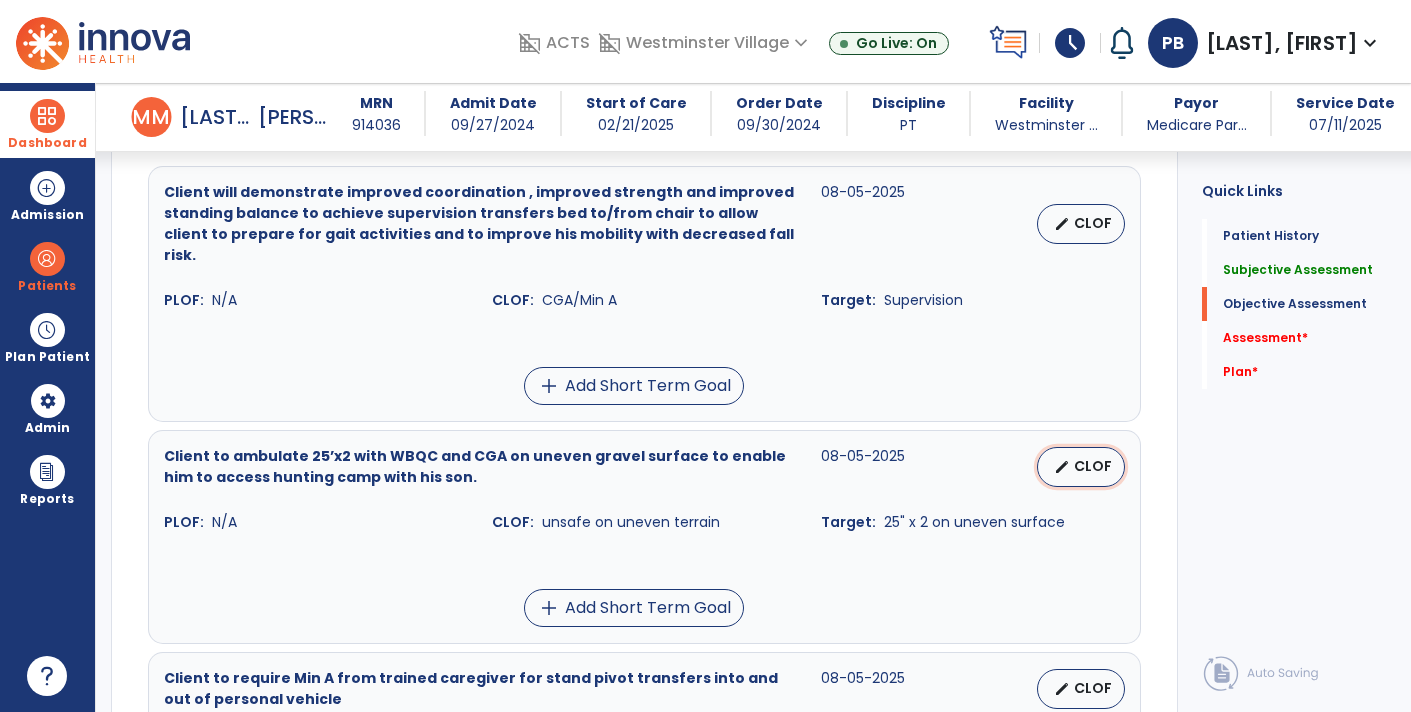 click on "CLOF" at bounding box center [1093, 466] 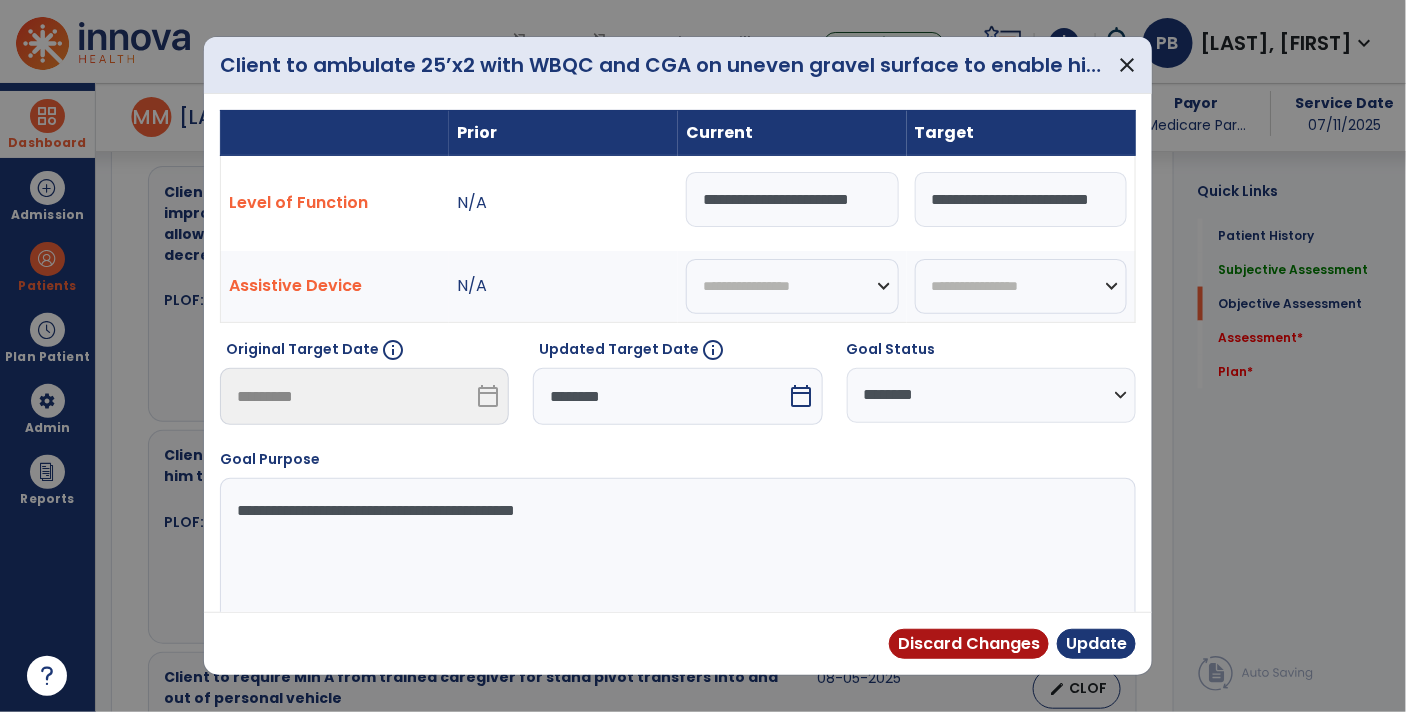 scroll, scrollTop: 874, scrollLeft: 0, axis: vertical 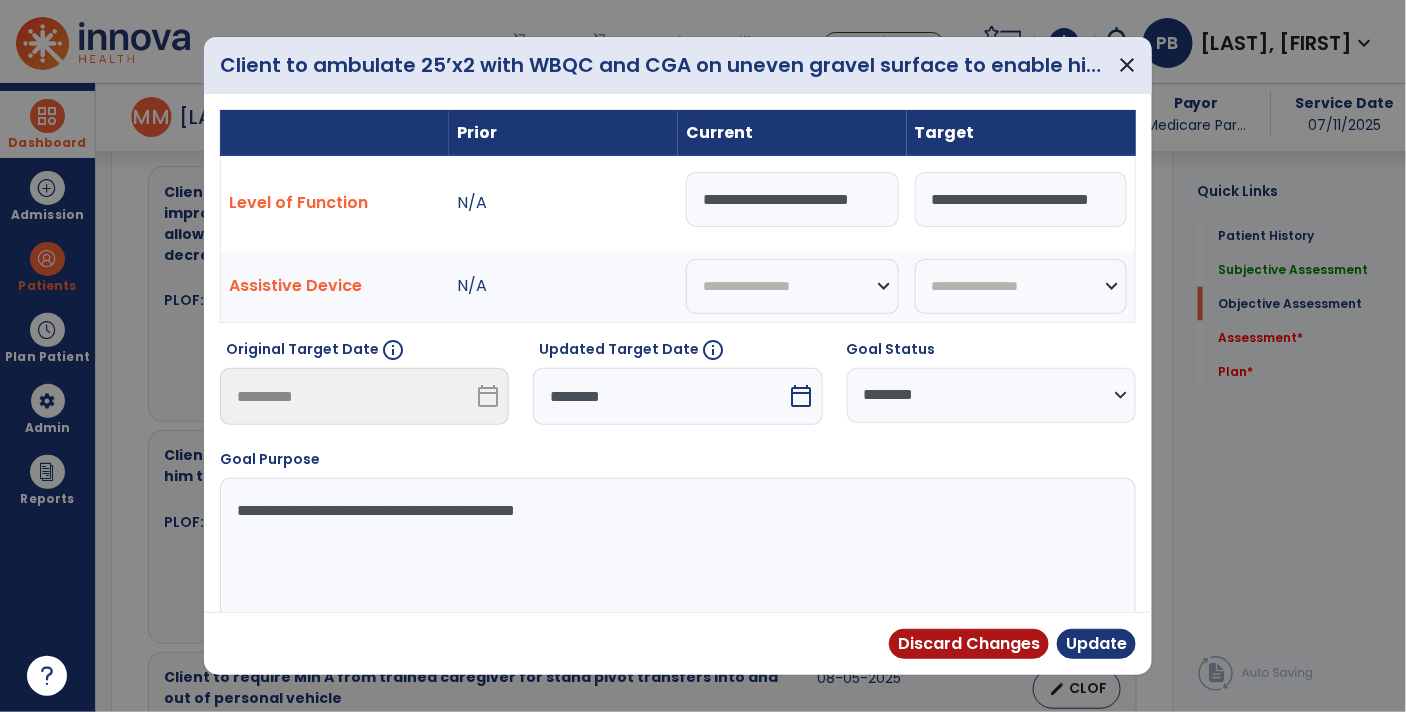select on "**********" 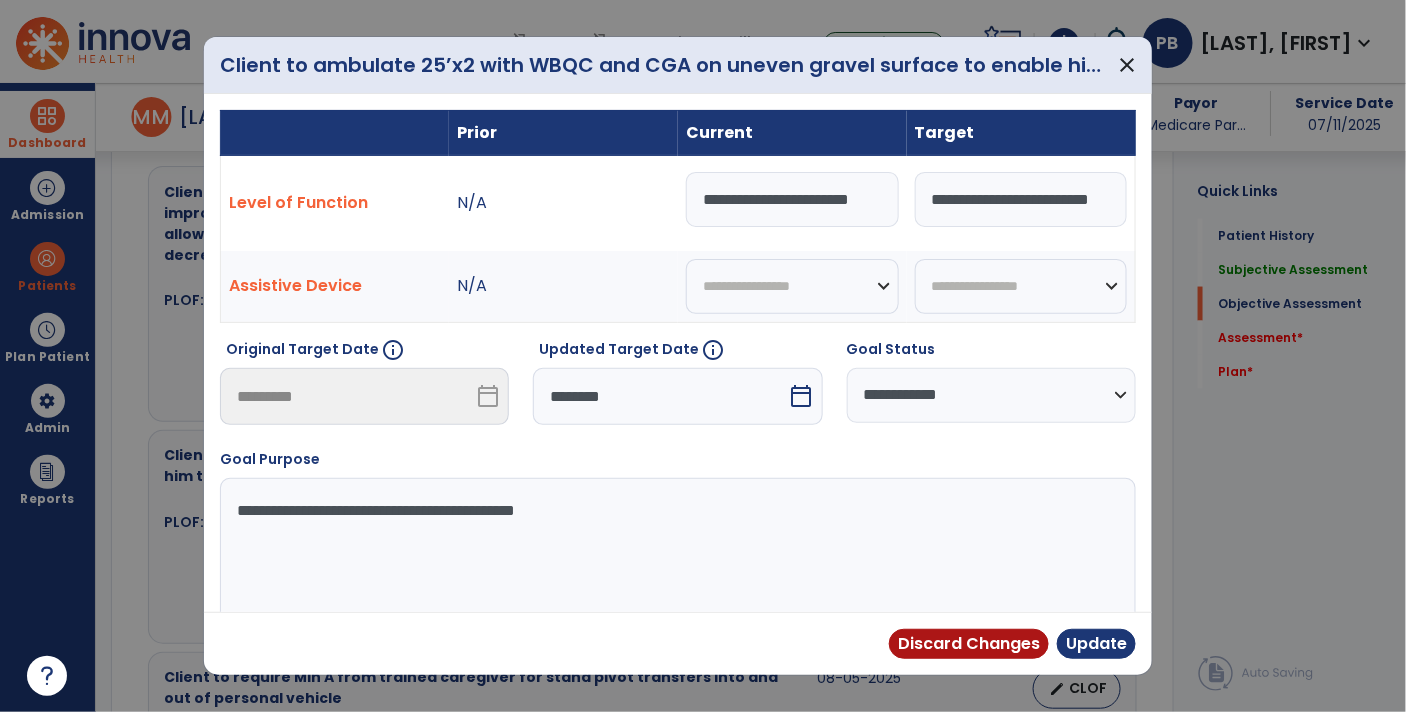 click on "**********" at bounding box center (991, 395) 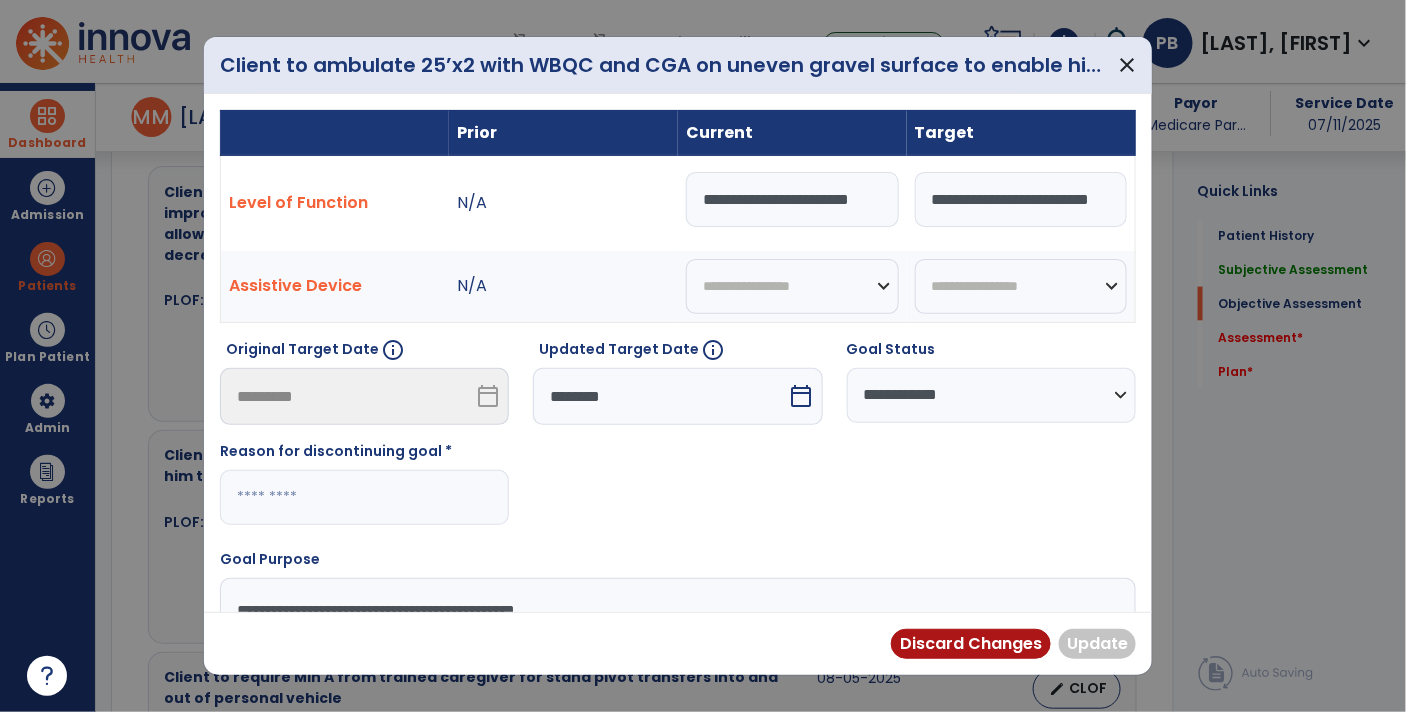 click at bounding box center (364, 497) 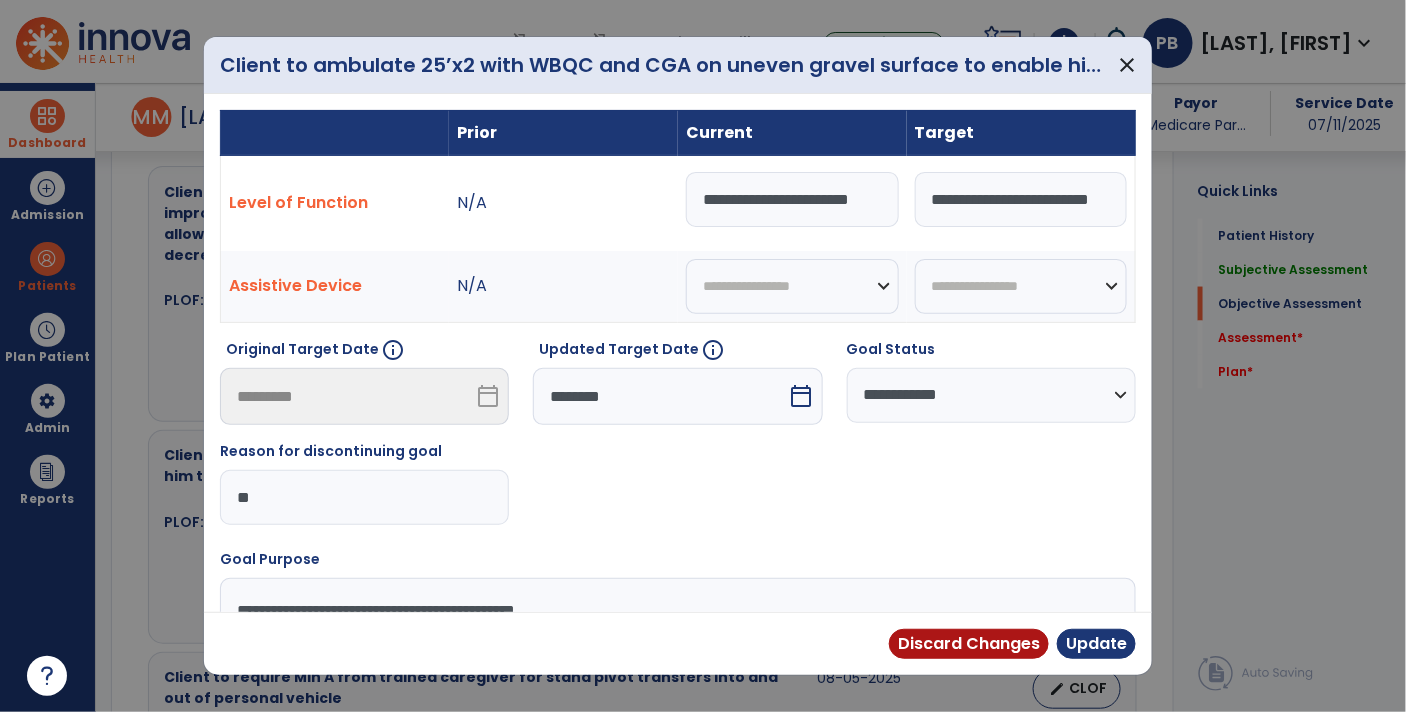 type on "*" 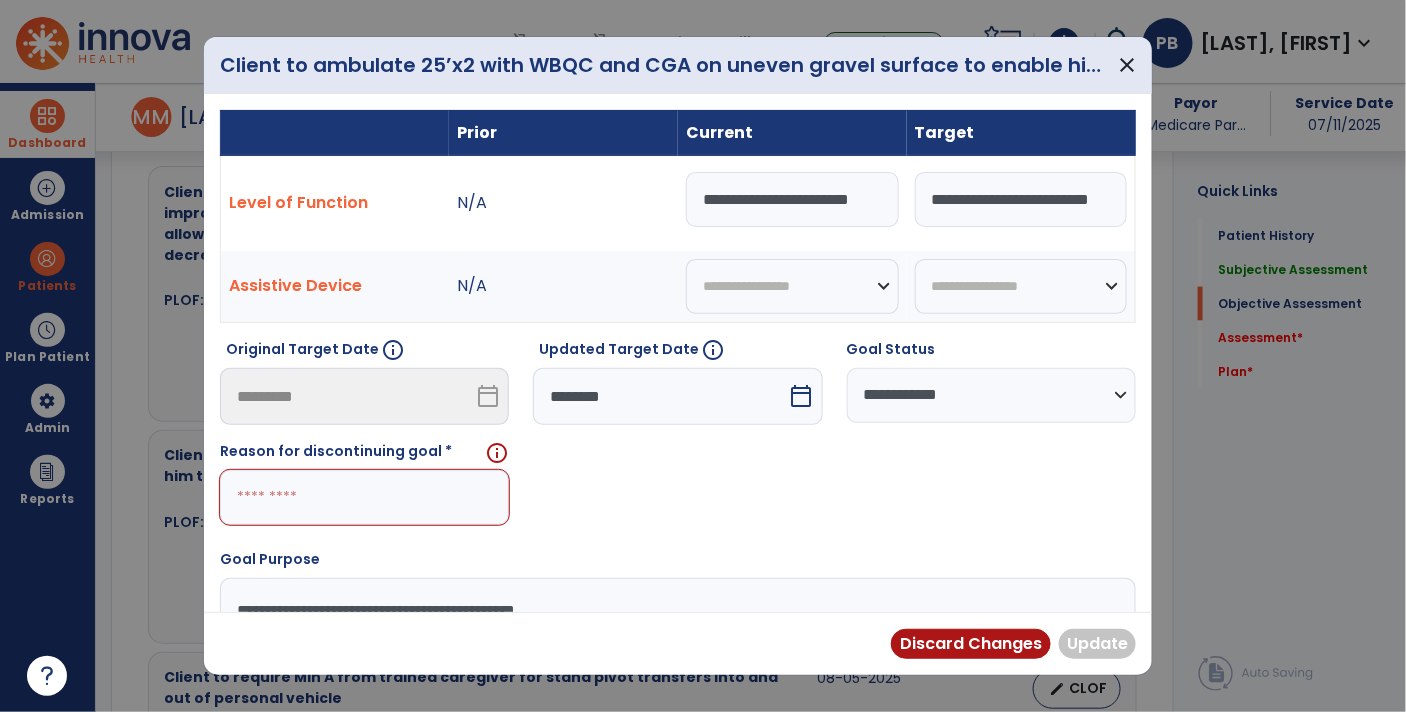click at bounding box center (364, 497) 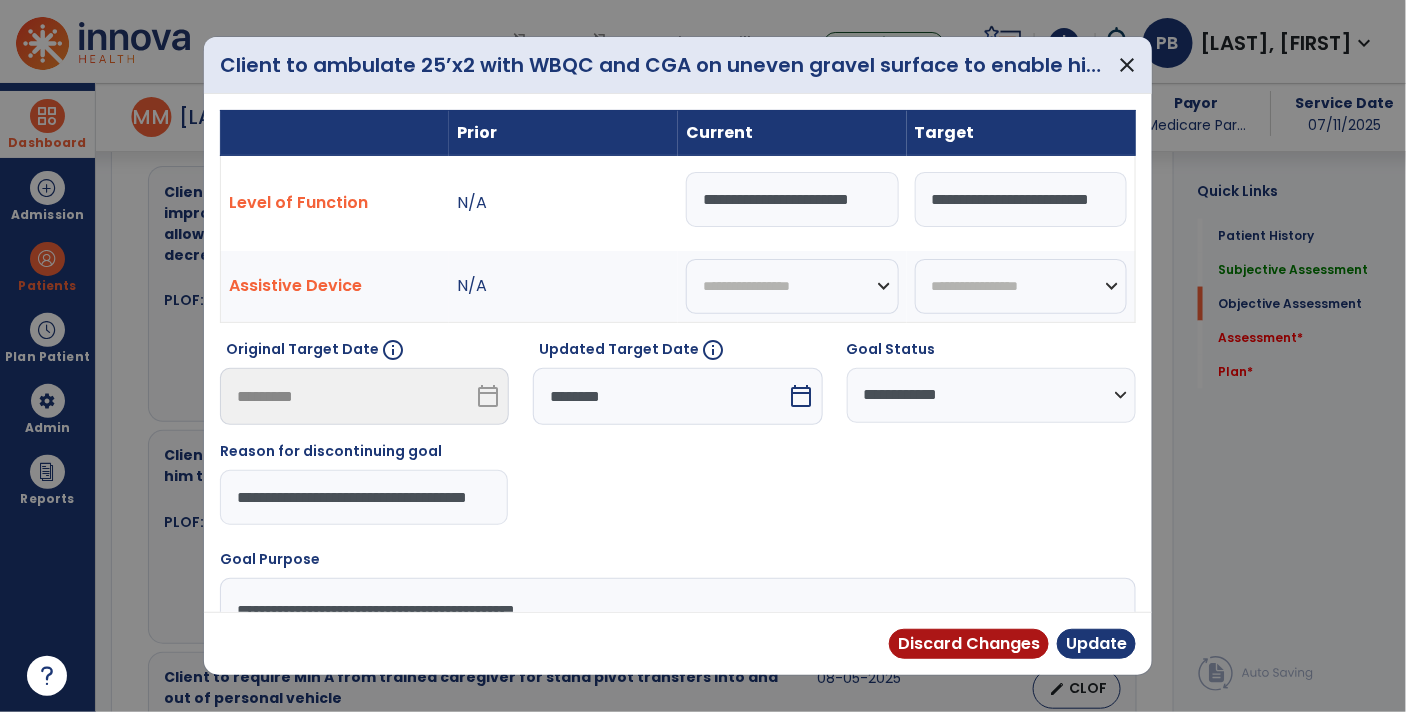 scroll, scrollTop: 0, scrollLeft: 25, axis: horizontal 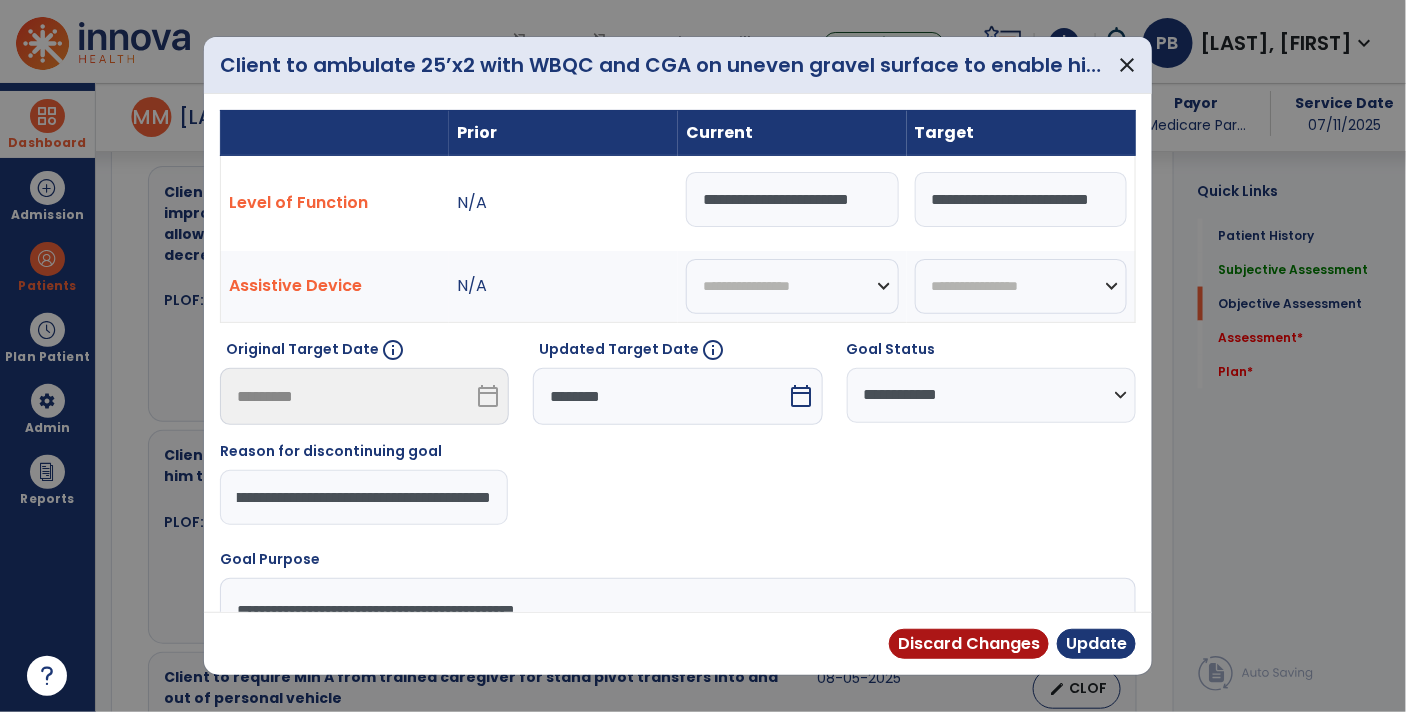 type on "**********" 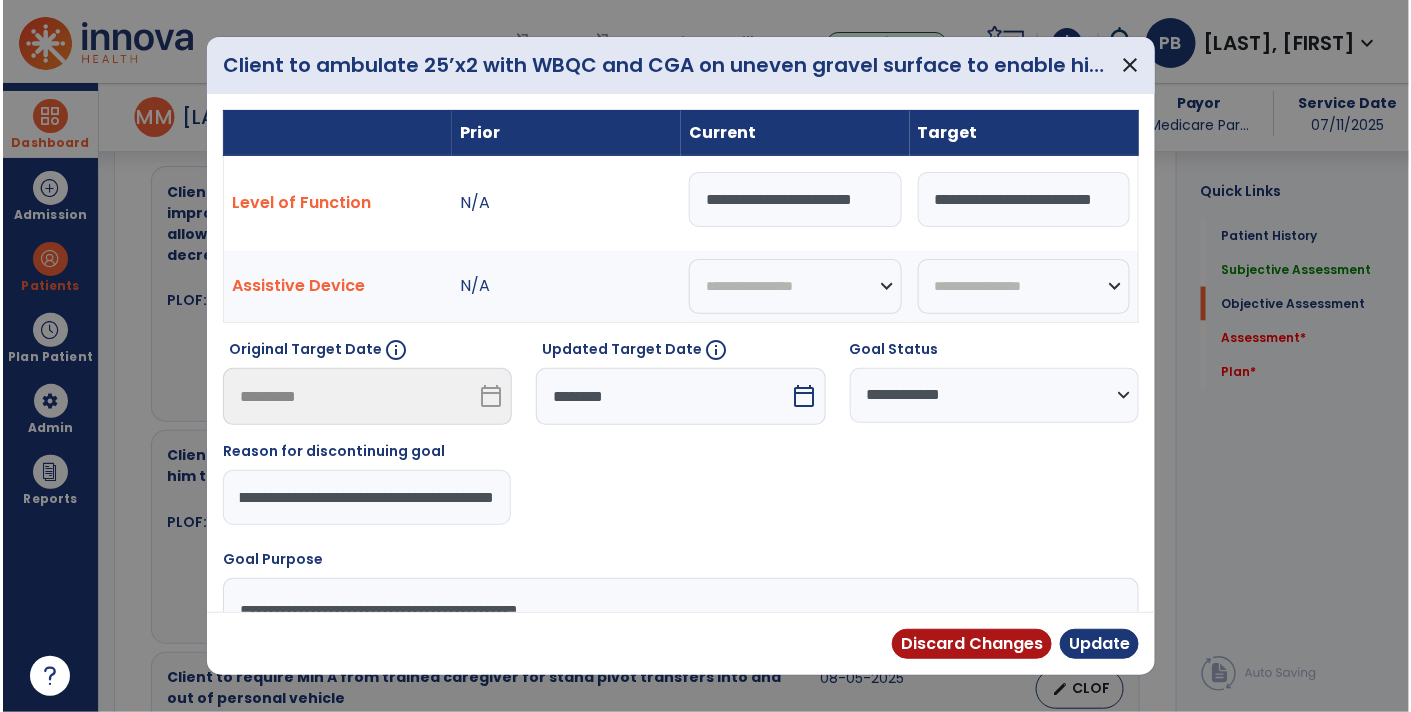 scroll, scrollTop: 0, scrollLeft: 393, axis: horizontal 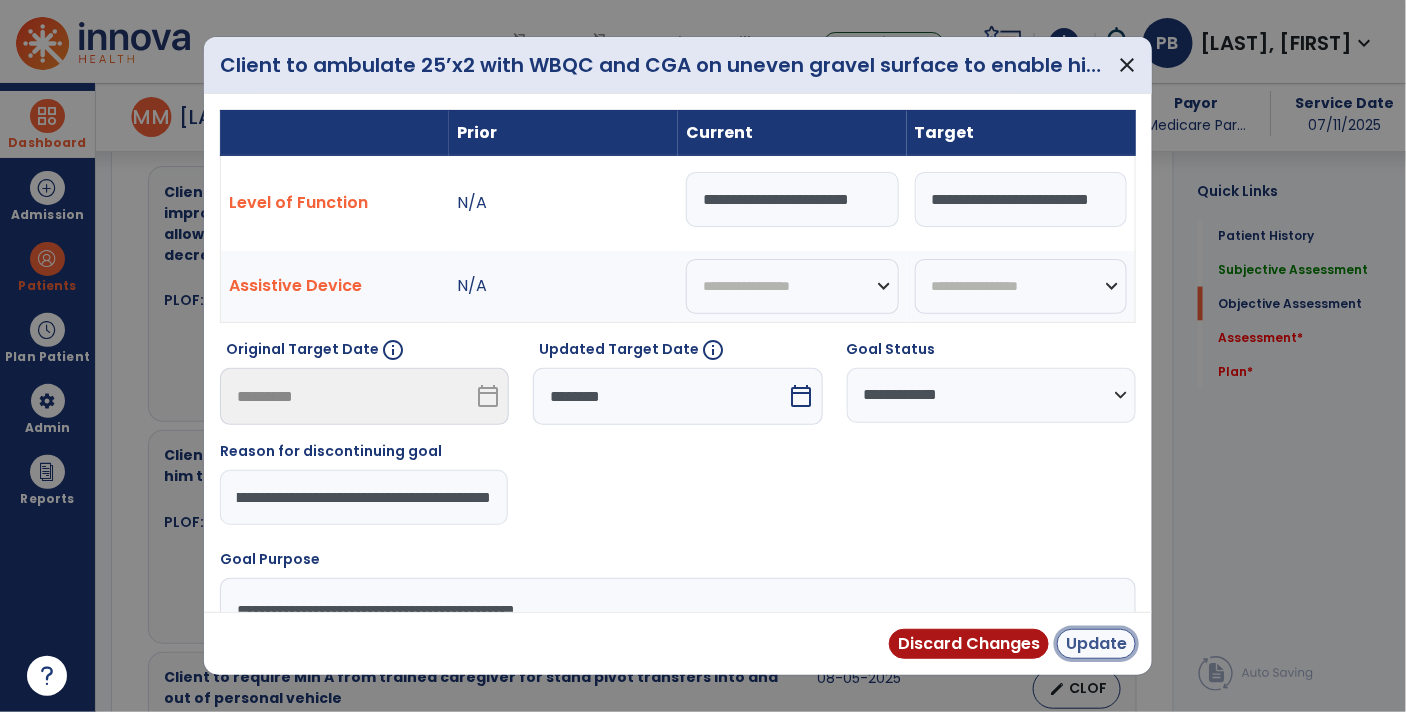 click on "Update" at bounding box center [1096, 644] 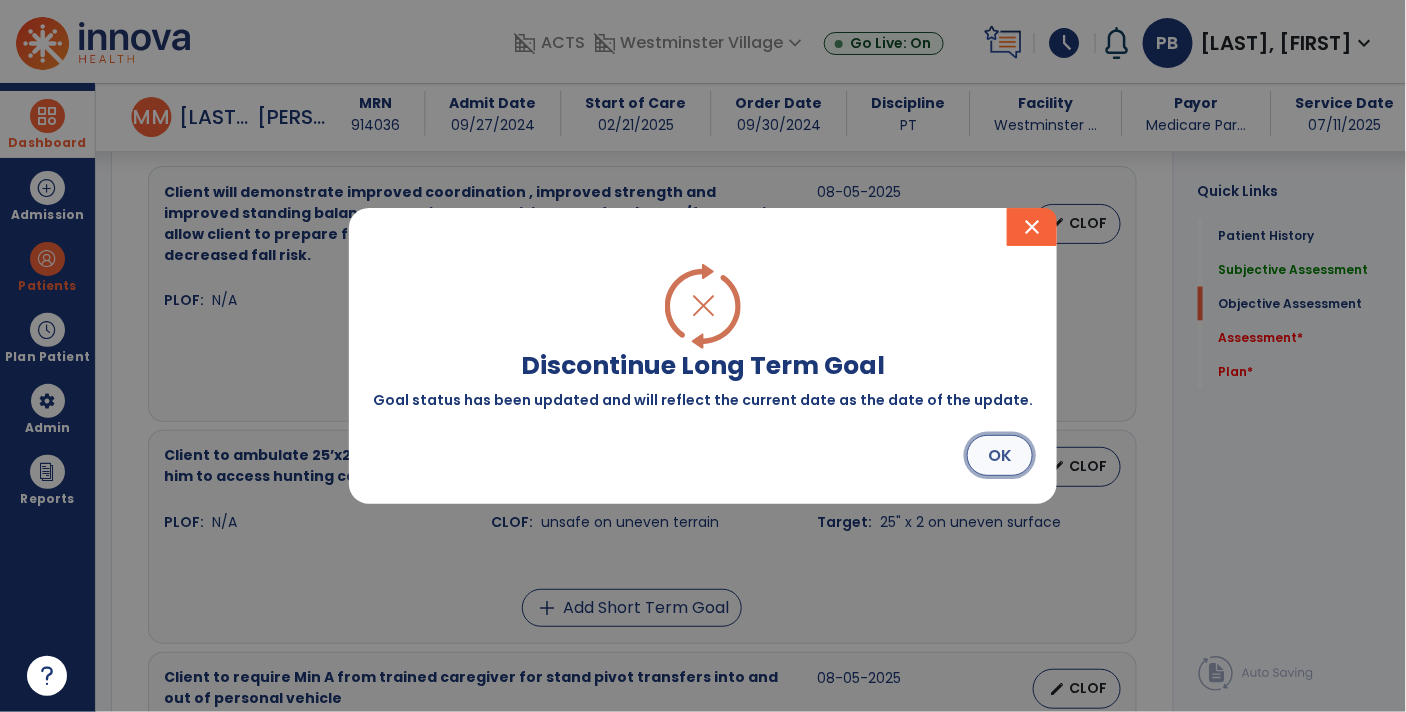 click on "OK" at bounding box center (1000, 455) 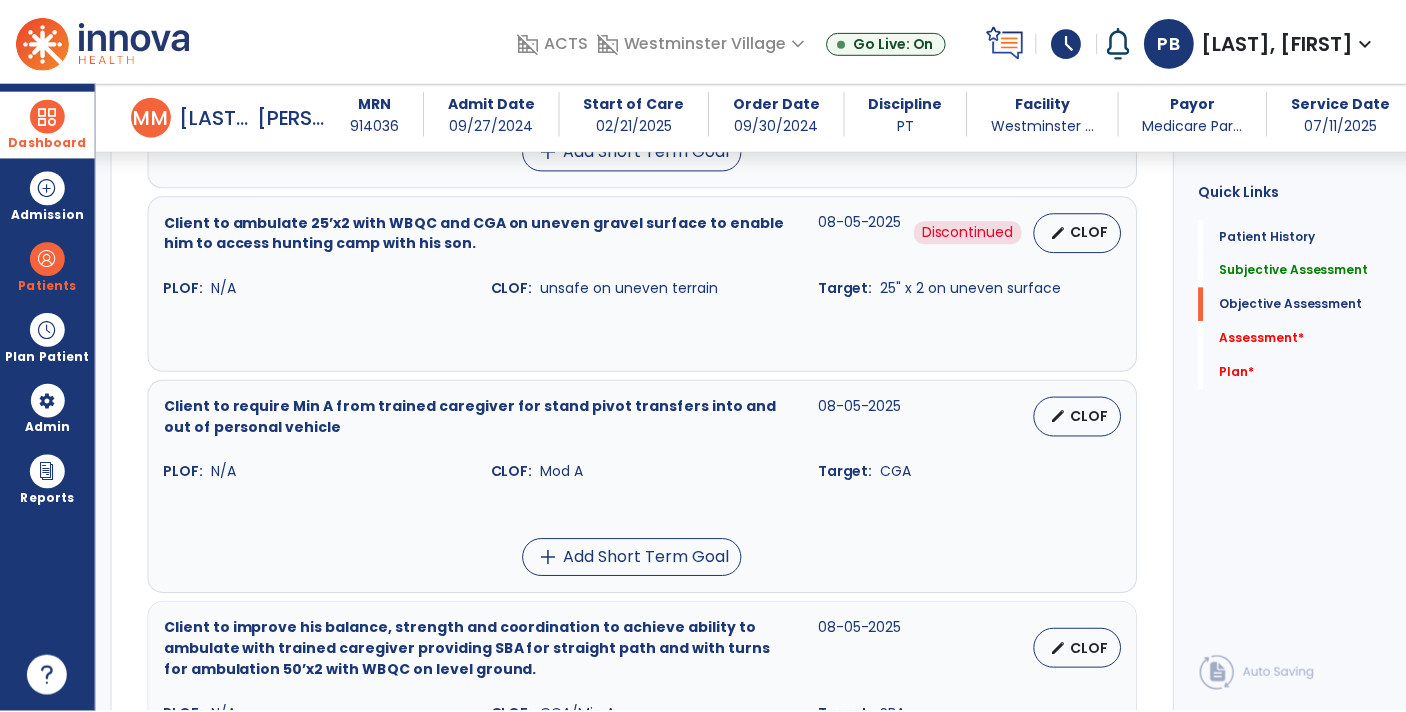 scroll, scrollTop: 1103, scrollLeft: 0, axis: vertical 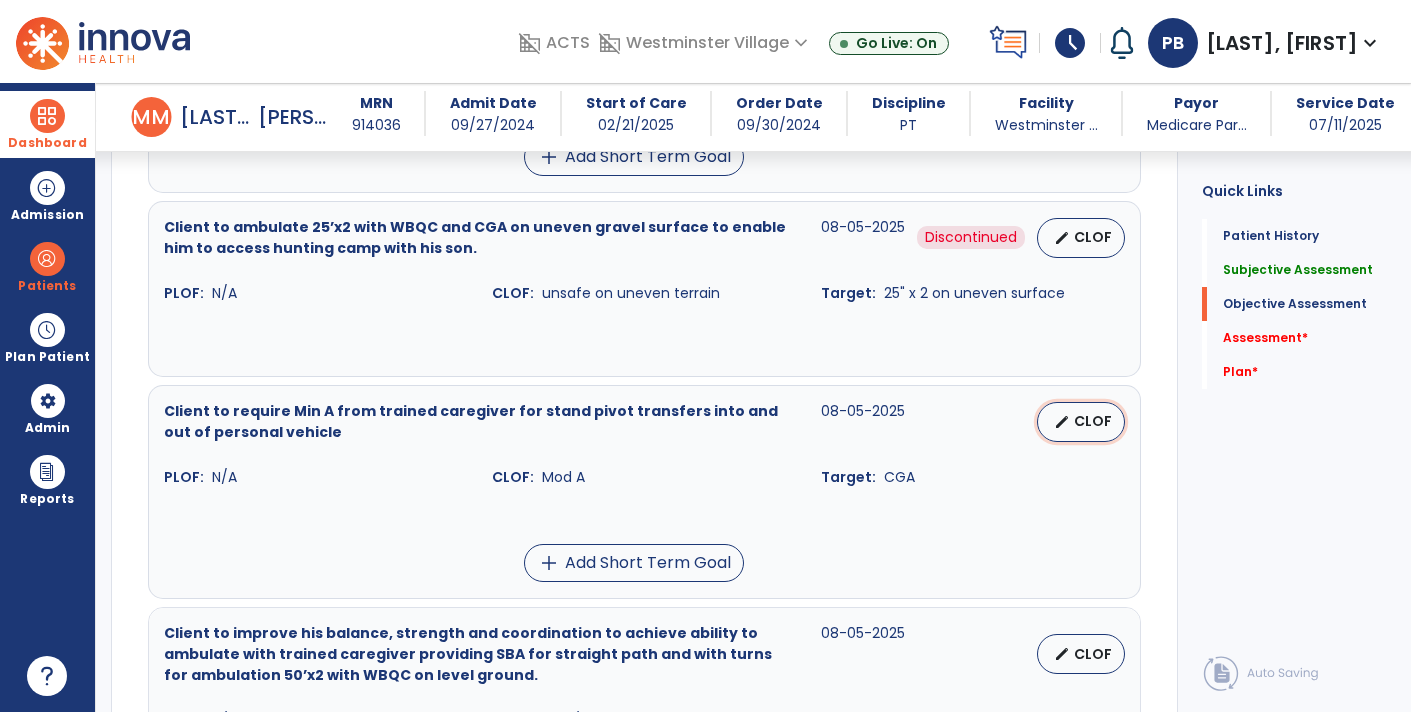 click on "CLOF" at bounding box center [1093, 421] 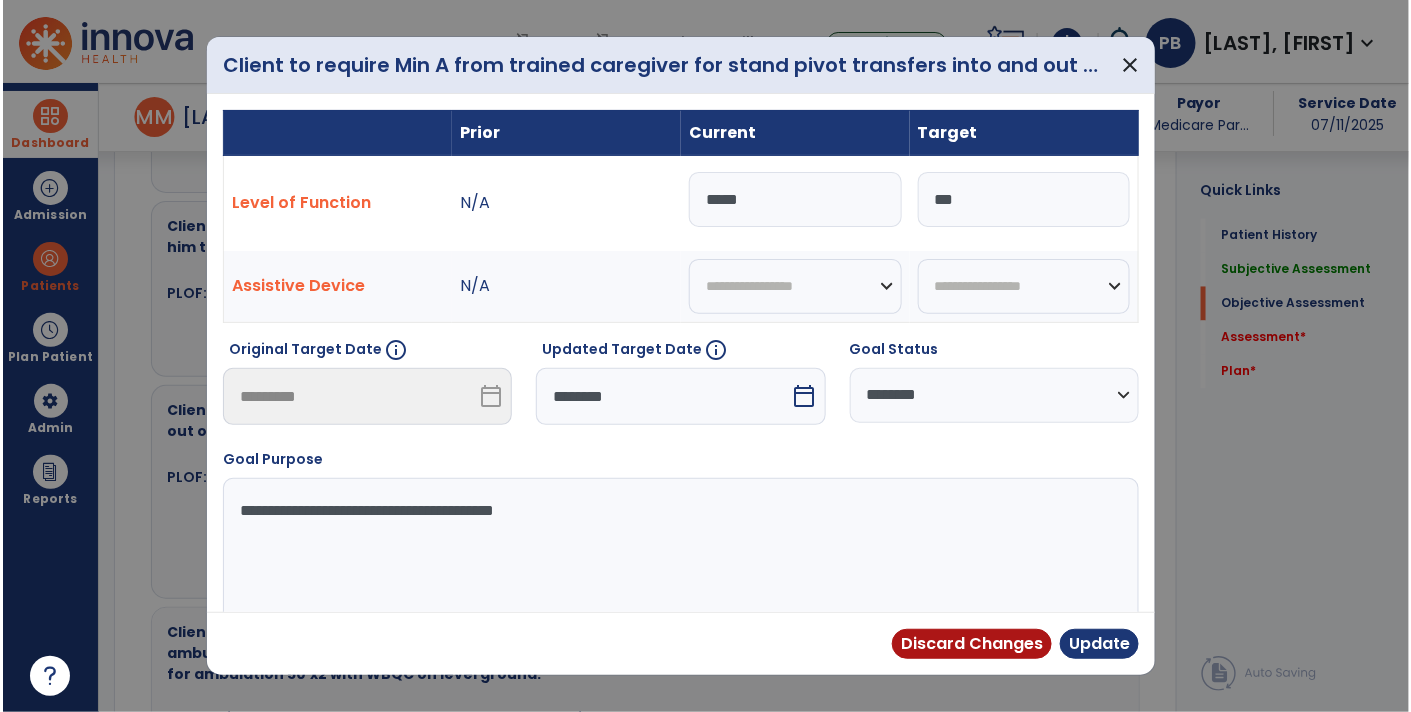scroll, scrollTop: 1103, scrollLeft: 0, axis: vertical 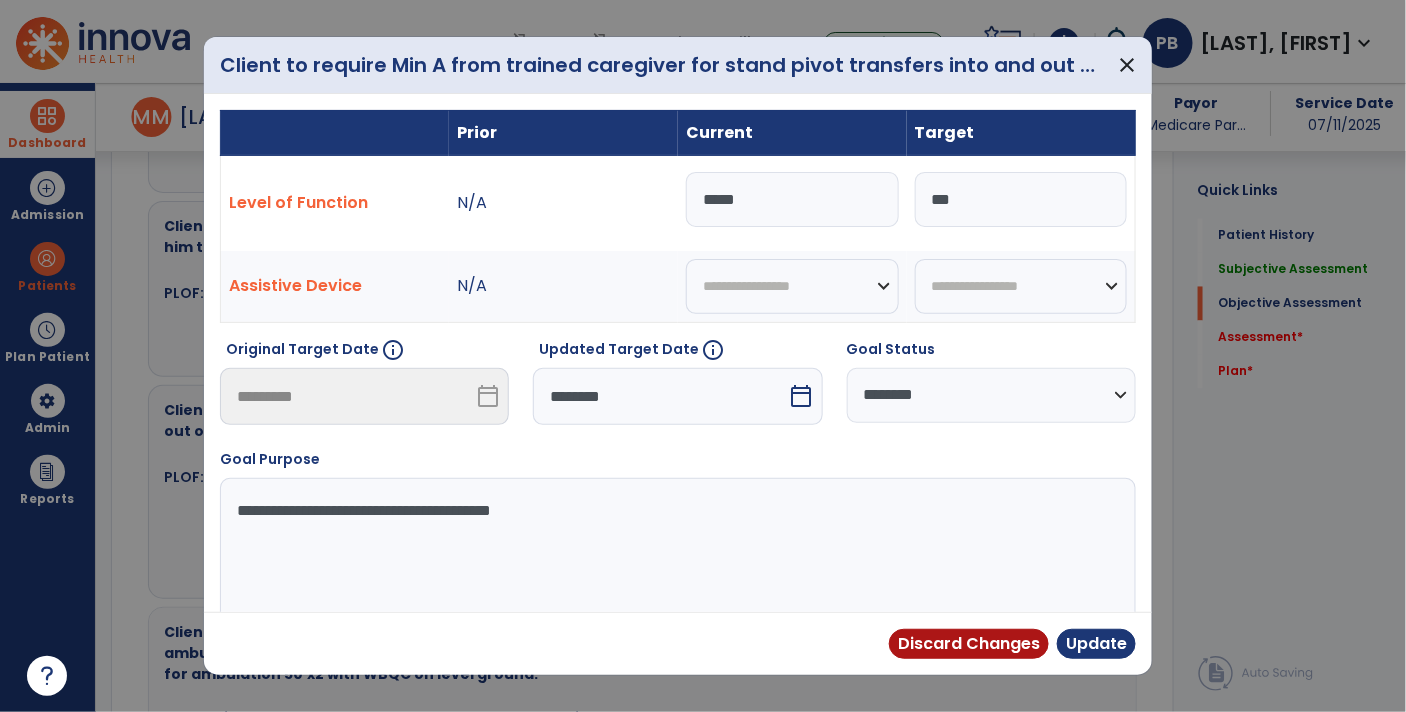 click on "*****" at bounding box center (792, 199) 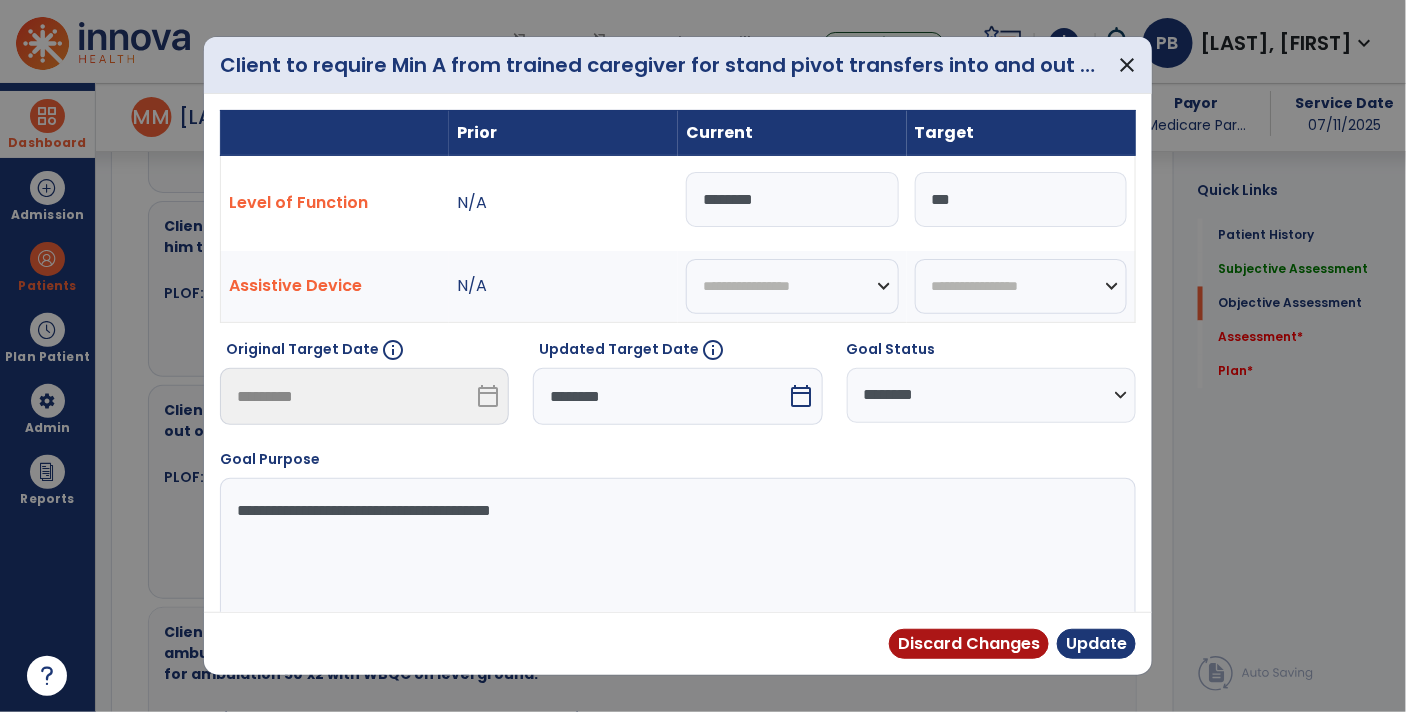 type on "*********" 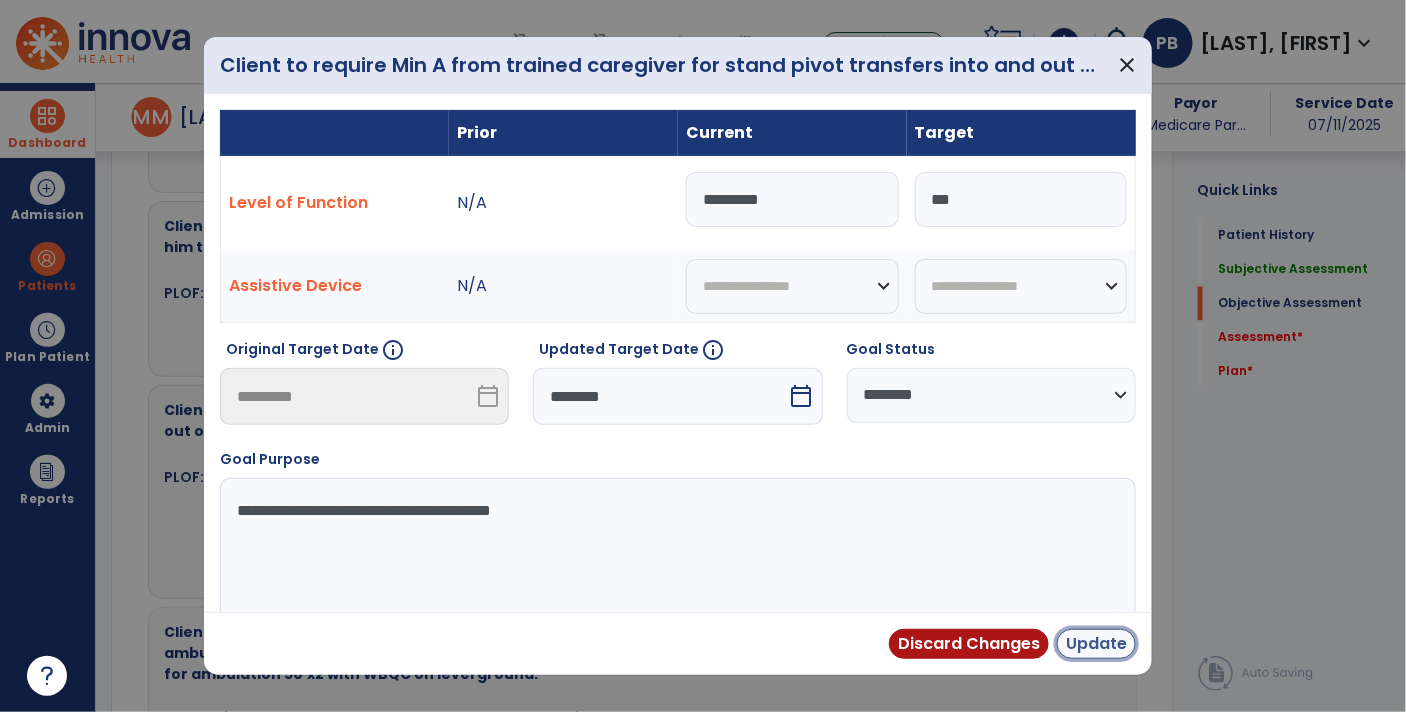 click on "Update" at bounding box center [1096, 644] 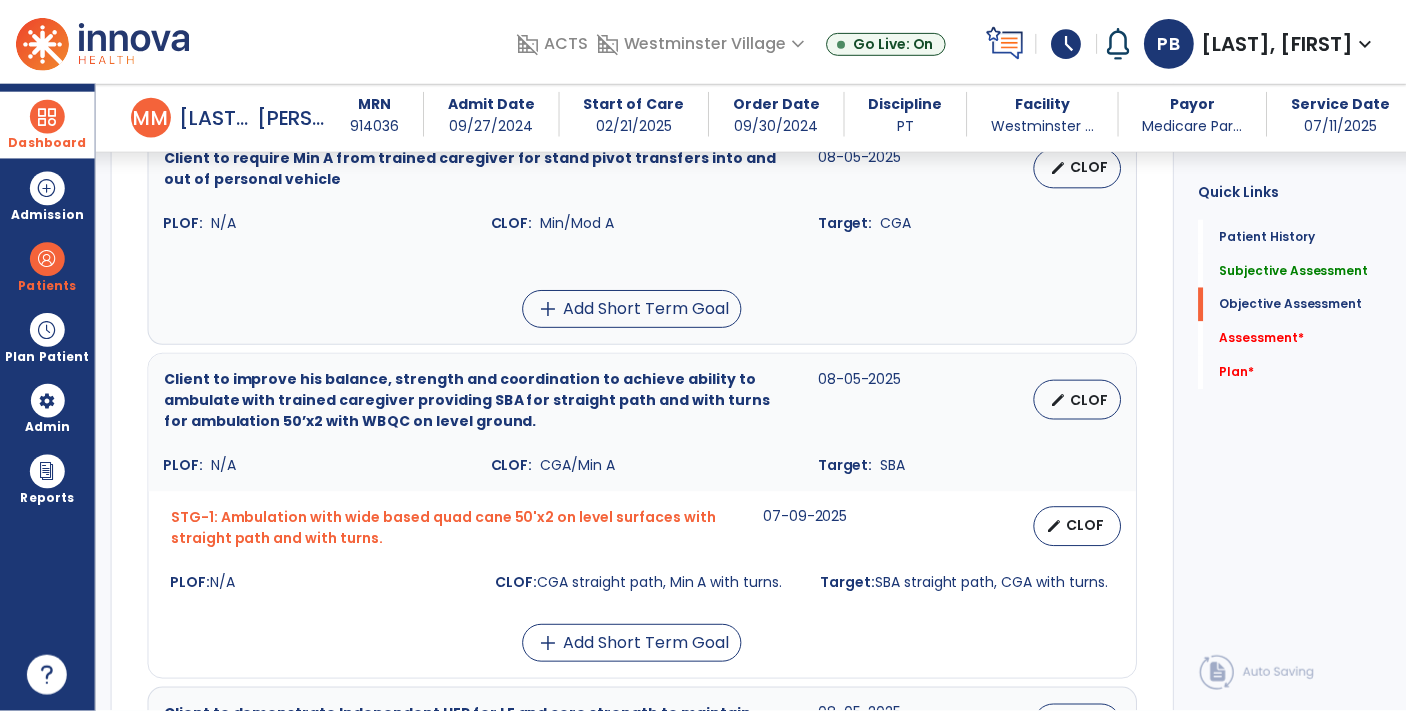 scroll, scrollTop: 1358, scrollLeft: 0, axis: vertical 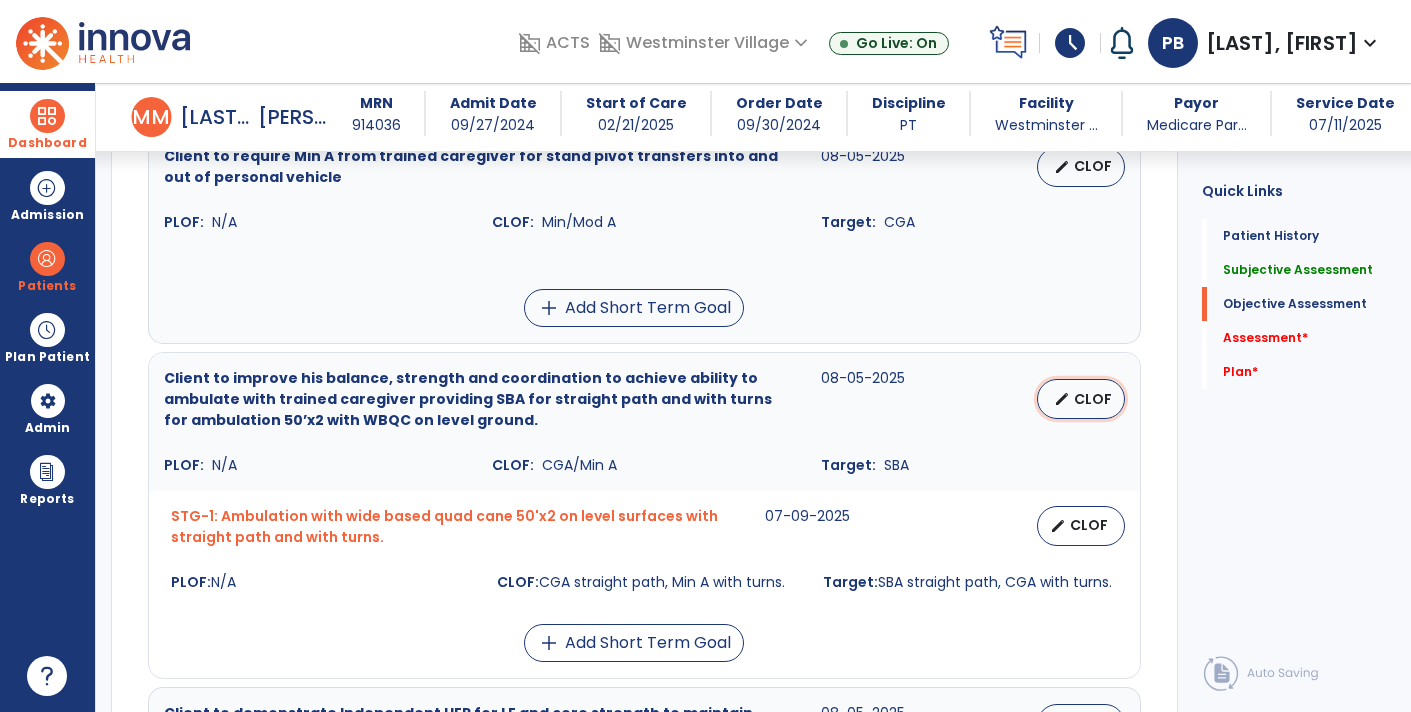 click on "CLOF" at bounding box center (1093, 399) 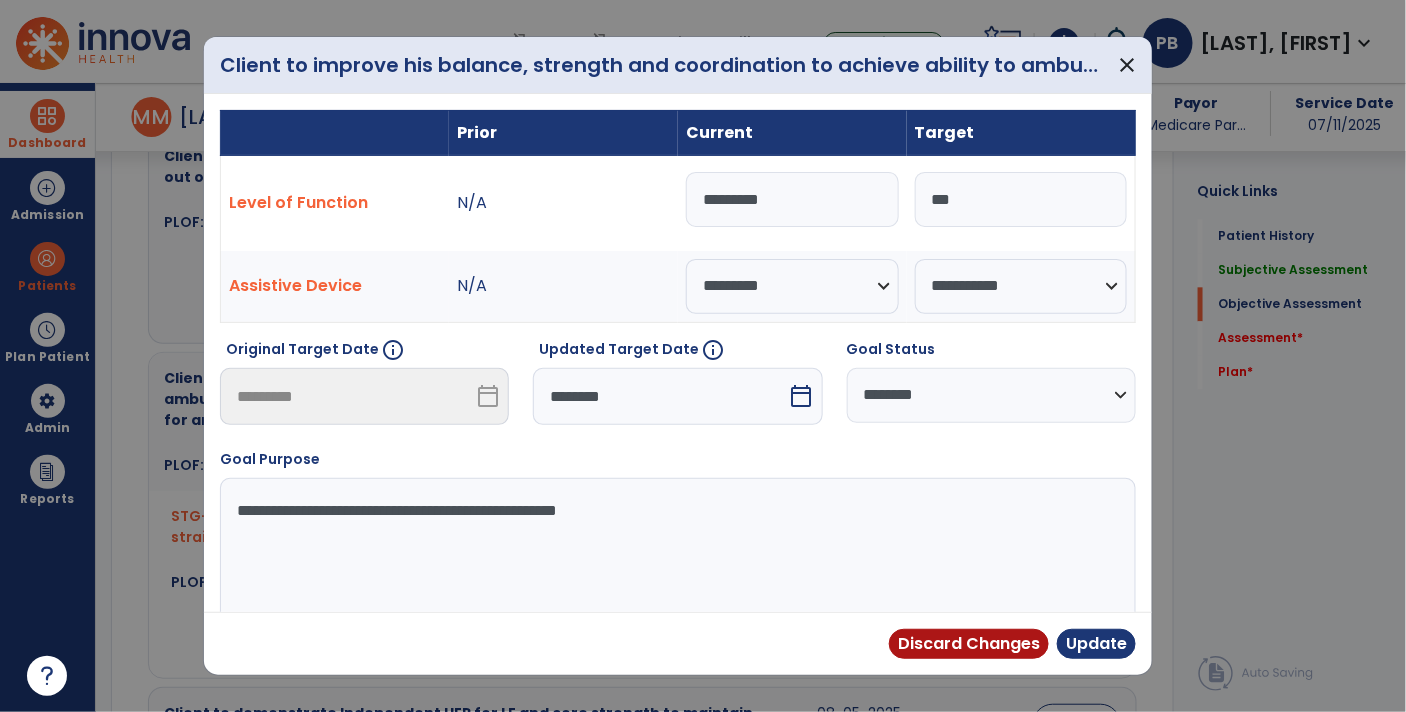 scroll, scrollTop: 1358, scrollLeft: 0, axis: vertical 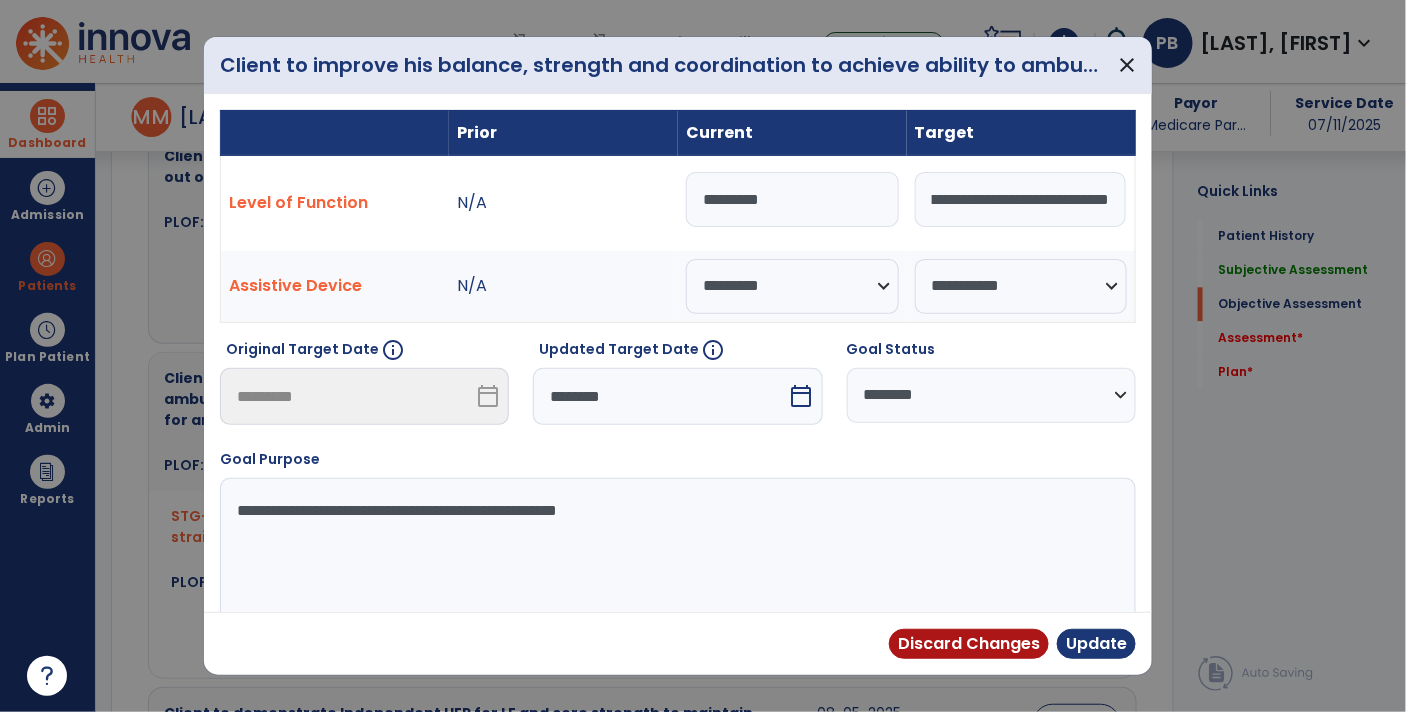 type on "**********" 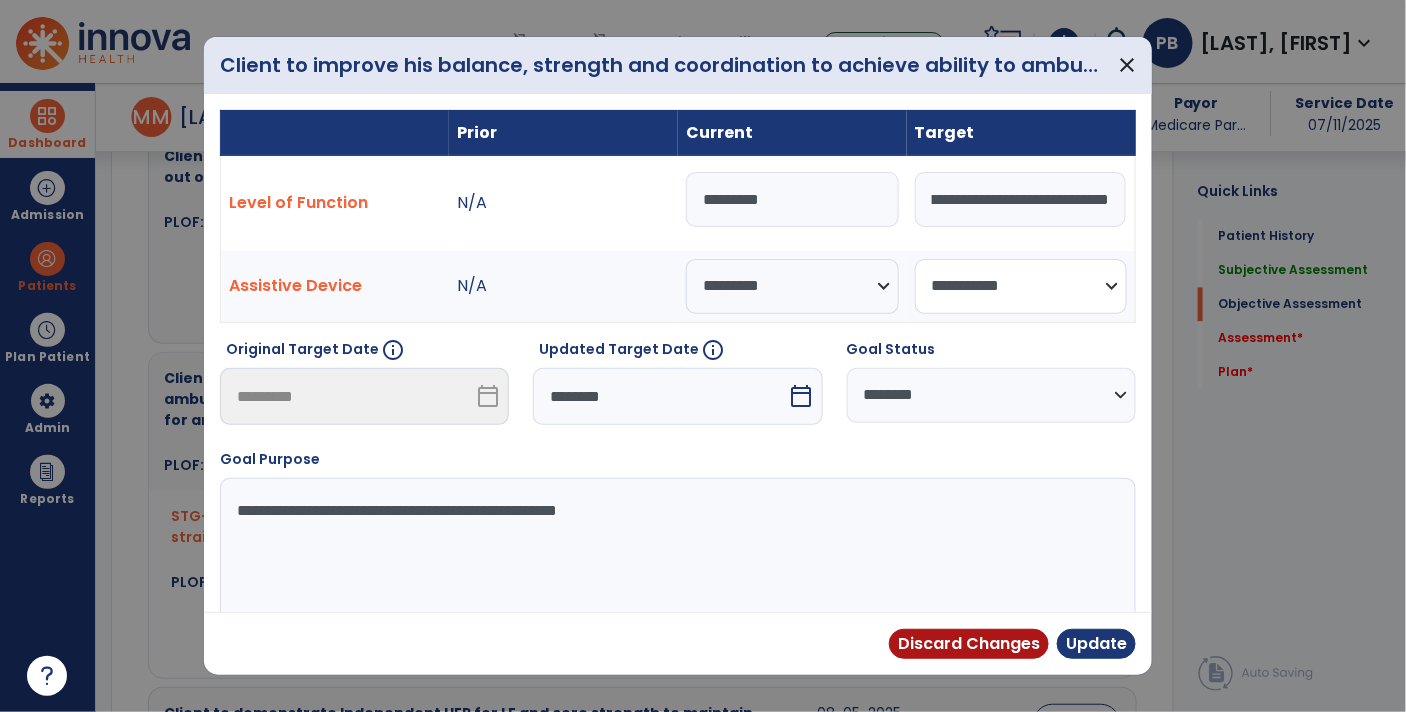 click on "**********" at bounding box center [1021, 286] 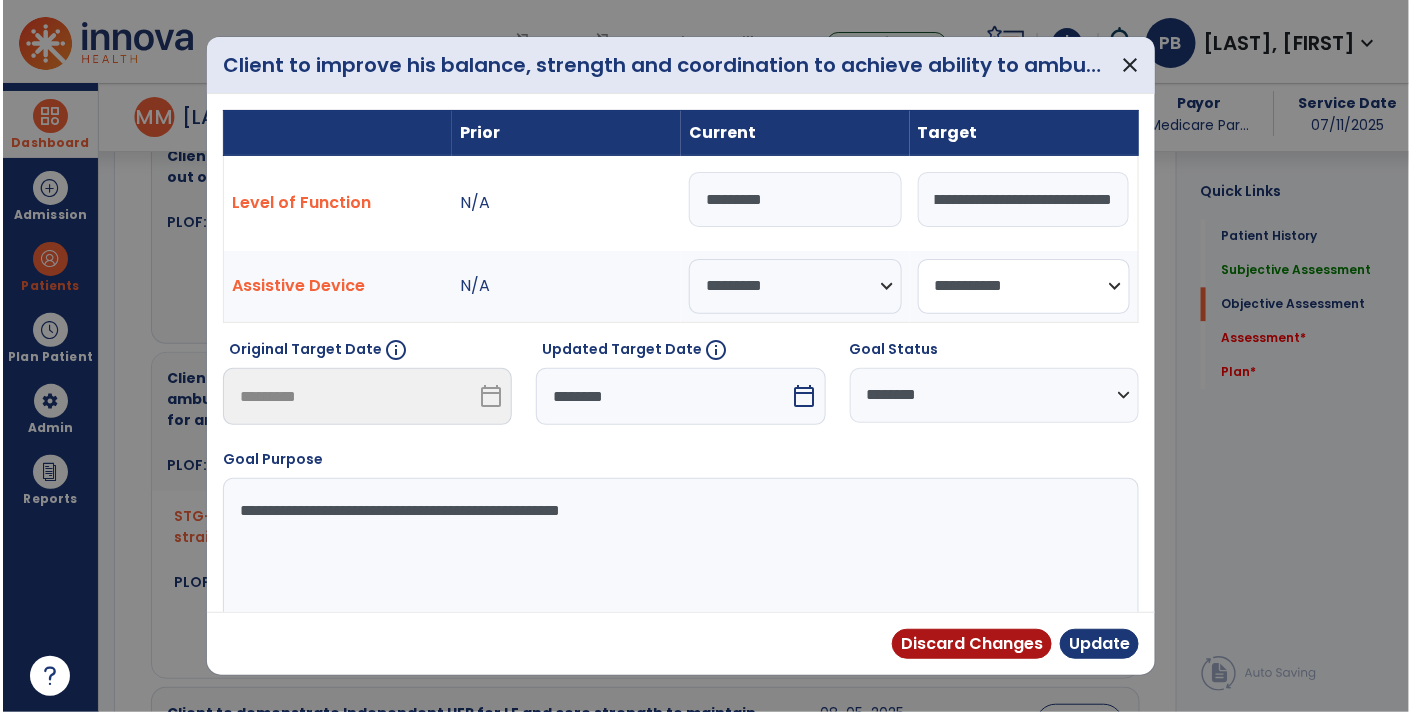 scroll, scrollTop: 0, scrollLeft: 0, axis: both 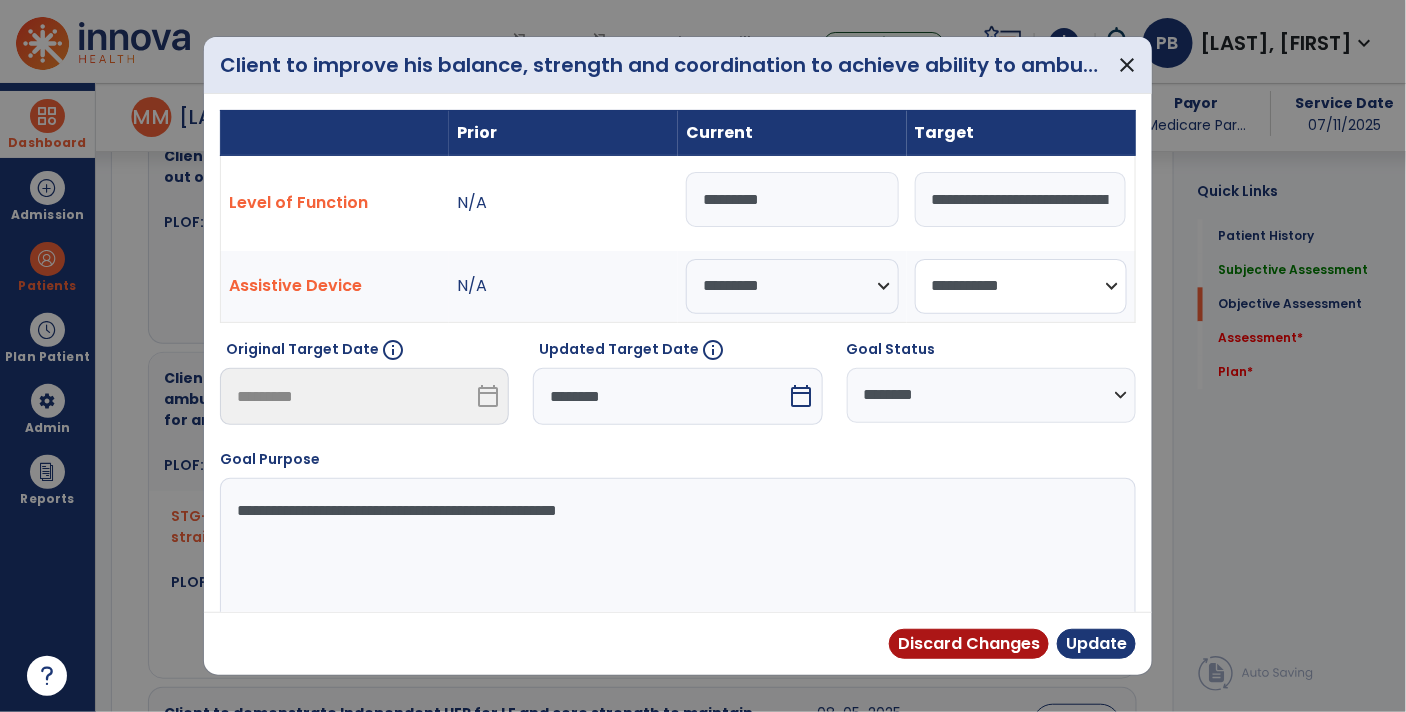 select on "*********" 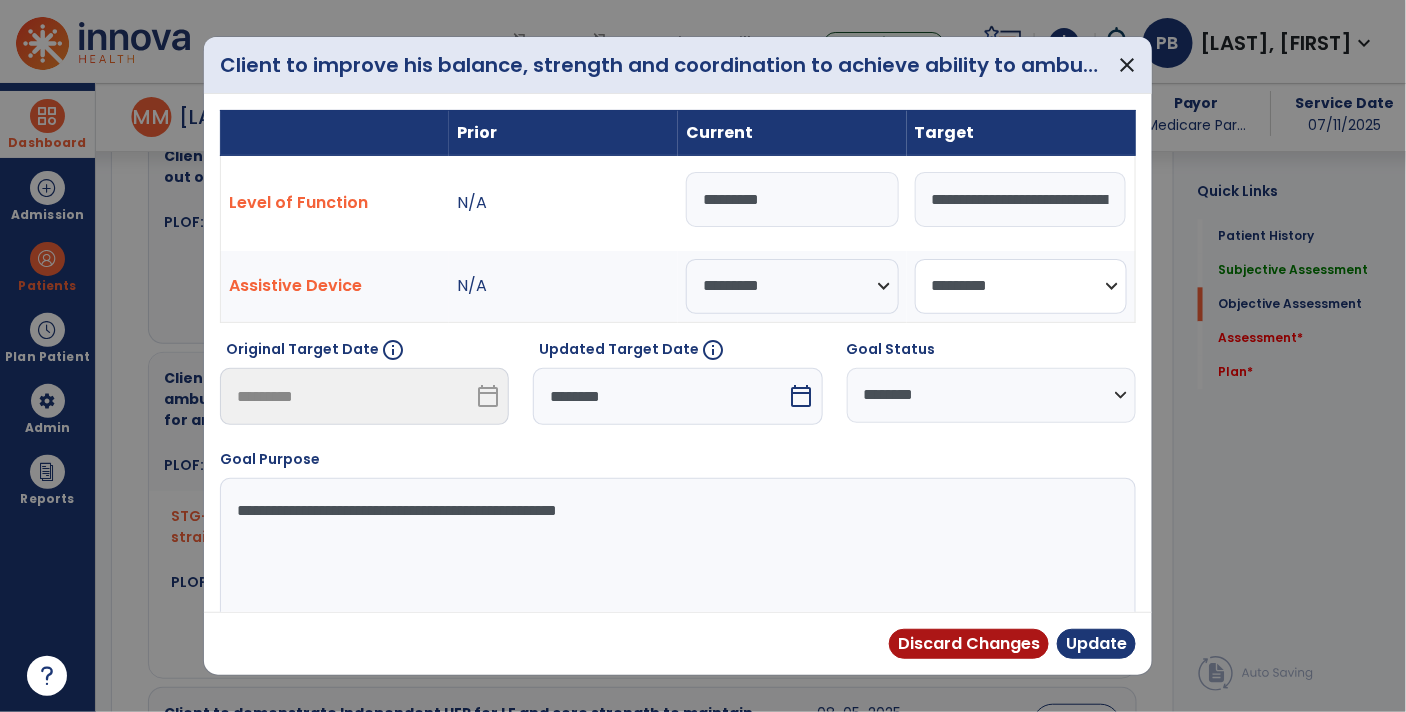 click on "**********" at bounding box center [1021, 286] 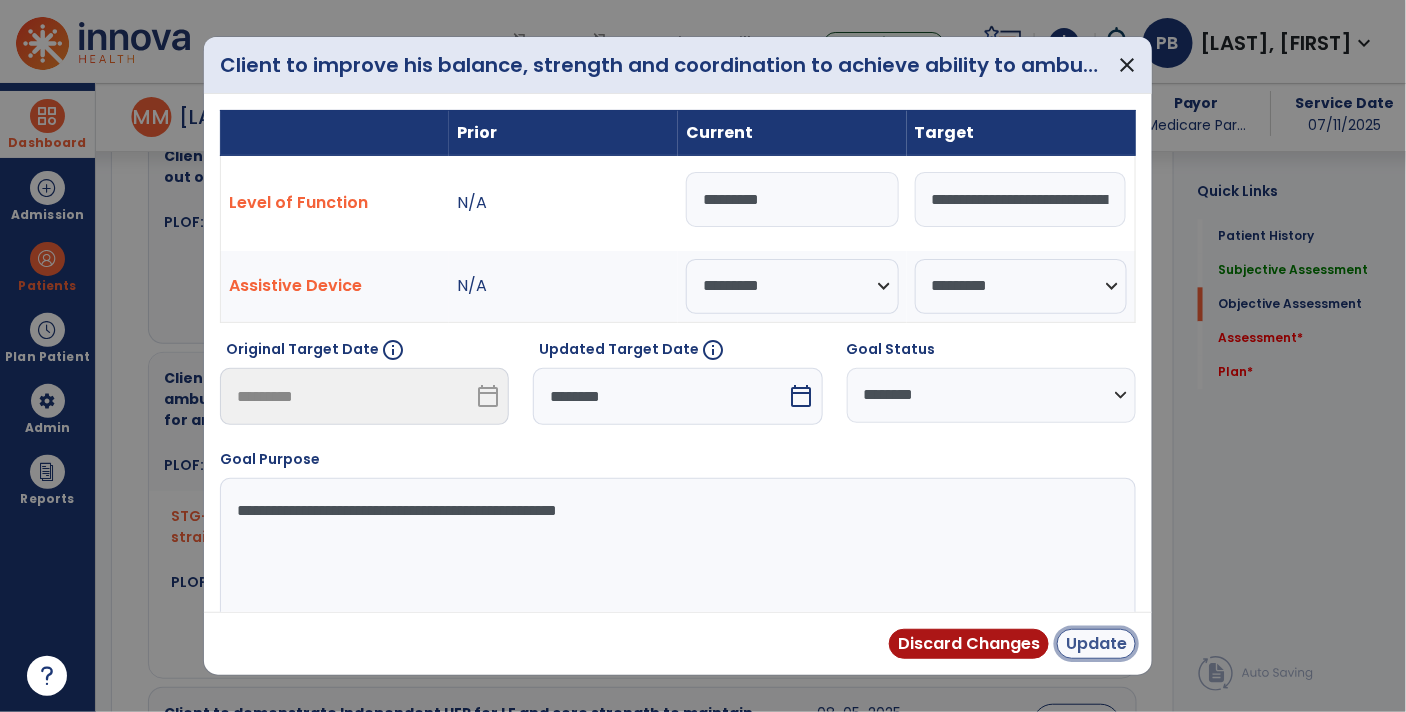 click on "Update" at bounding box center (1096, 644) 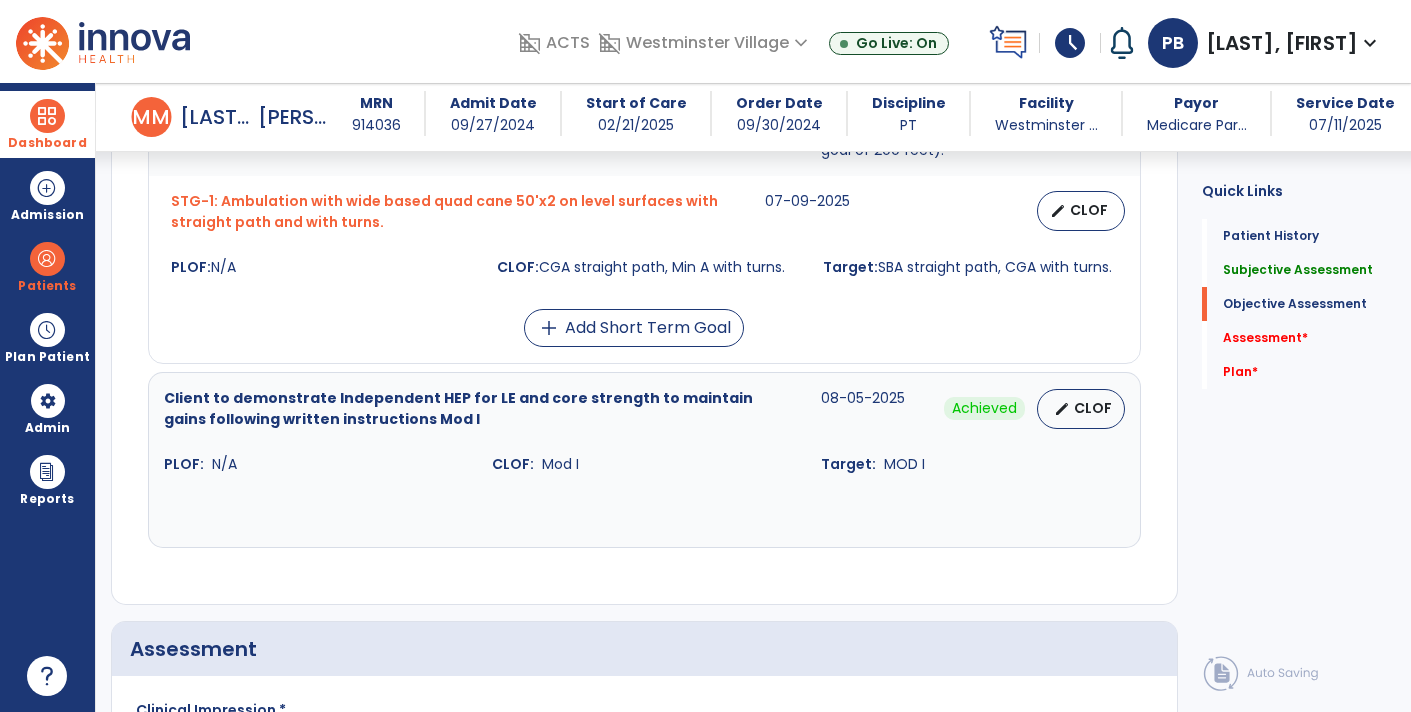 scroll, scrollTop: 1691, scrollLeft: 0, axis: vertical 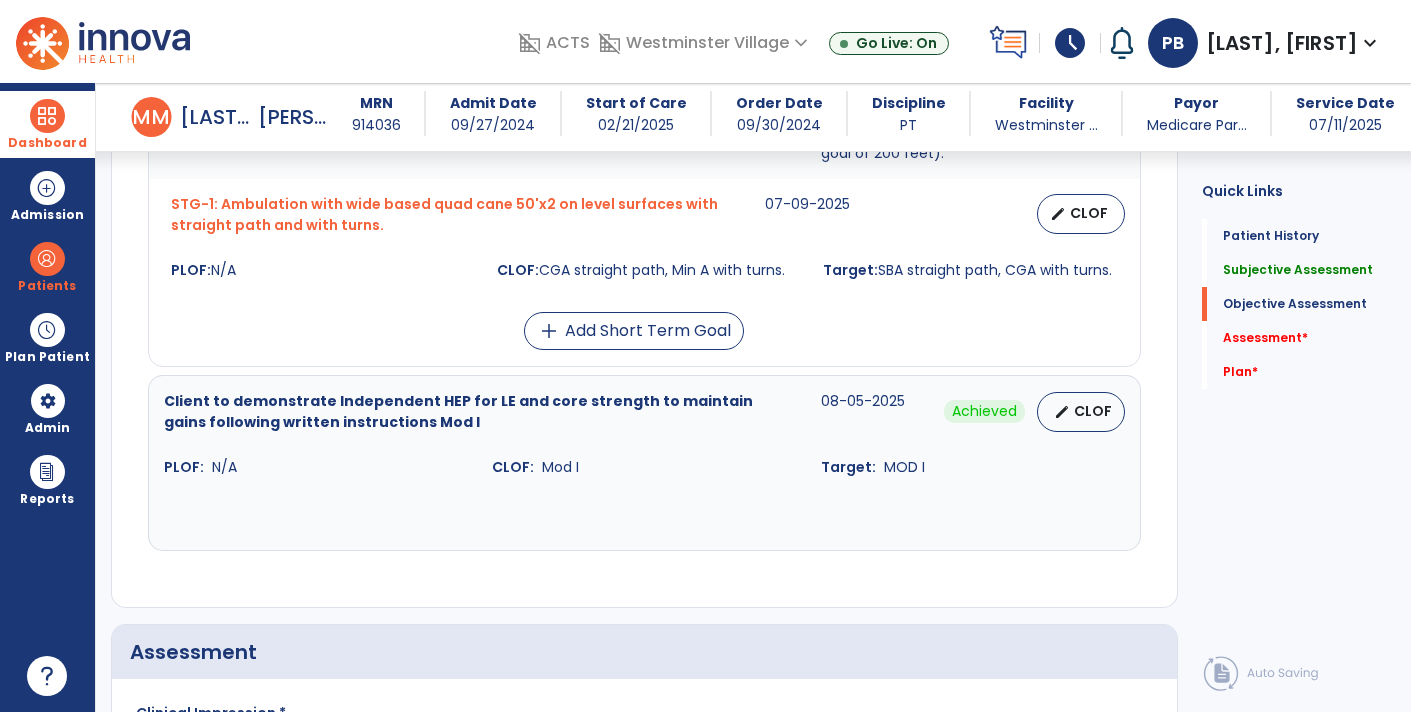click 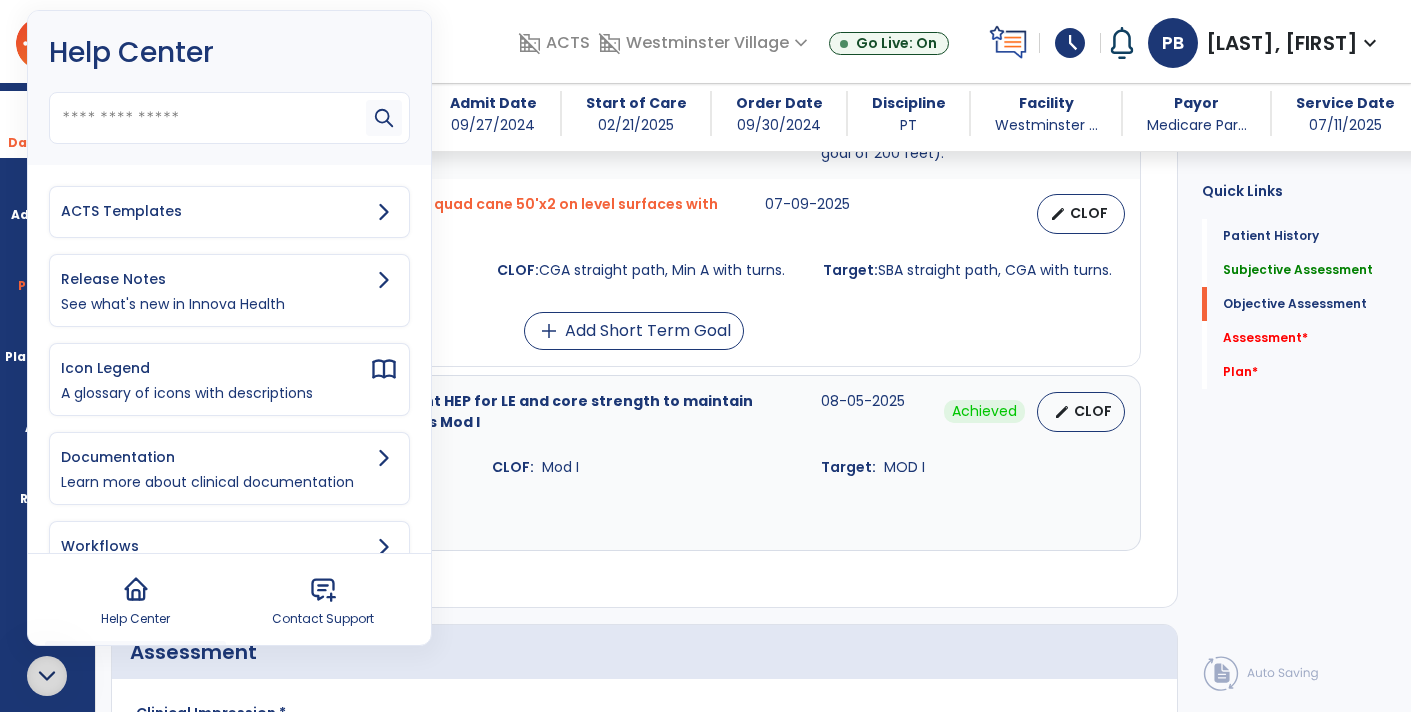 click on "ACTS Templates" at bounding box center (215, 211) 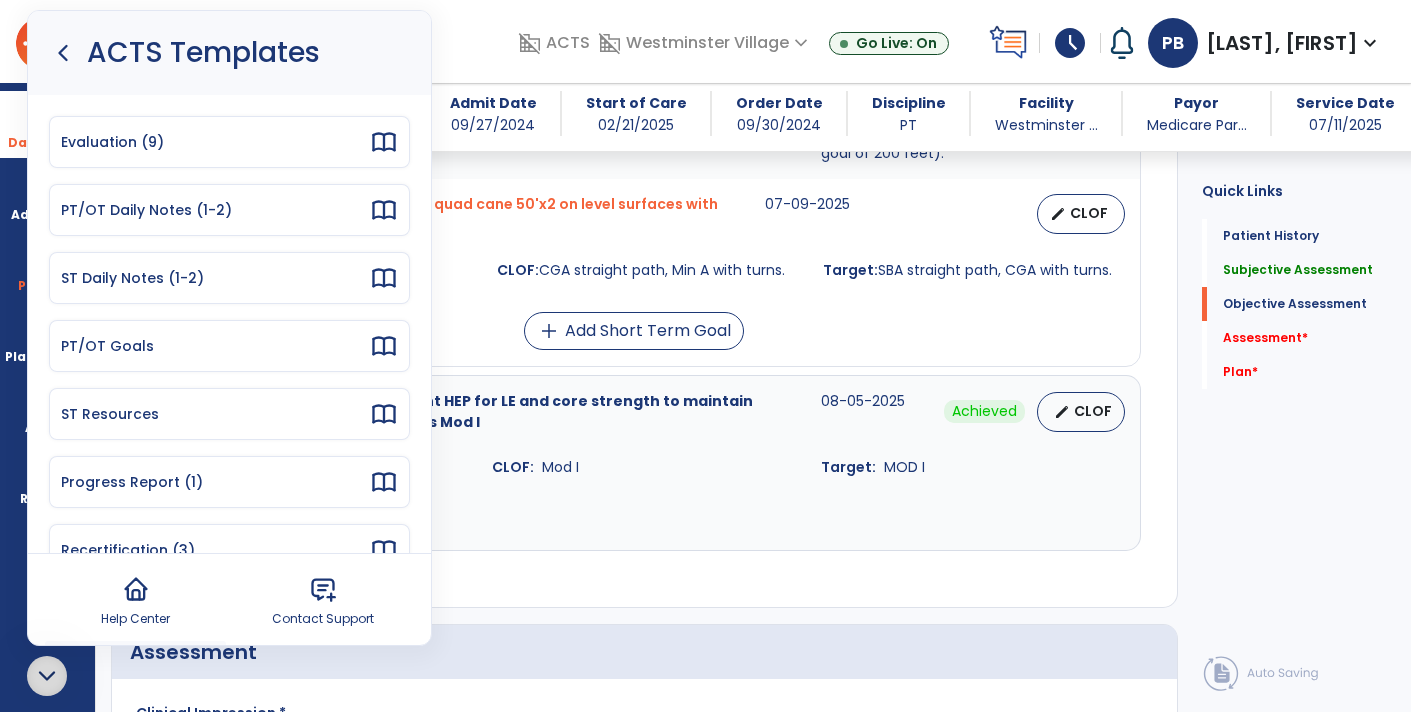 click on "Progress Report (1)" at bounding box center (215, 482) 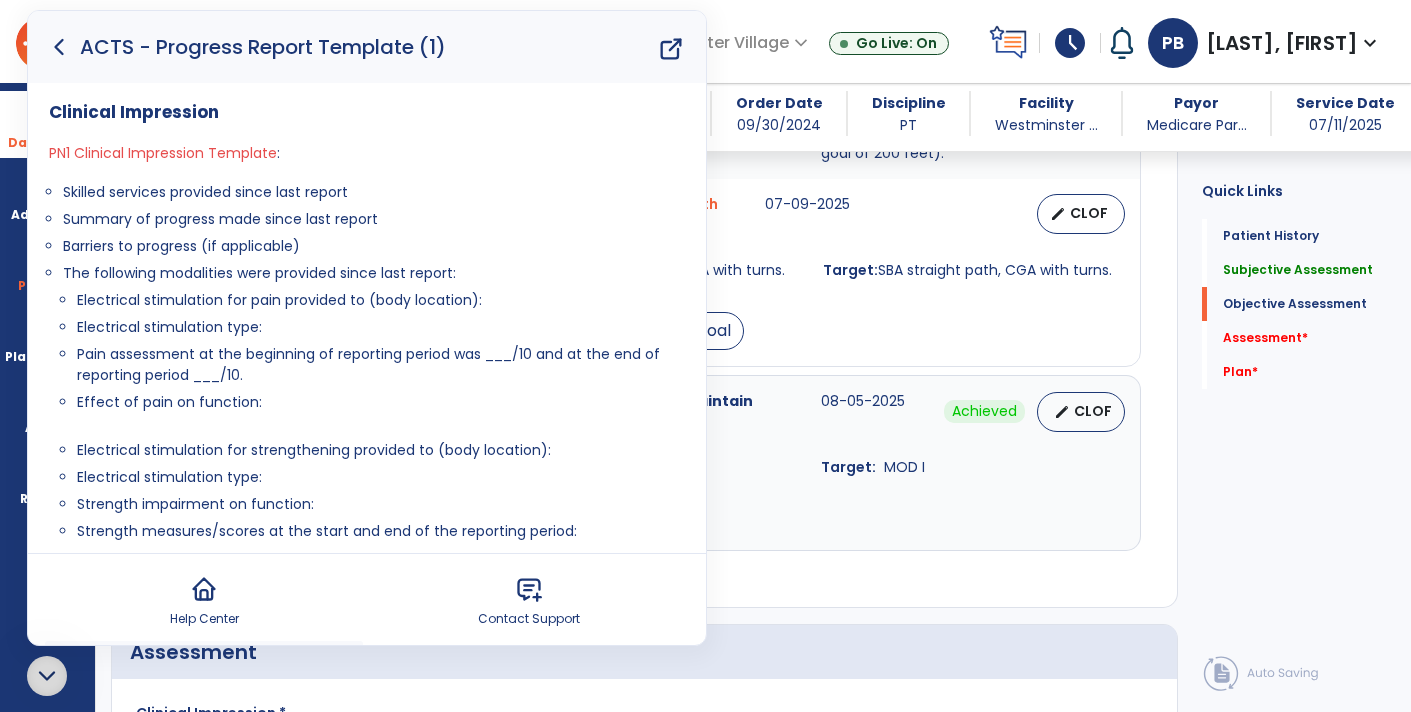 click 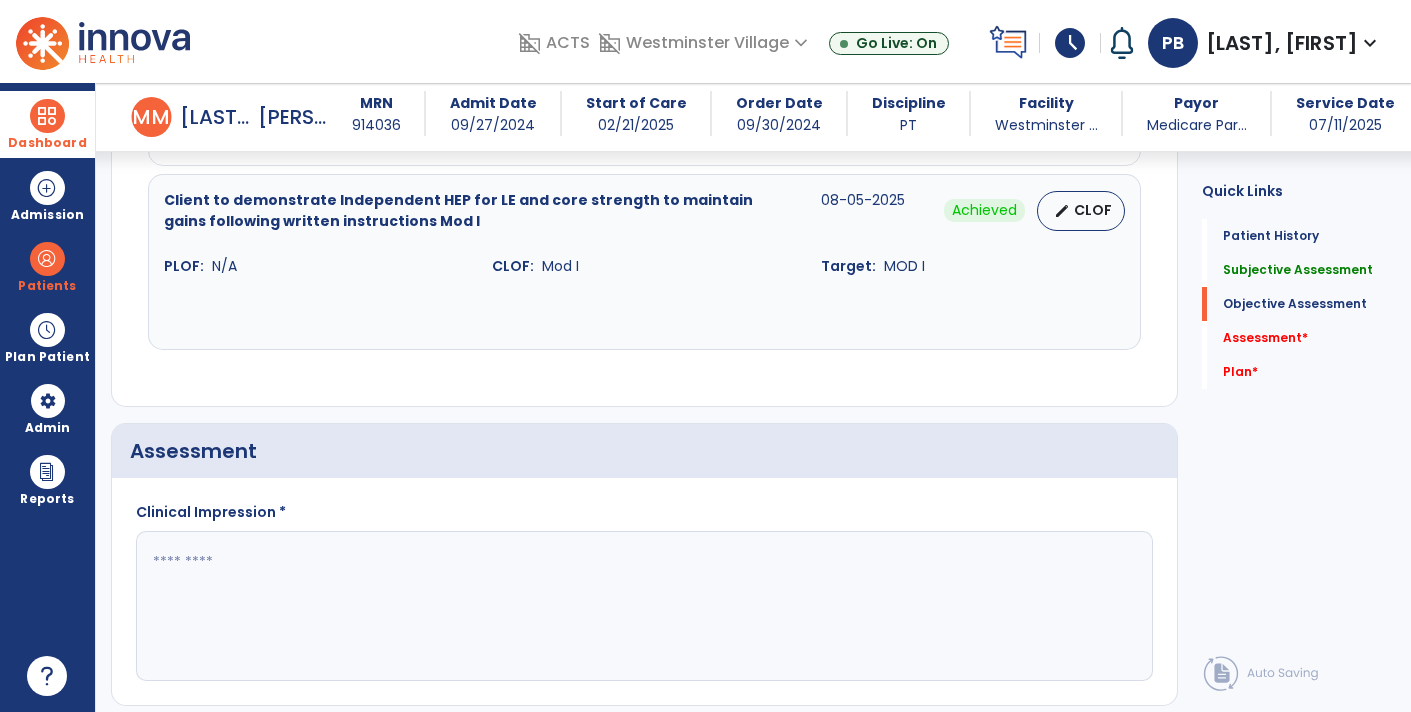 scroll, scrollTop: 1881, scrollLeft: 0, axis: vertical 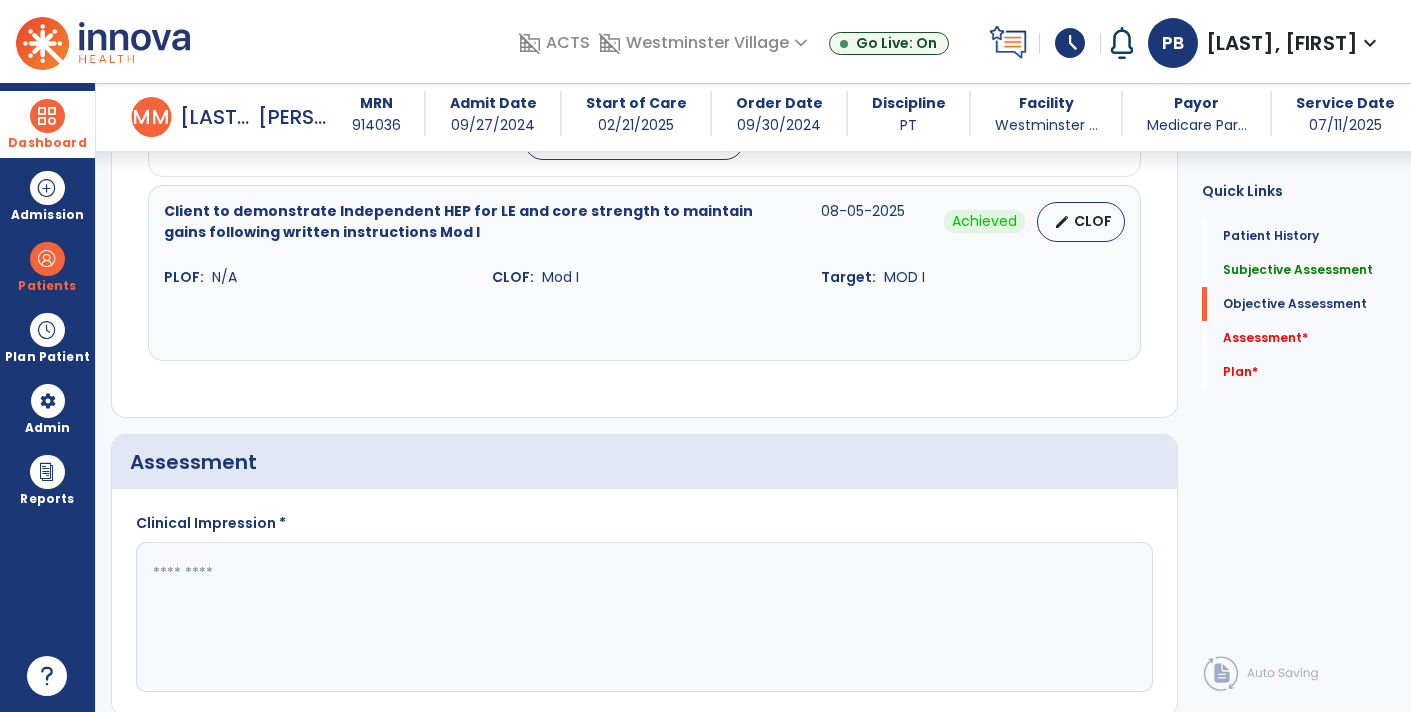 click 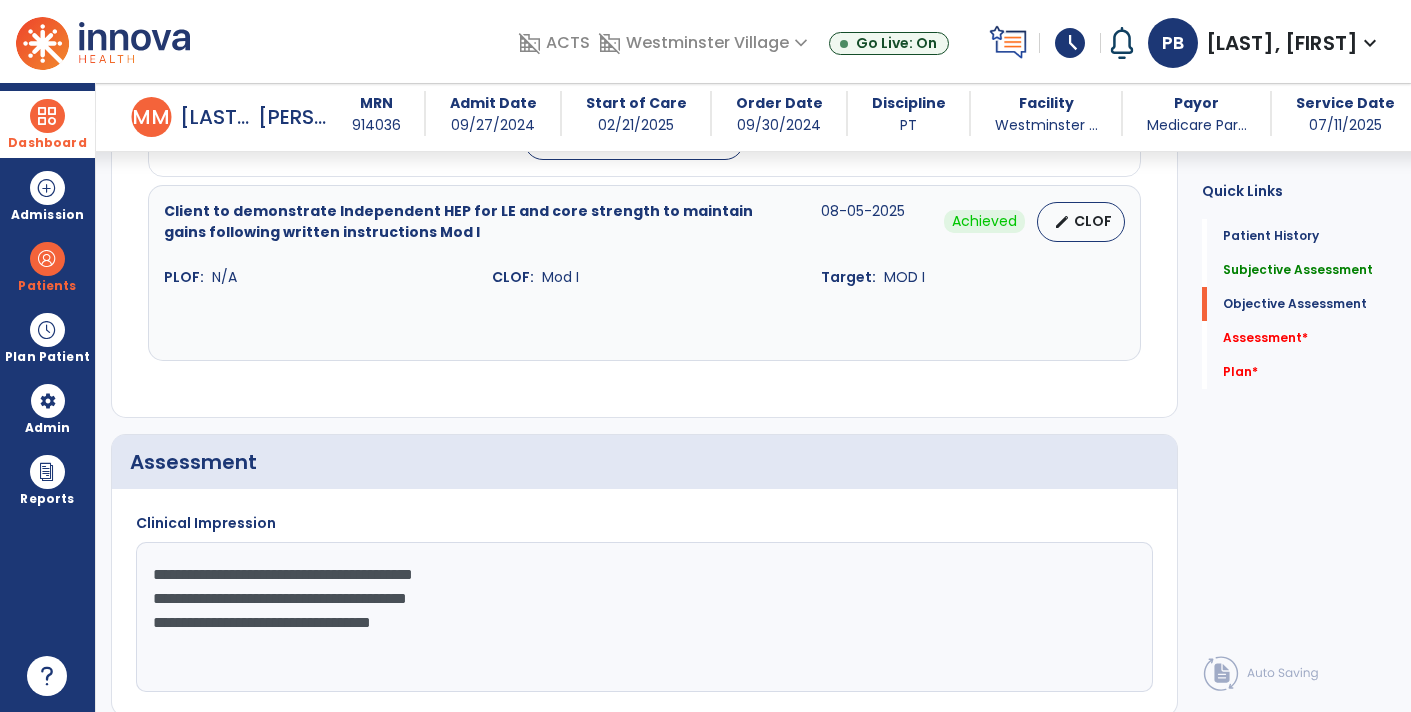 click on "**********" 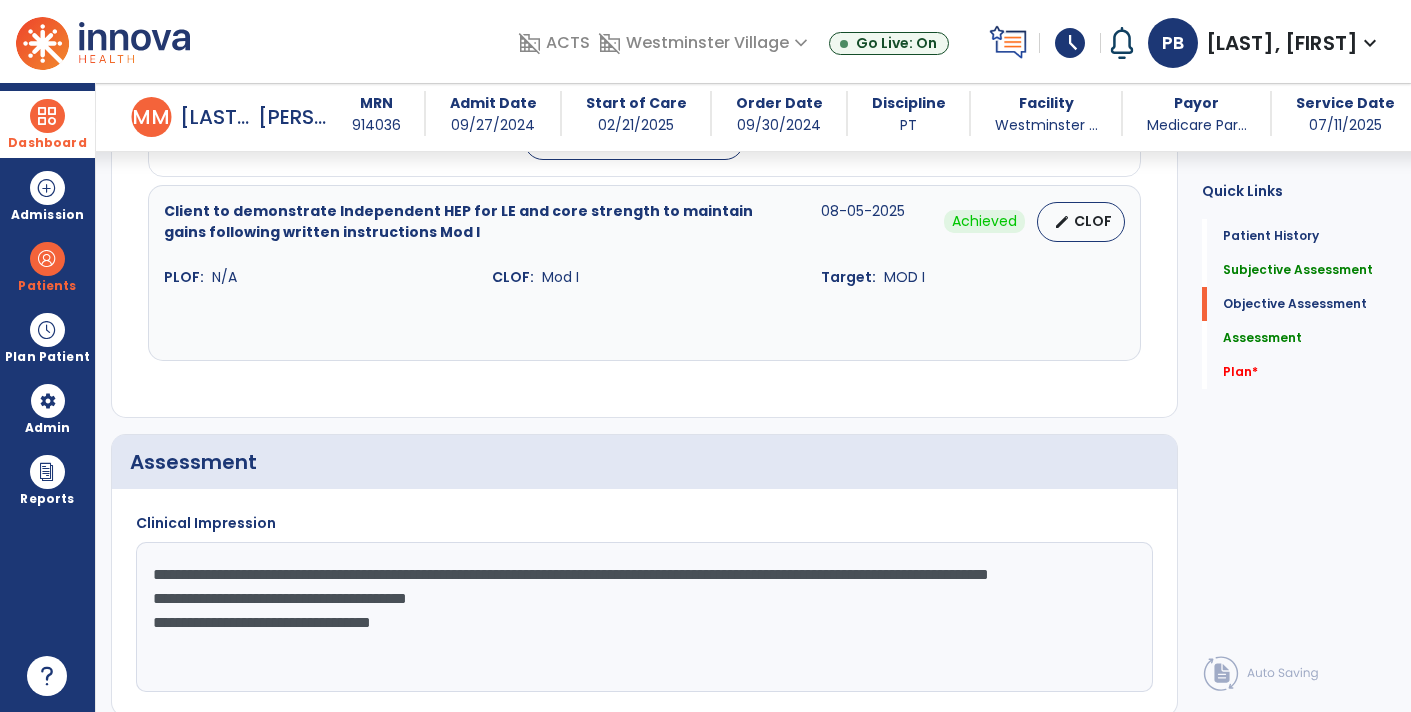 click on "**********" 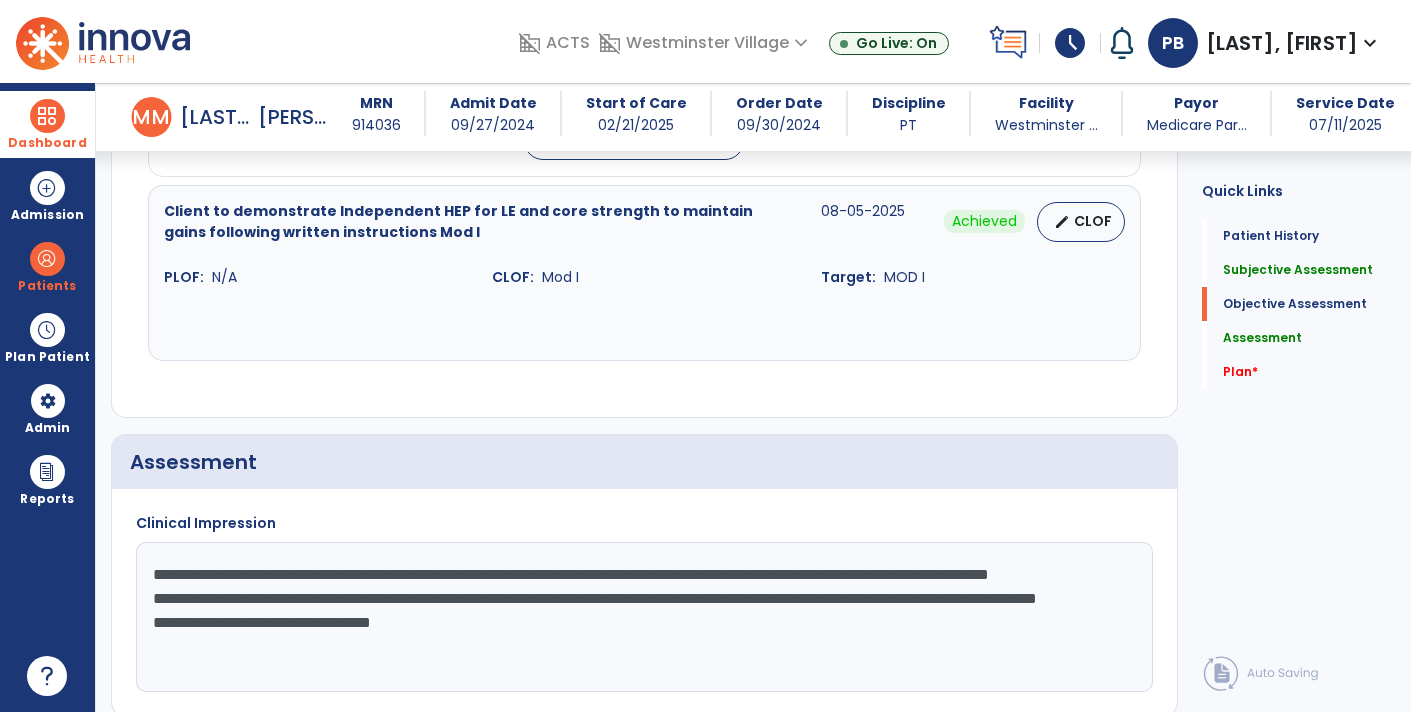 type on "**********" 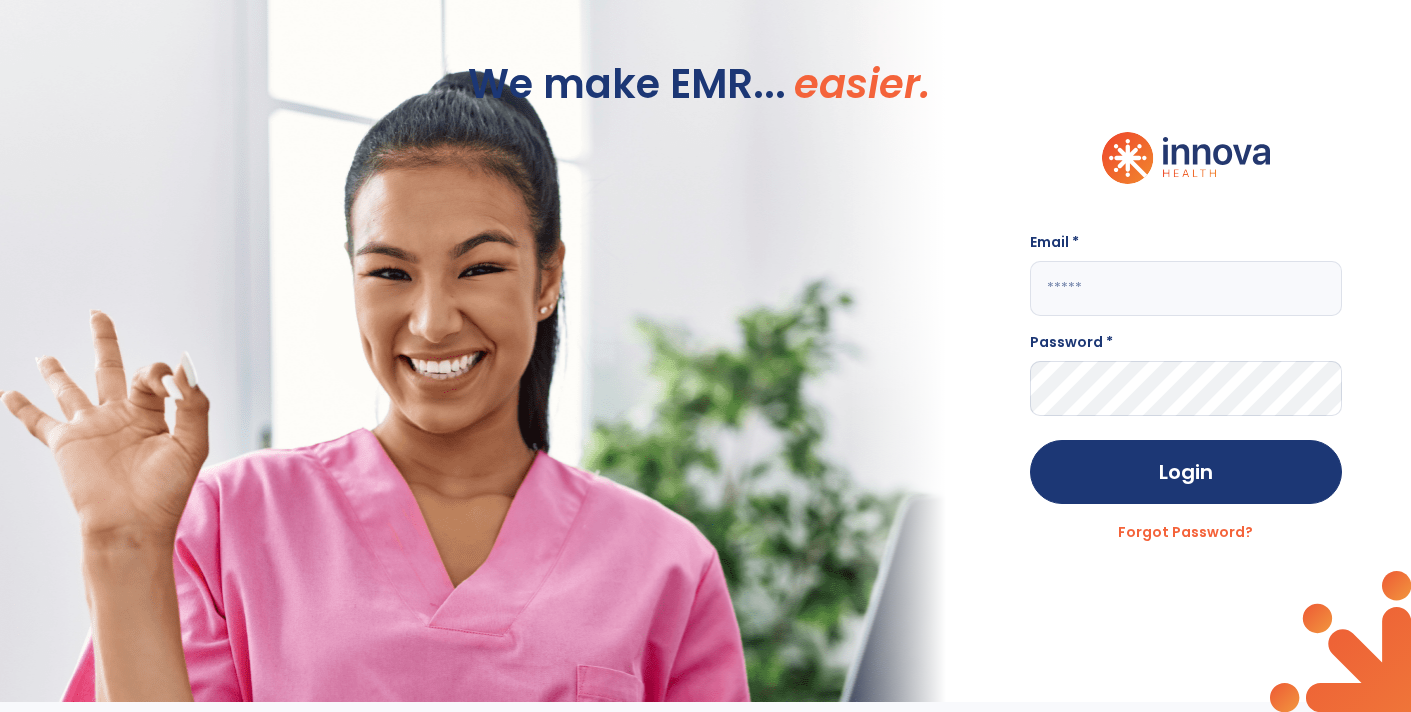 type on "**********" 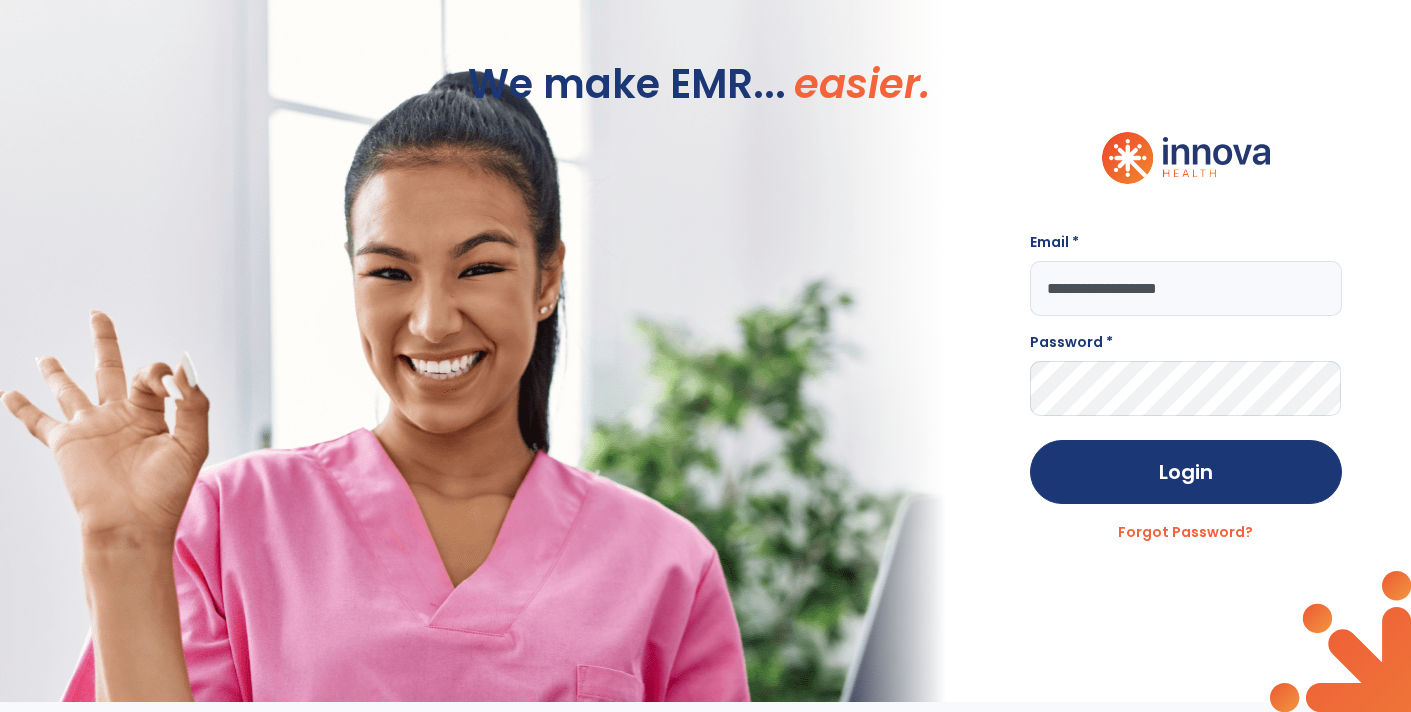 scroll, scrollTop: 0, scrollLeft: 0, axis: both 